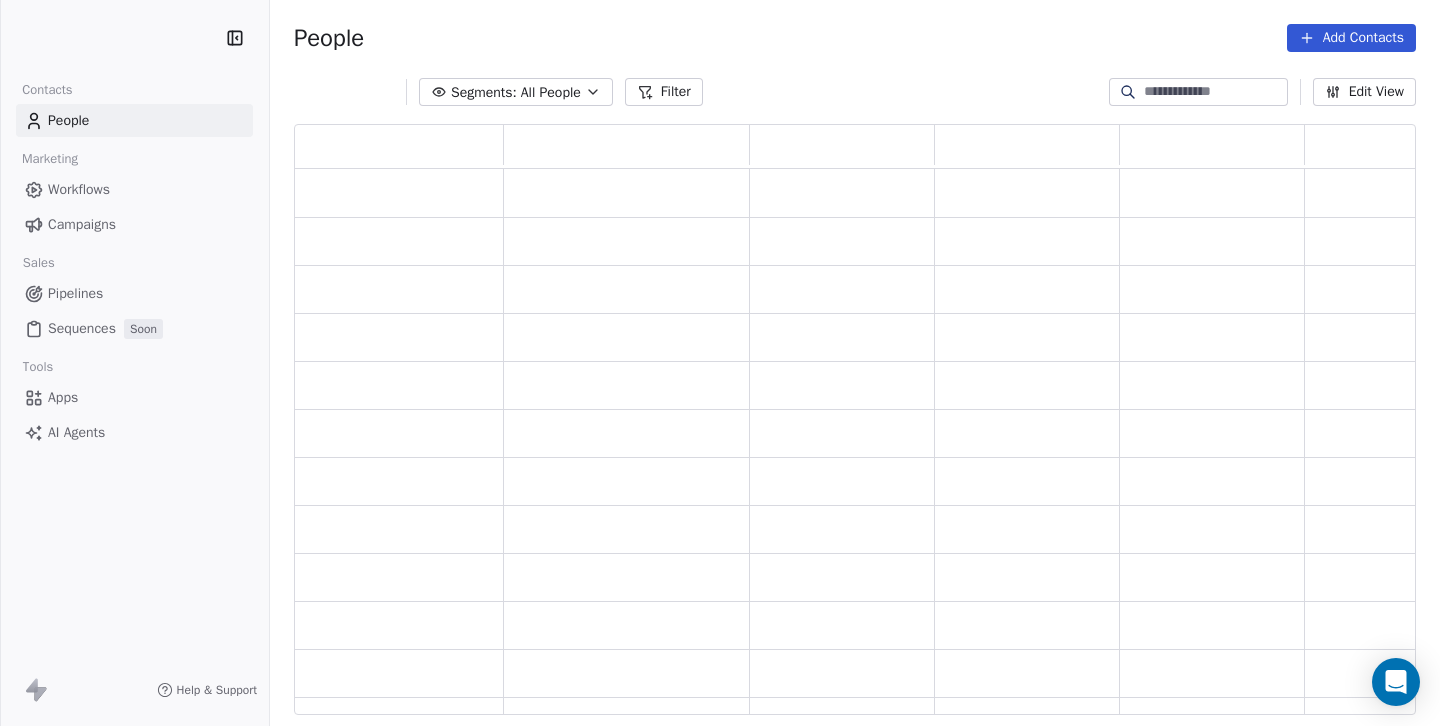 scroll, scrollTop: 0, scrollLeft: 0, axis: both 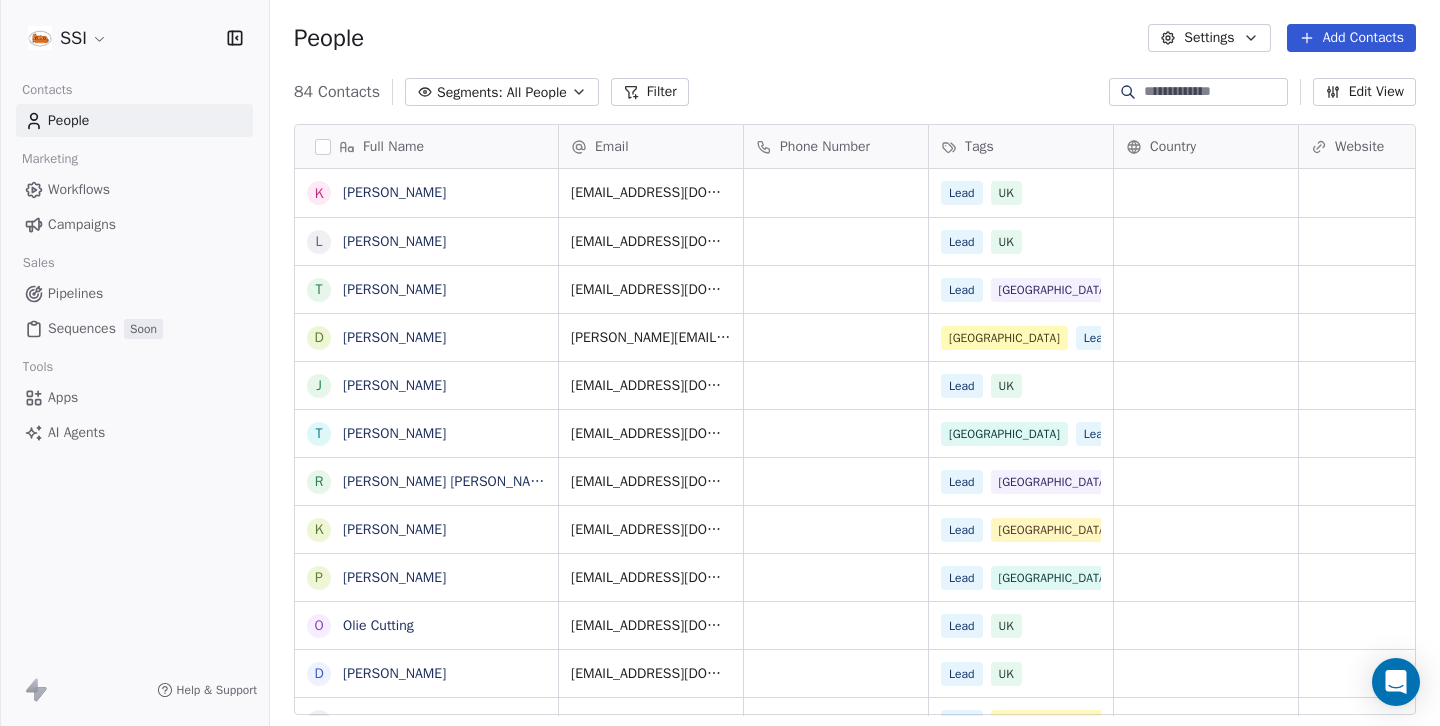 click 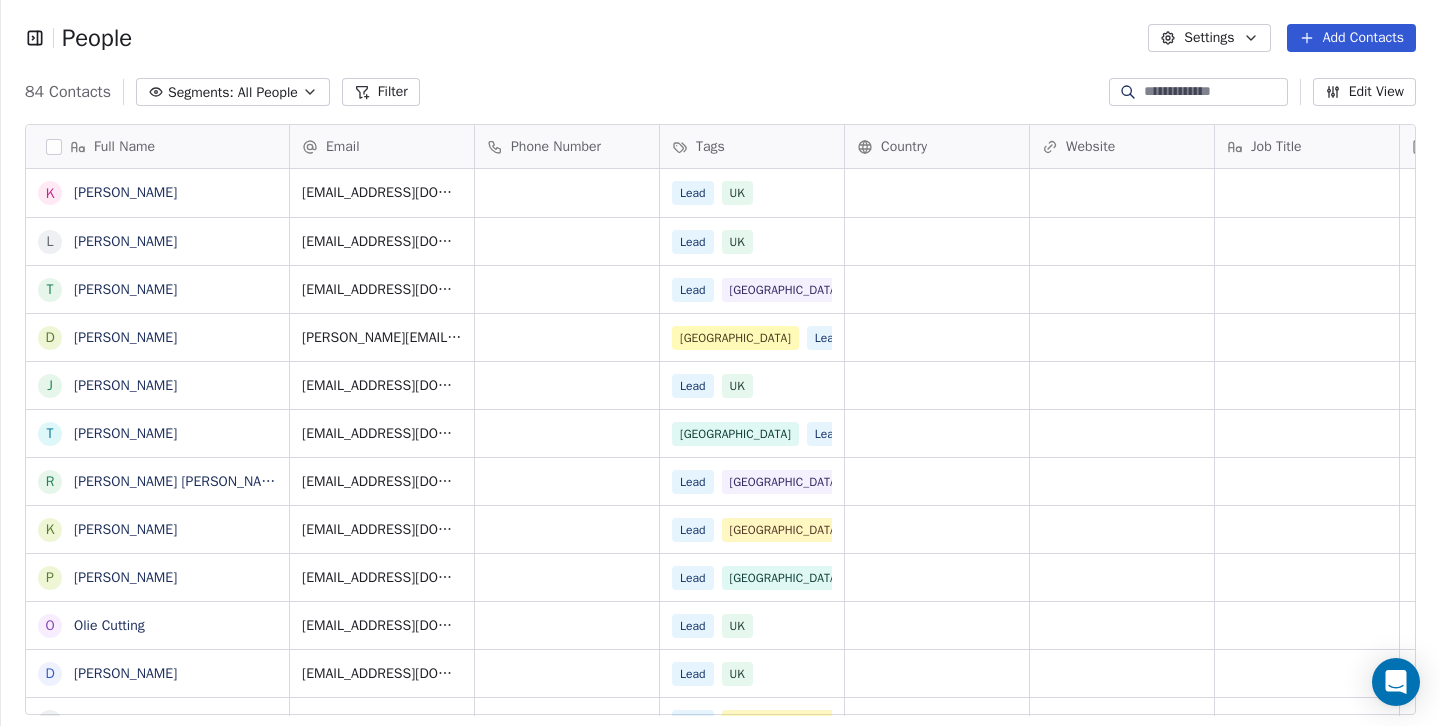 click 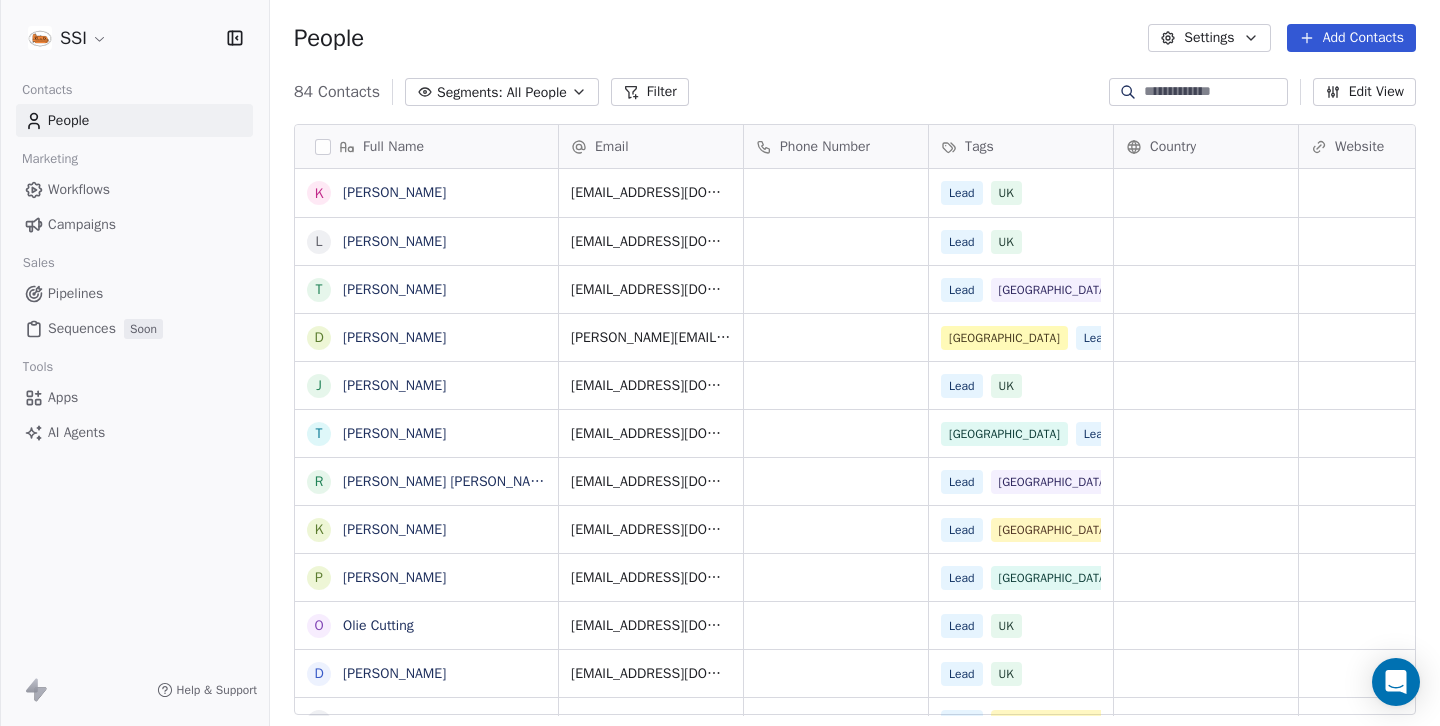 click on "SSI Contacts People Marketing Workflows Campaigns Sales Pipelines Sequences Soon Tools Apps AI Agents Help & Support People Settings  Add Contacts 84 Contacts Segments: All People Filter  Edit View Tag Export Full Name K [PERSON_NAME] L [PERSON_NAME] T [PERSON_NAME] D [PERSON_NAME] J [PERSON_NAME] T [PERSON_NAME] [PERSON_NAME] K [PERSON_NAME] P [PERSON_NAME] O Olie Cutting D [PERSON_NAME] A [PERSON_NAME] R [PERSON_NAME] S [PERSON_NAME] J [PERSON_NAME] N [PERSON_NAME] V [PERSON_NAME] J [PERSON_NAME] H [PERSON_NAME] S [PERSON_NAME] M [PERSON_NAME] J [PERSON_NAME] L [PERSON_NAME] A [PERSON_NAME] V VEE [PERSON_NAME] R [PERSON_NAME] D [PERSON_NAME] T [PERSON_NAME] R [PERSON_NAME] S [PERSON_NAME] S [PERSON_NAME] F FAIZ SYAHMI Email Phone Number Tags Country Website Job Title Status Contact Source [EMAIL_ADDRESS][DOMAIN_NAME] Lead [GEOGRAPHIC_DATA] [URL][DOMAIN_NAME] [EMAIL_ADDRESS][DOMAIN_NAME] Lead UK [URL][DOMAIN_NAME] [EMAIL_ADDRESS][DOMAIN_NAME] Lead" at bounding box center (720, 363) 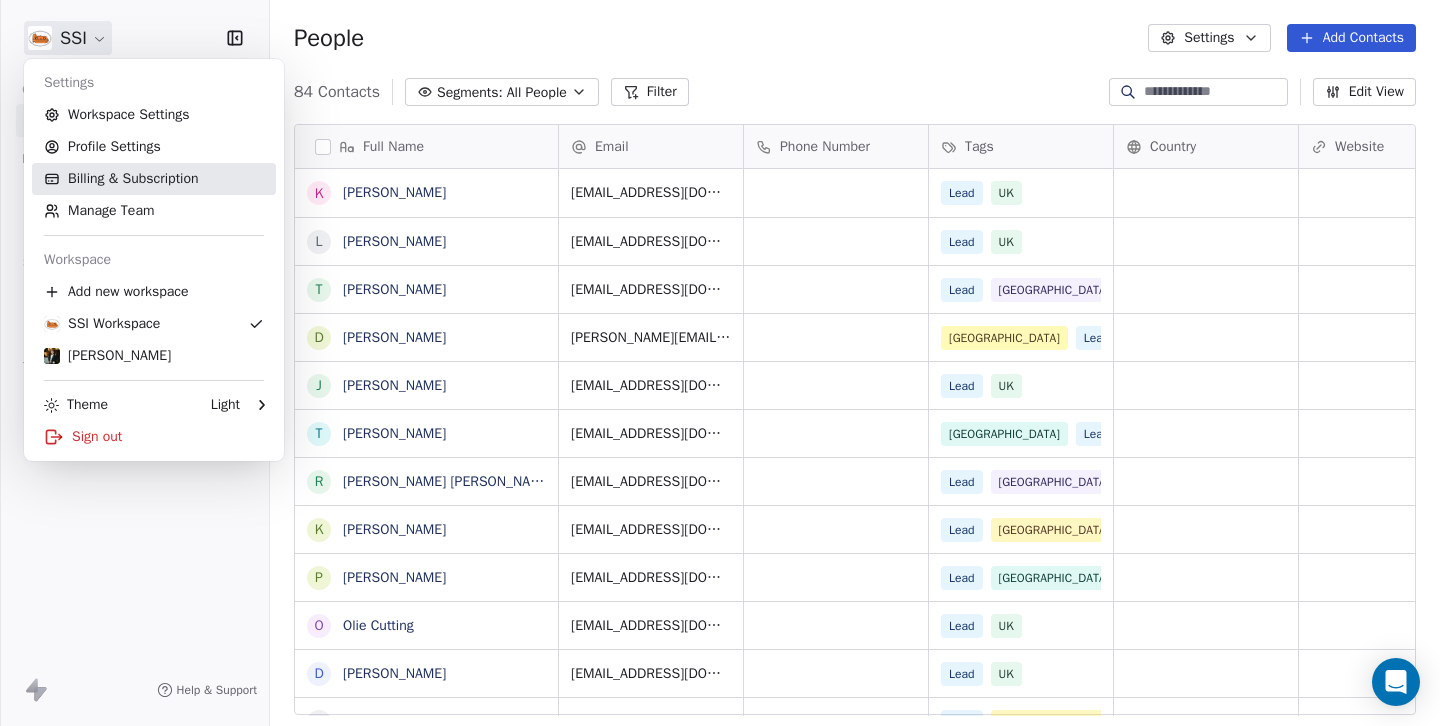 click on "Billing & Subscription" at bounding box center (154, 179) 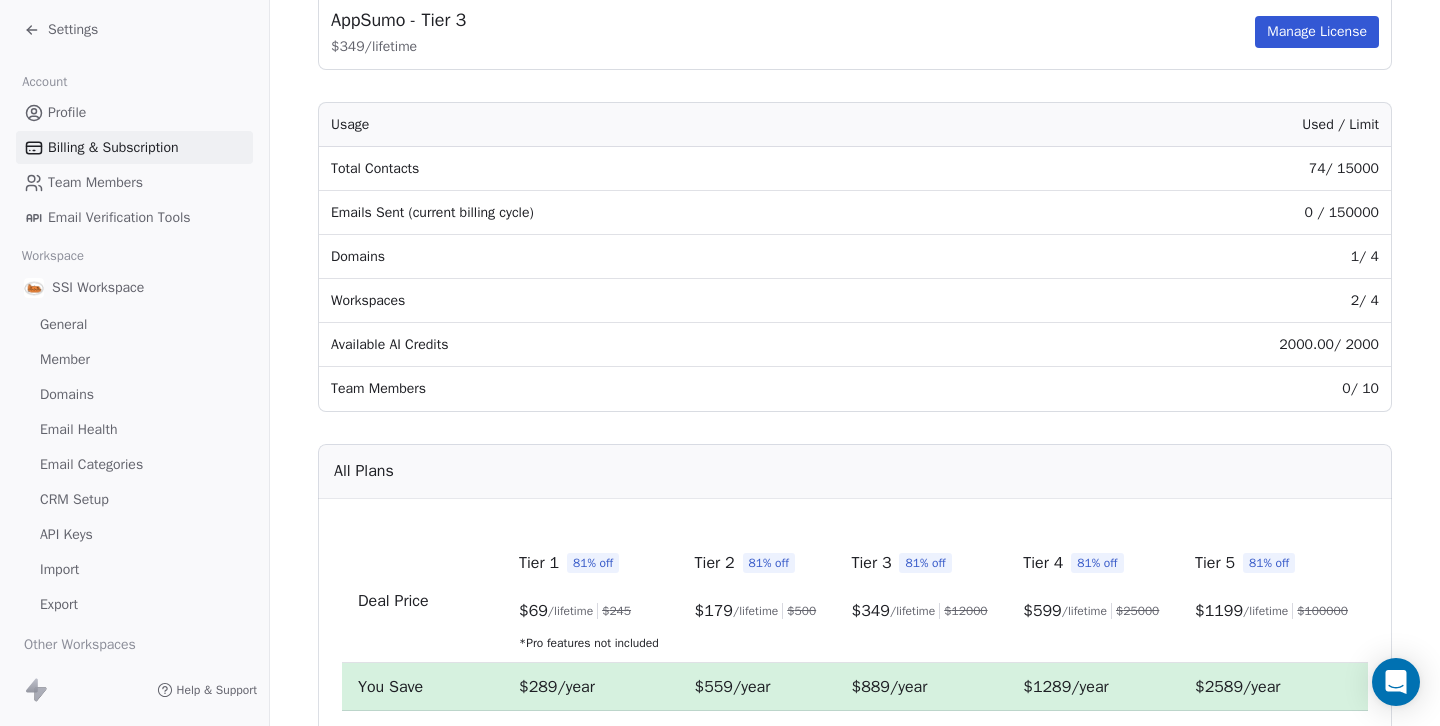 scroll, scrollTop: 0, scrollLeft: 0, axis: both 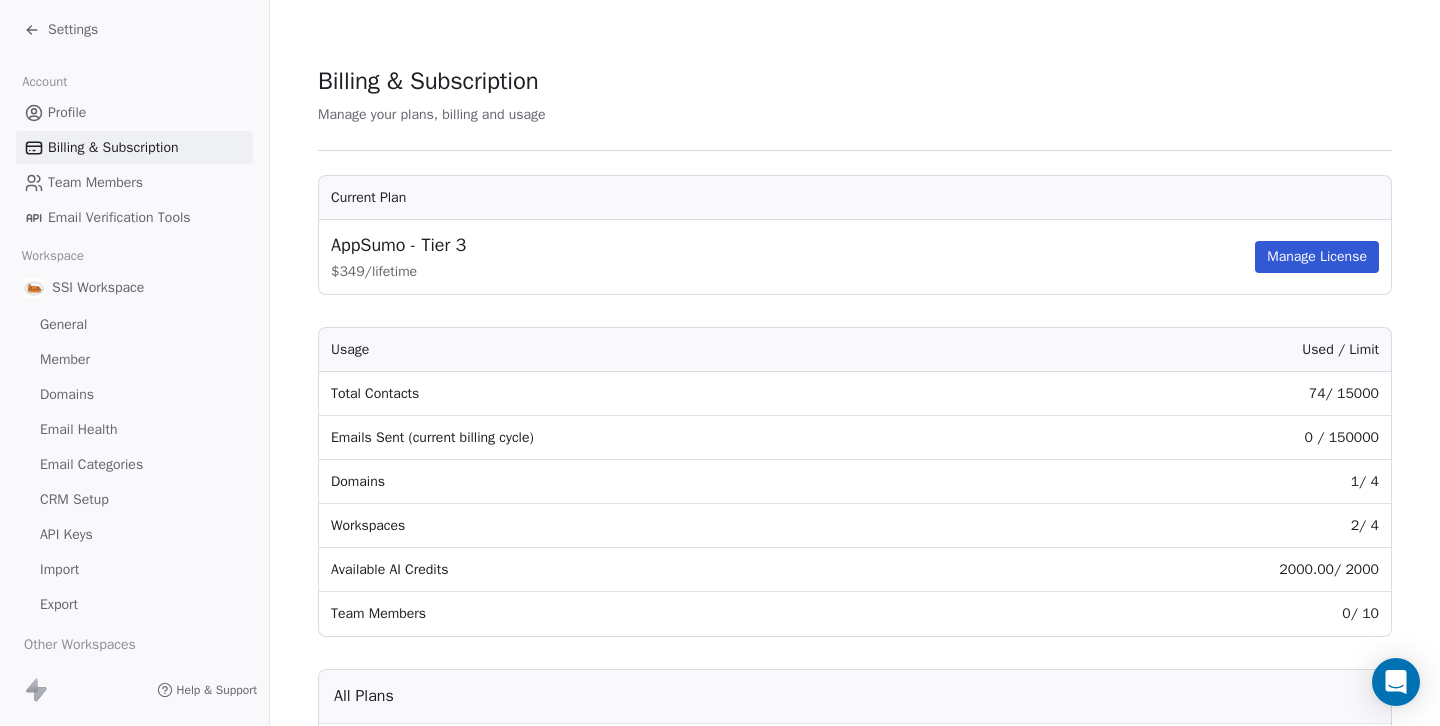 click on "CRM Setup" at bounding box center (134, 499) 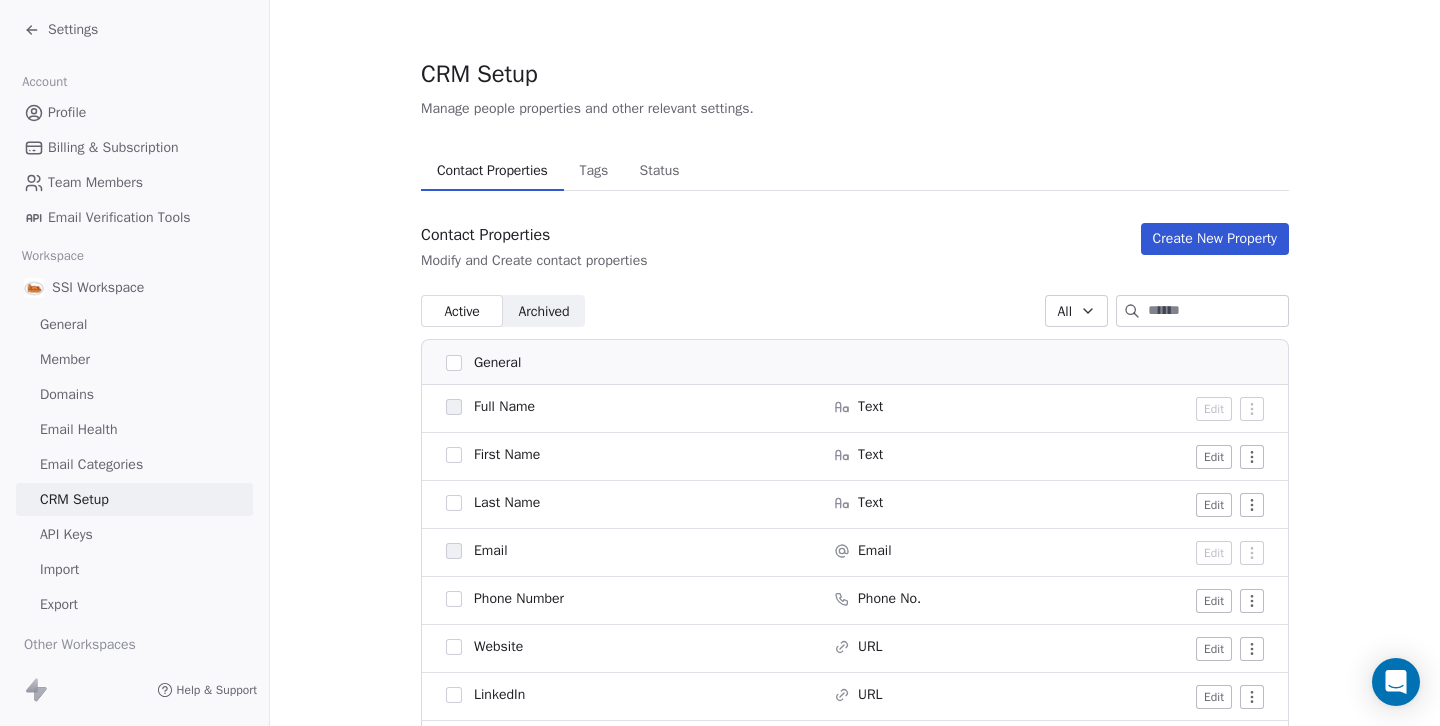 scroll, scrollTop: 0, scrollLeft: 0, axis: both 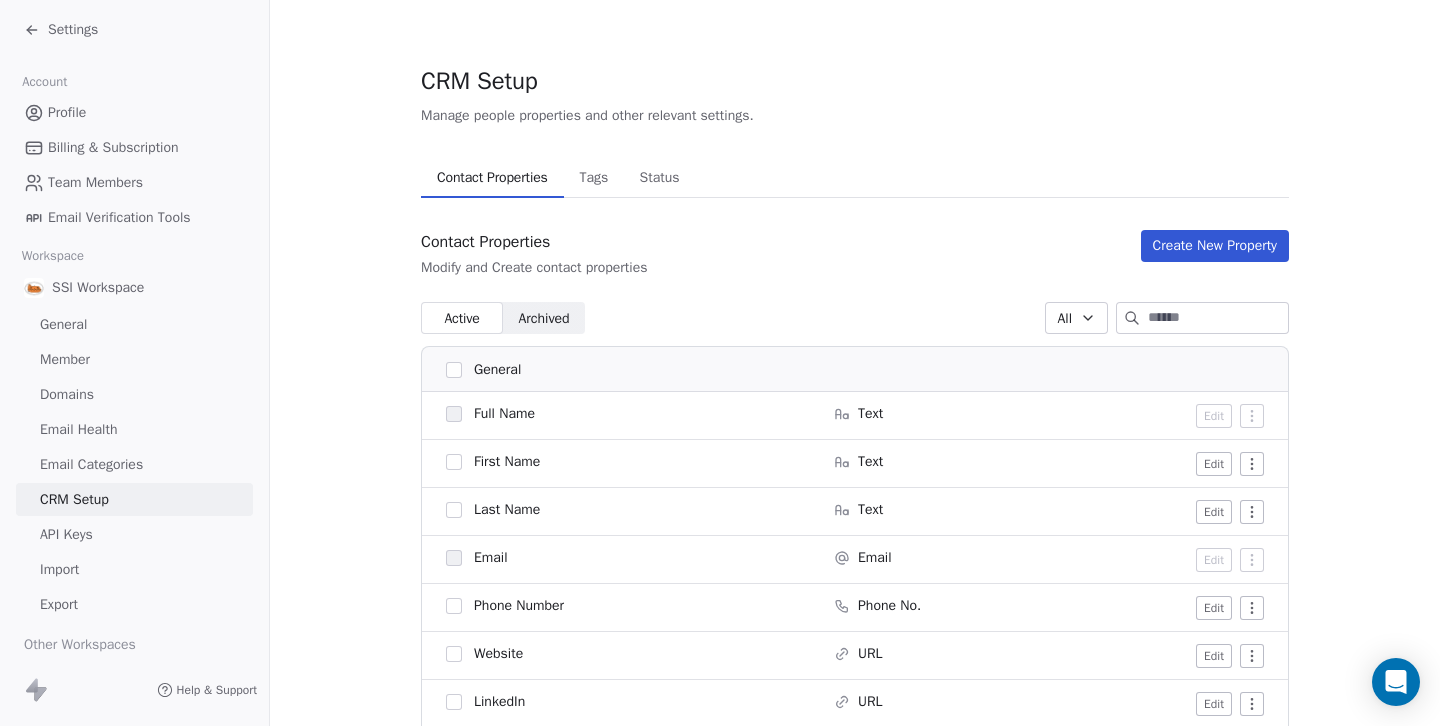 click on "Tags" at bounding box center [593, 178] 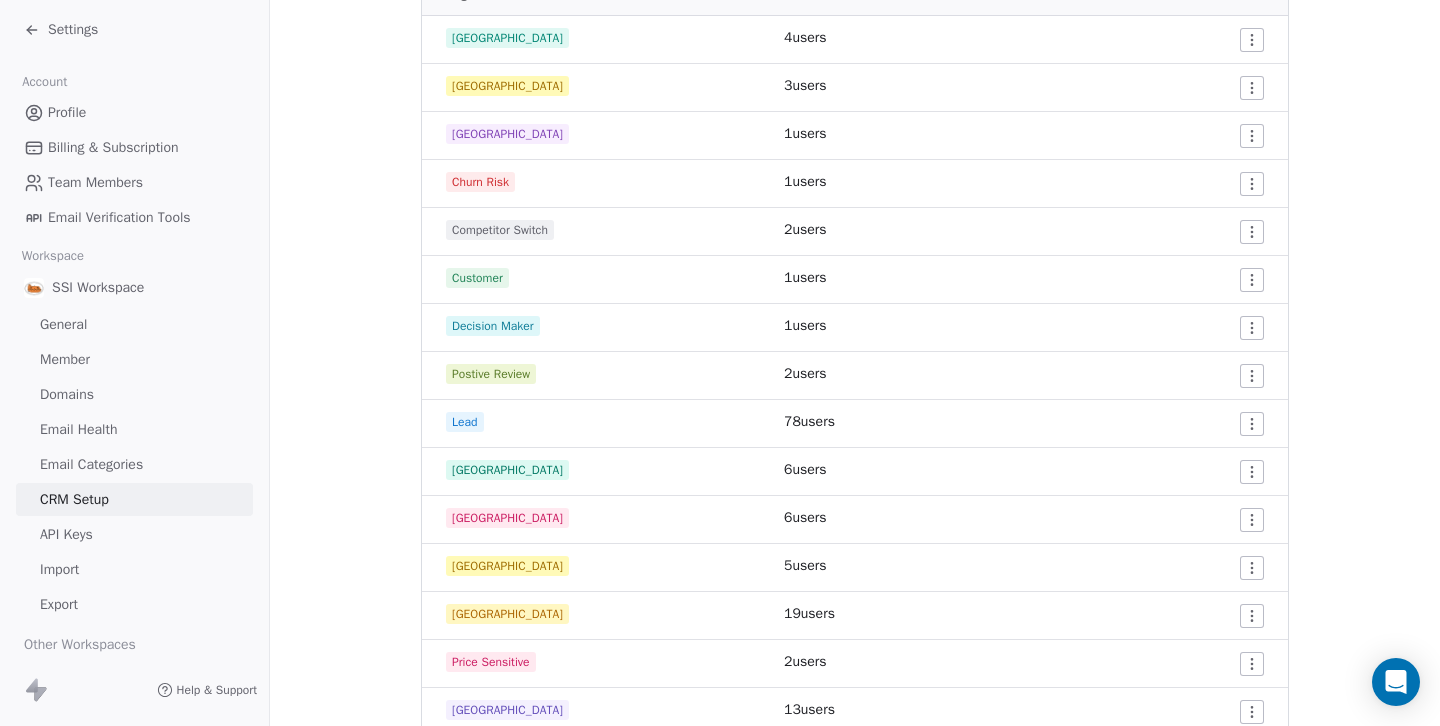 scroll, scrollTop: 0, scrollLeft: 0, axis: both 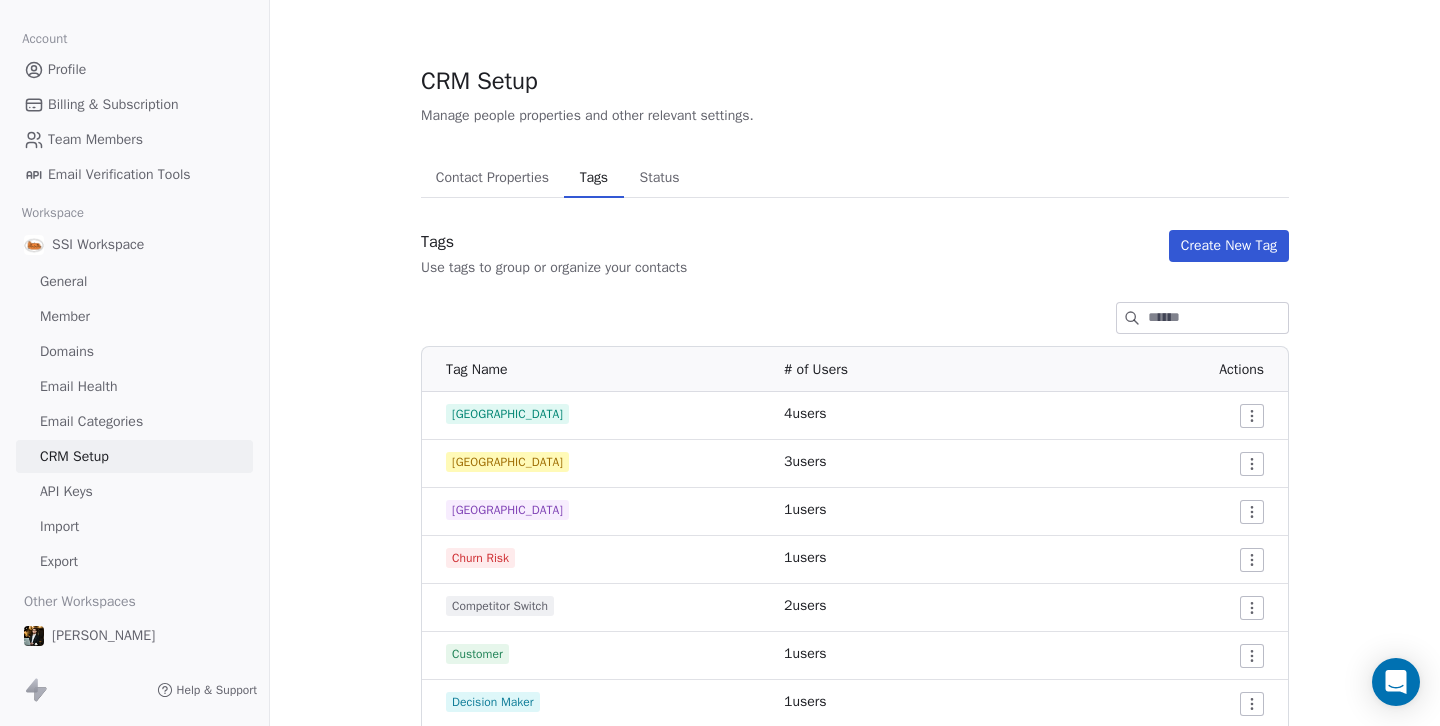 click on "Import" at bounding box center [59, 526] 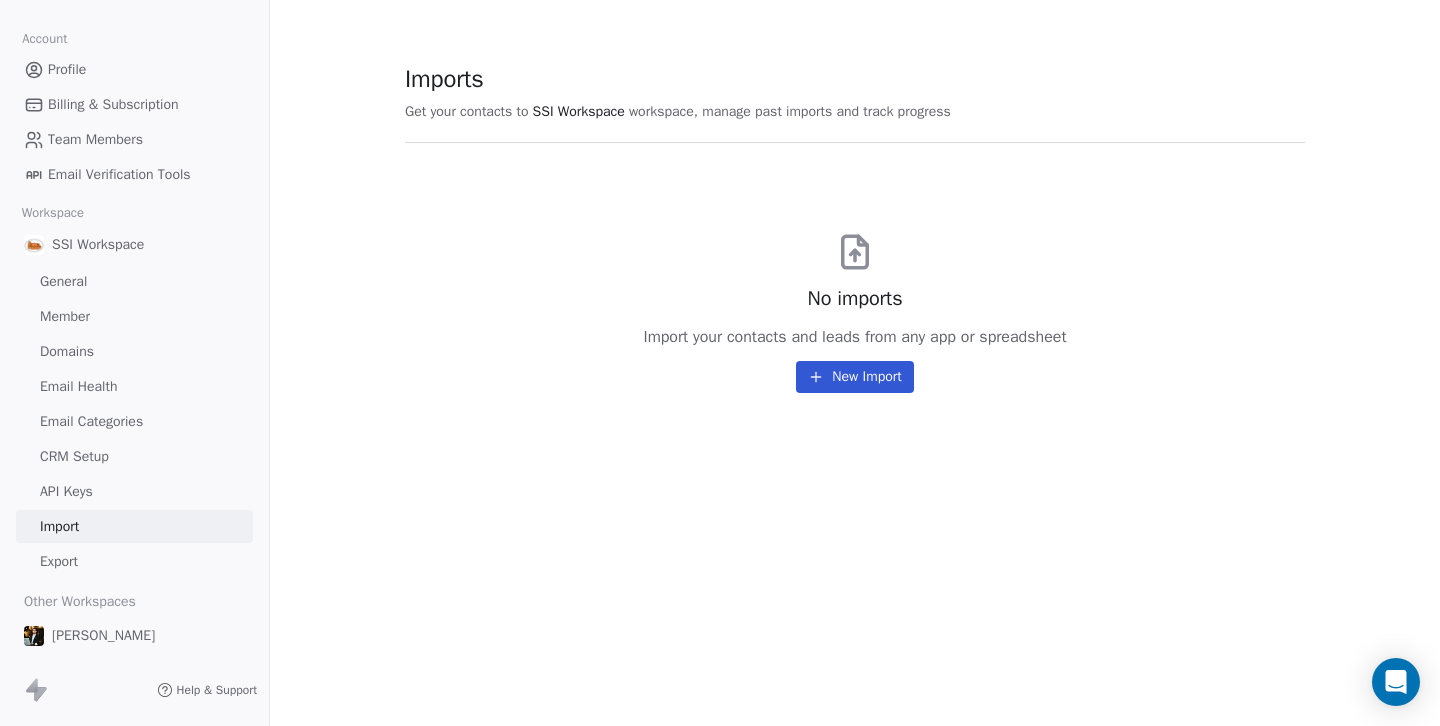 click on "New Import" at bounding box center (854, 377) 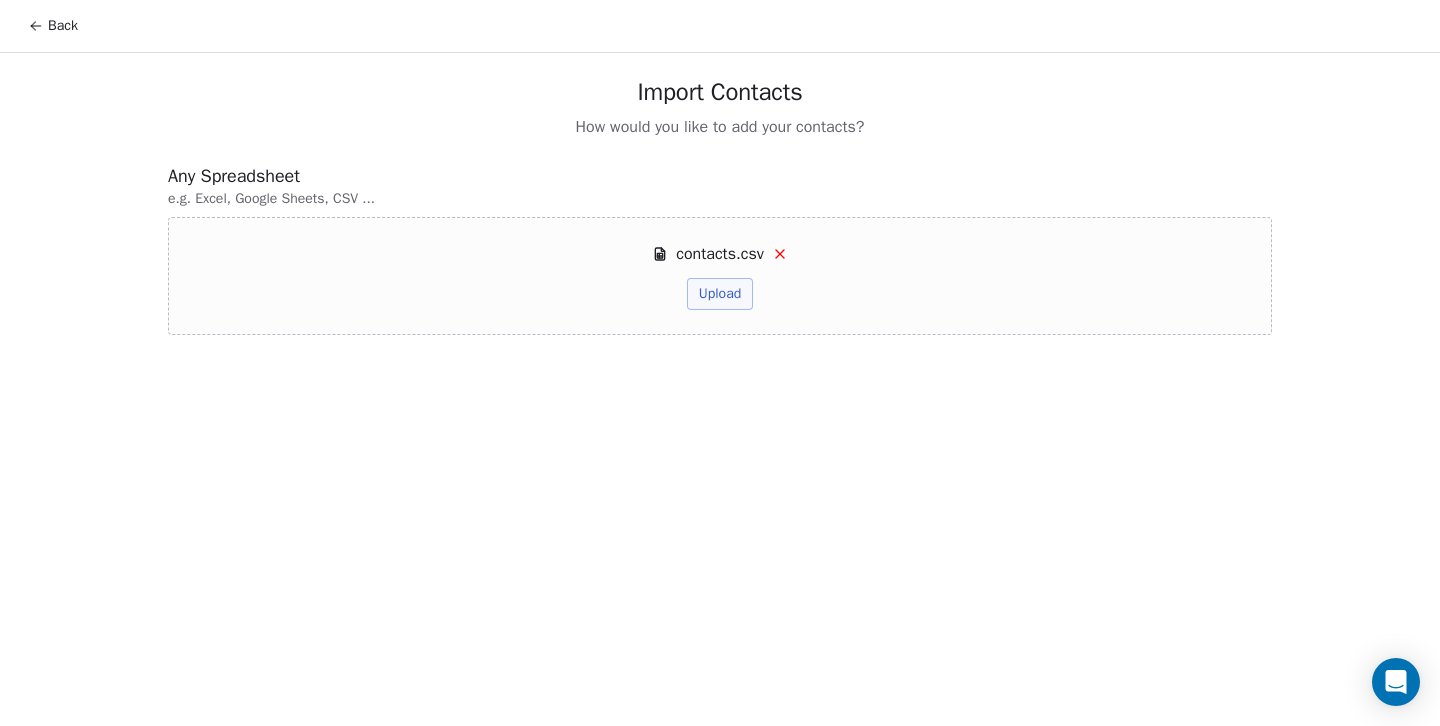 click on "Upload" at bounding box center [720, 294] 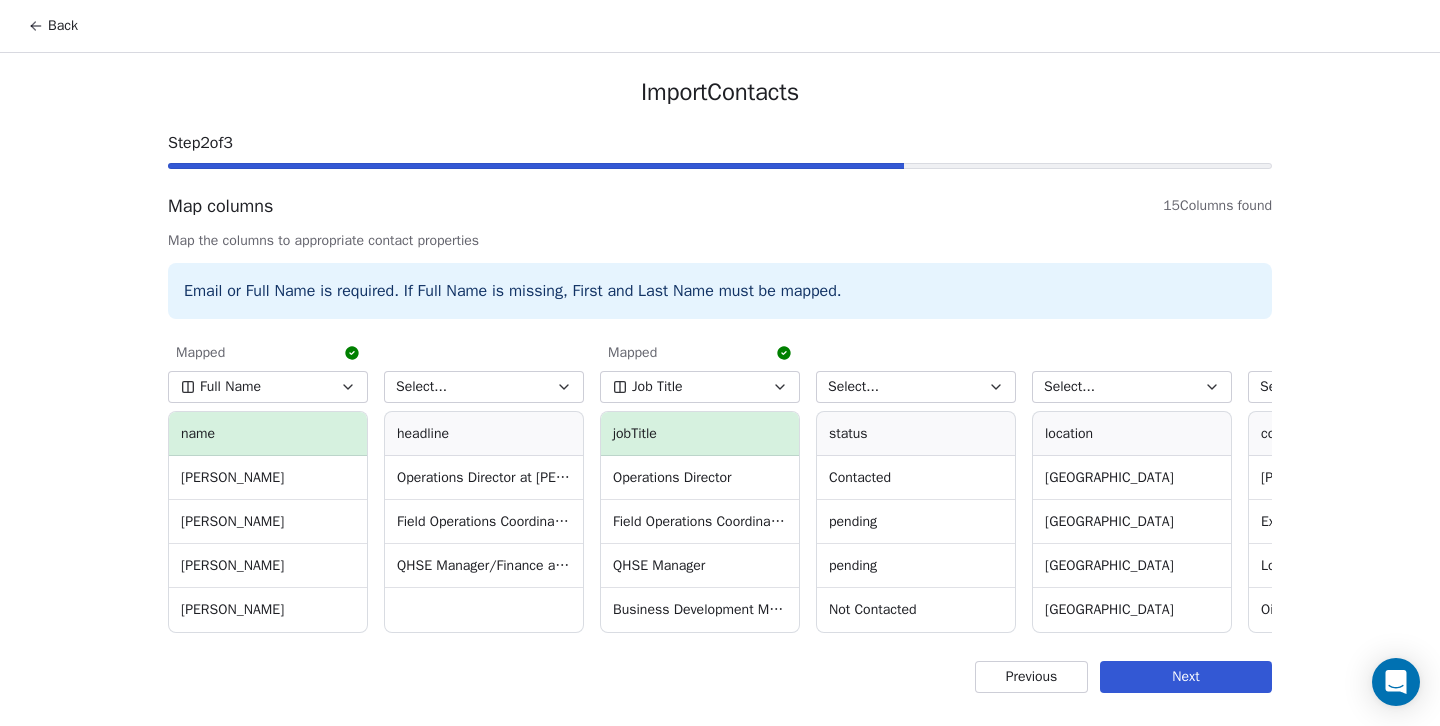 click on "Select..." at bounding box center [484, 387] 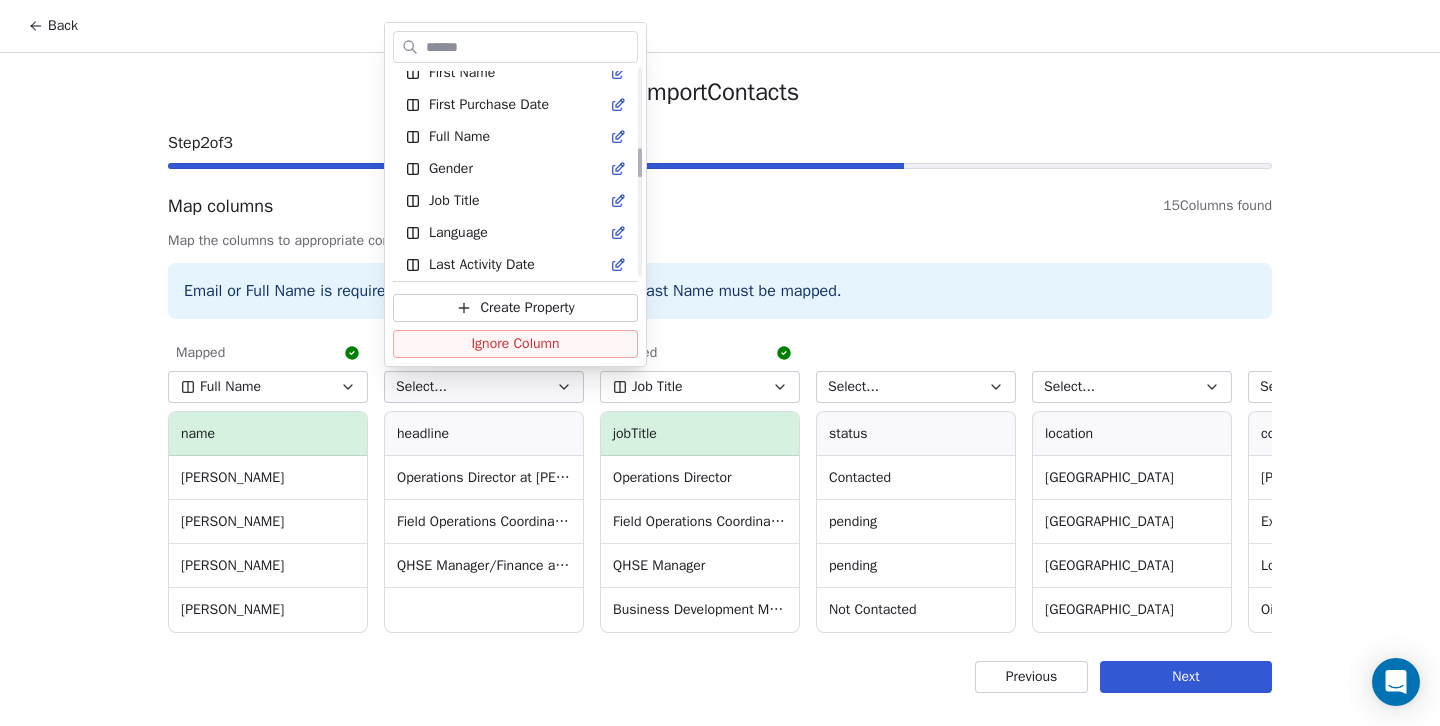 scroll, scrollTop: 575, scrollLeft: 0, axis: vertical 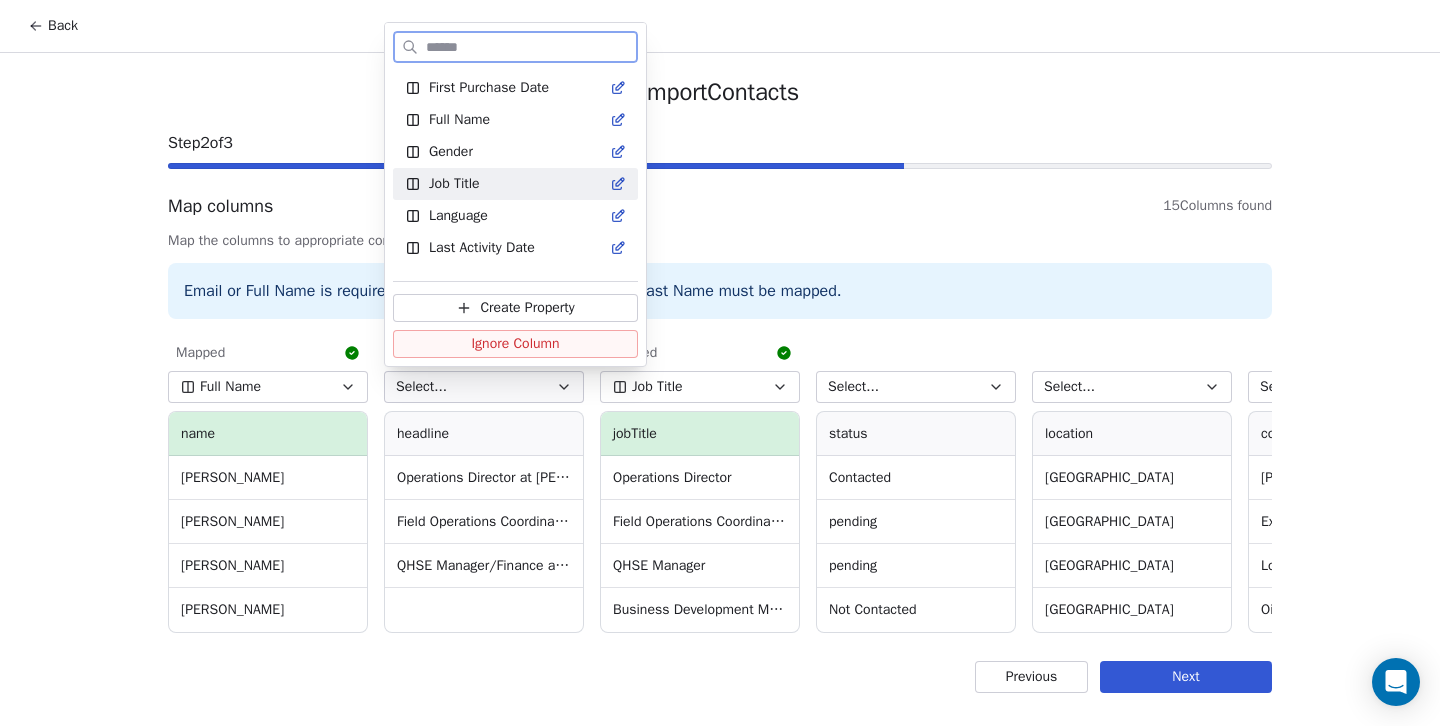 click on "Job Title" at bounding box center [454, 184] 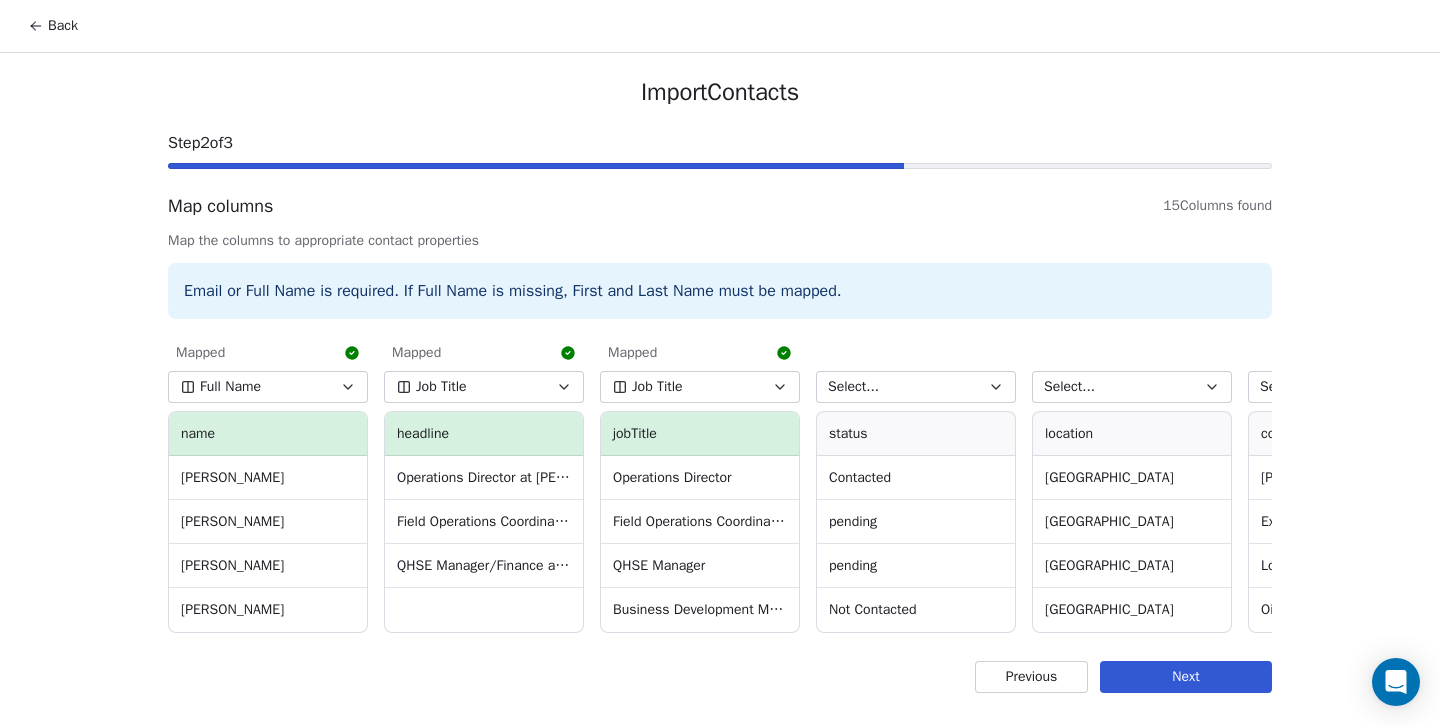 click on "jobTitle" at bounding box center (700, 434) 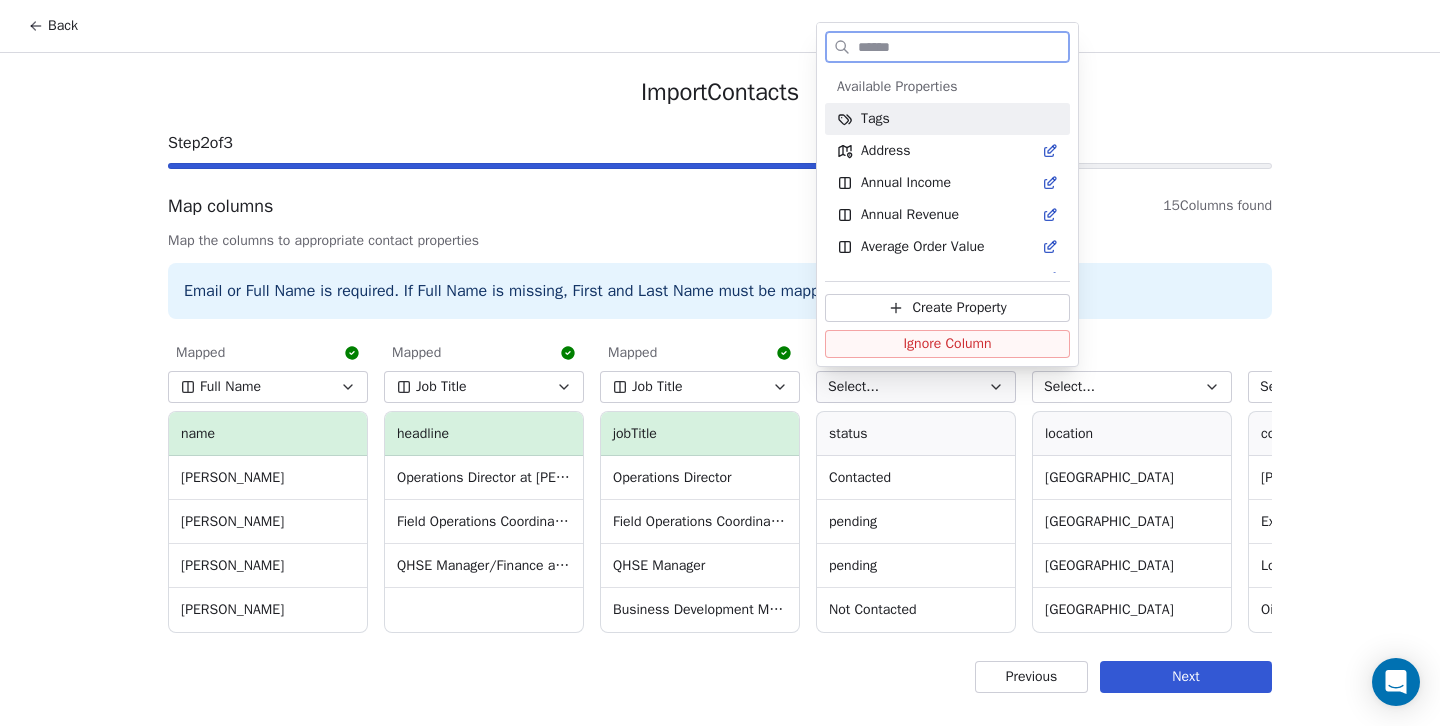 click on "Ignore Column" at bounding box center [947, 344] 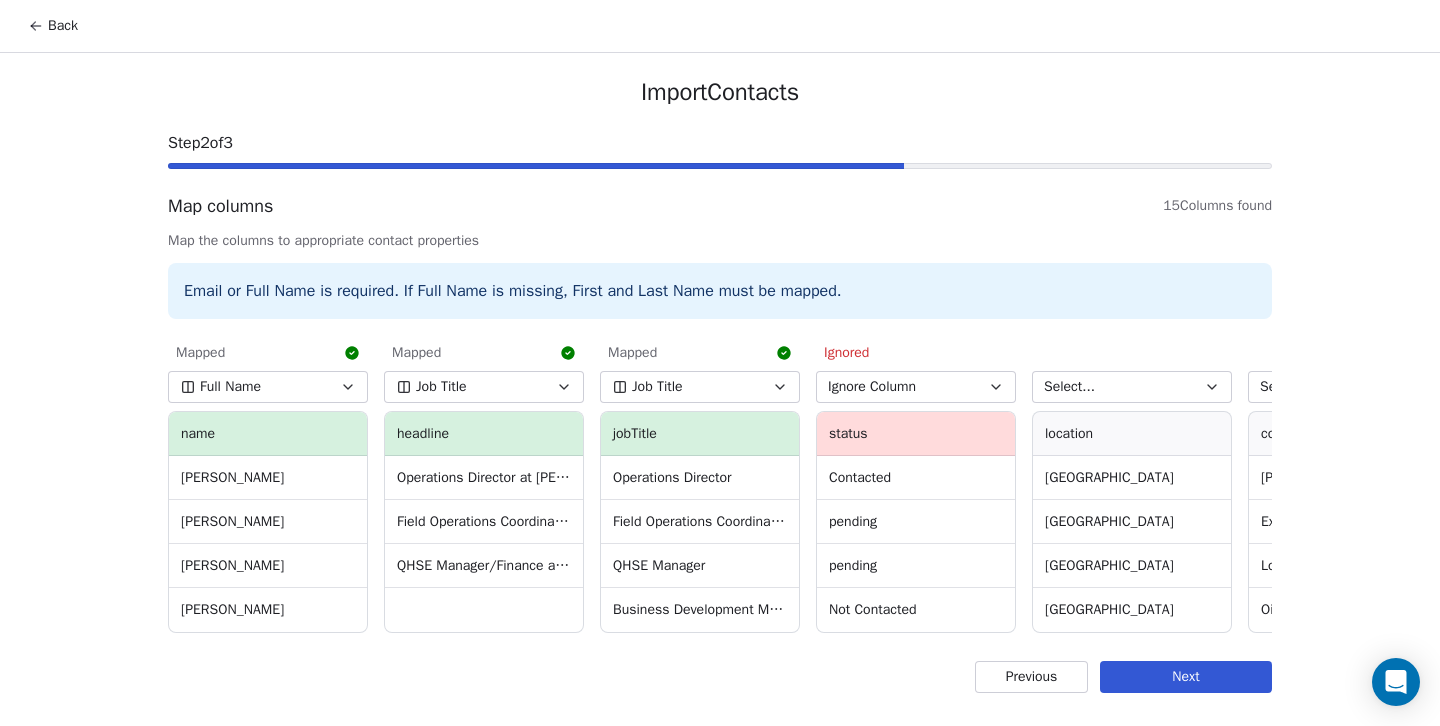 click on "Select..." at bounding box center (1132, 387) 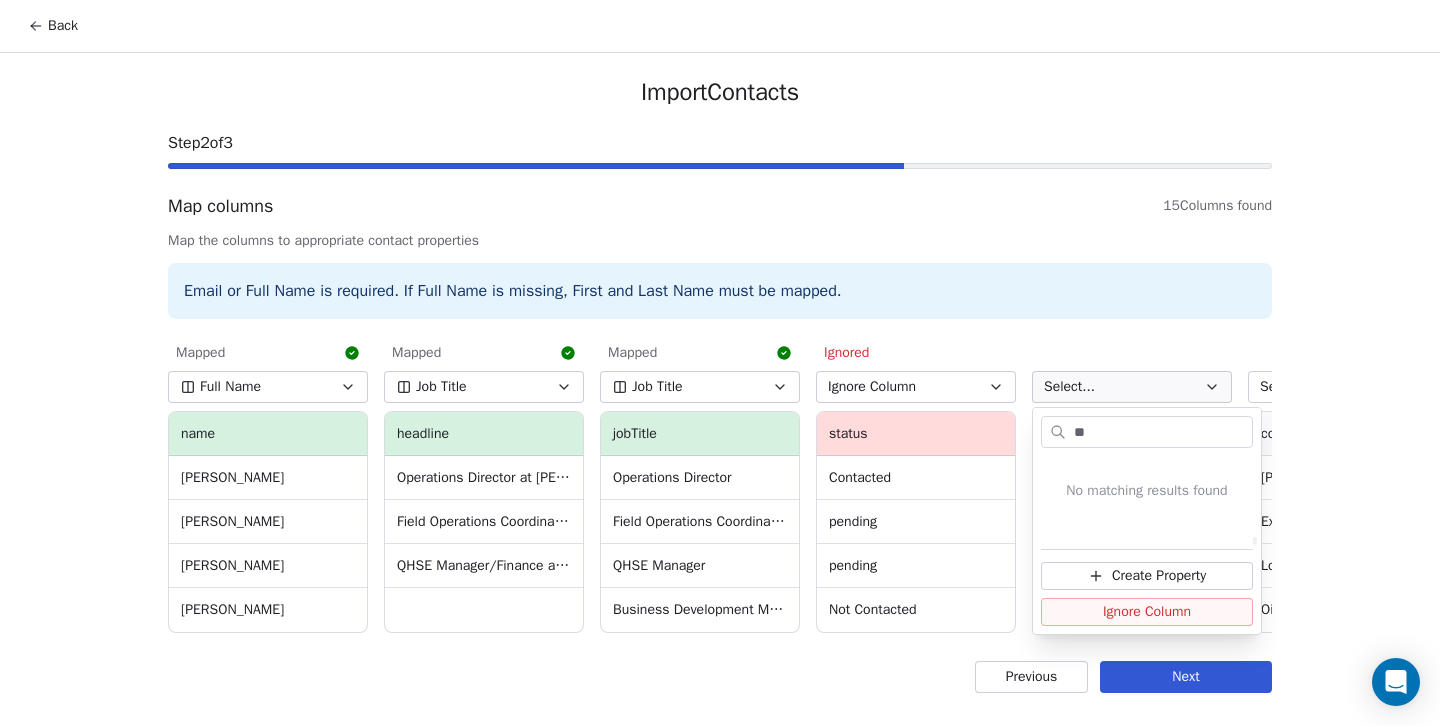 scroll, scrollTop: 0, scrollLeft: 0, axis: both 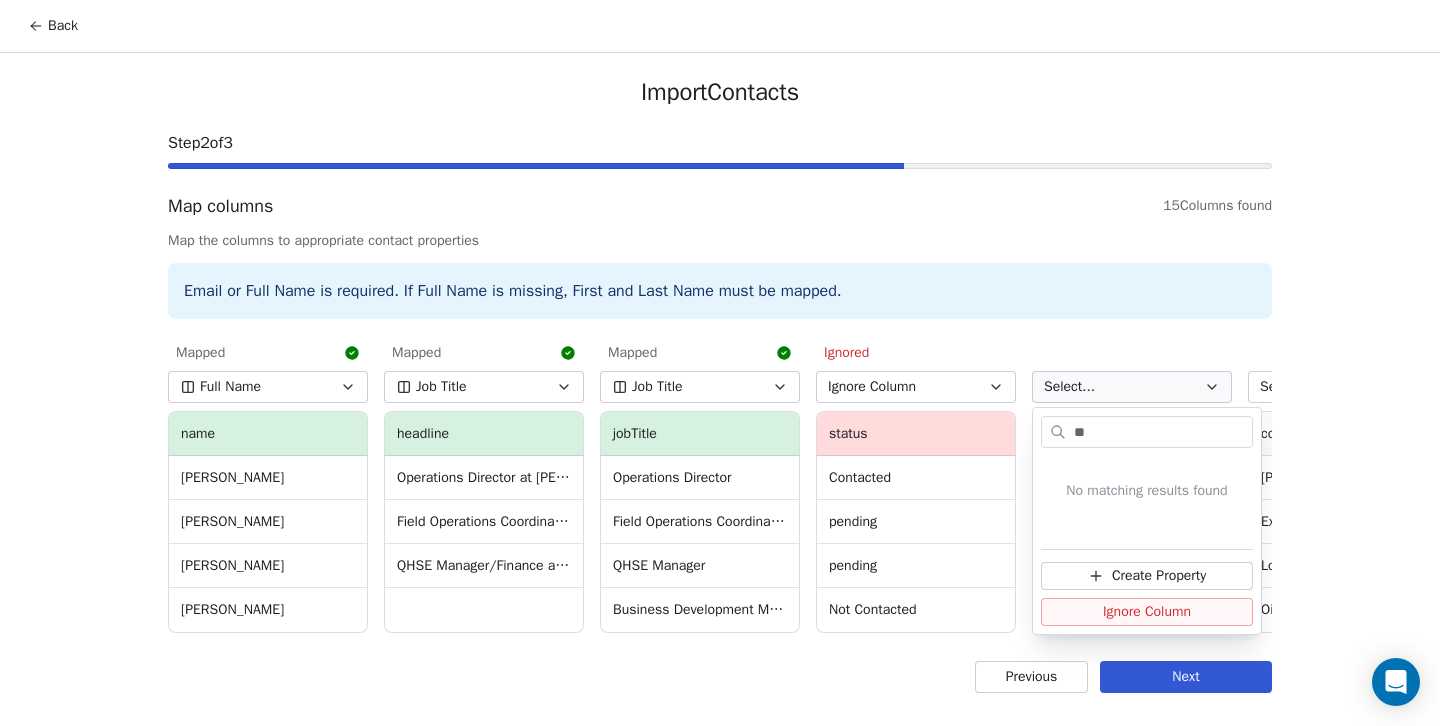 type on "*" 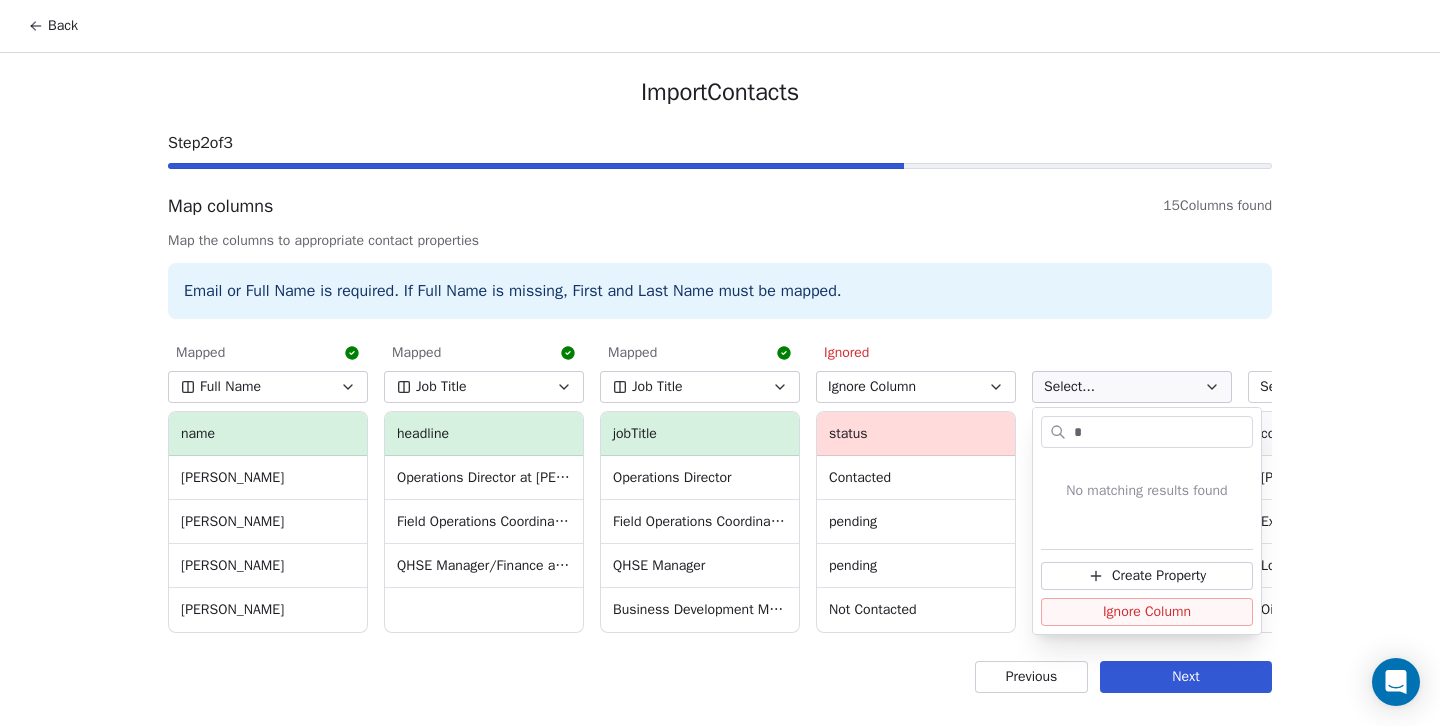type 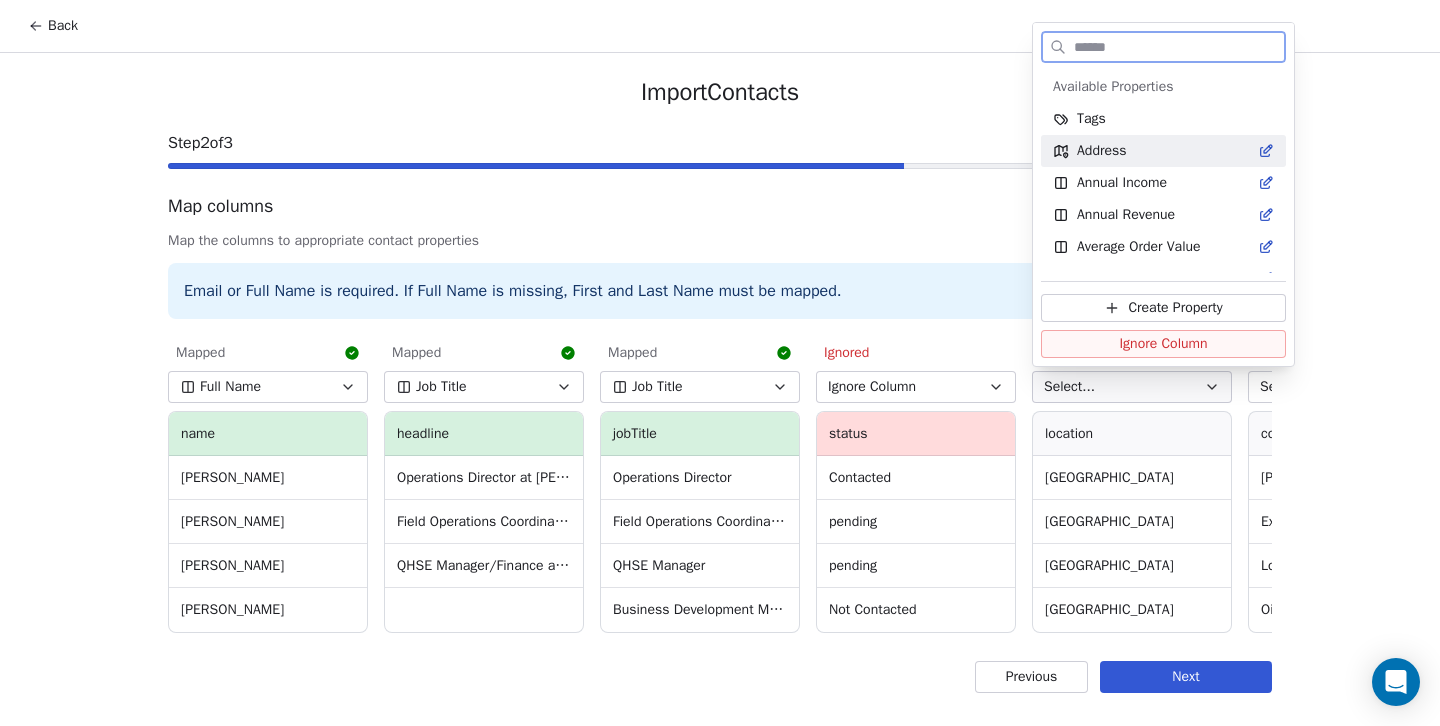 click on "Address" at bounding box center (1163, 151) 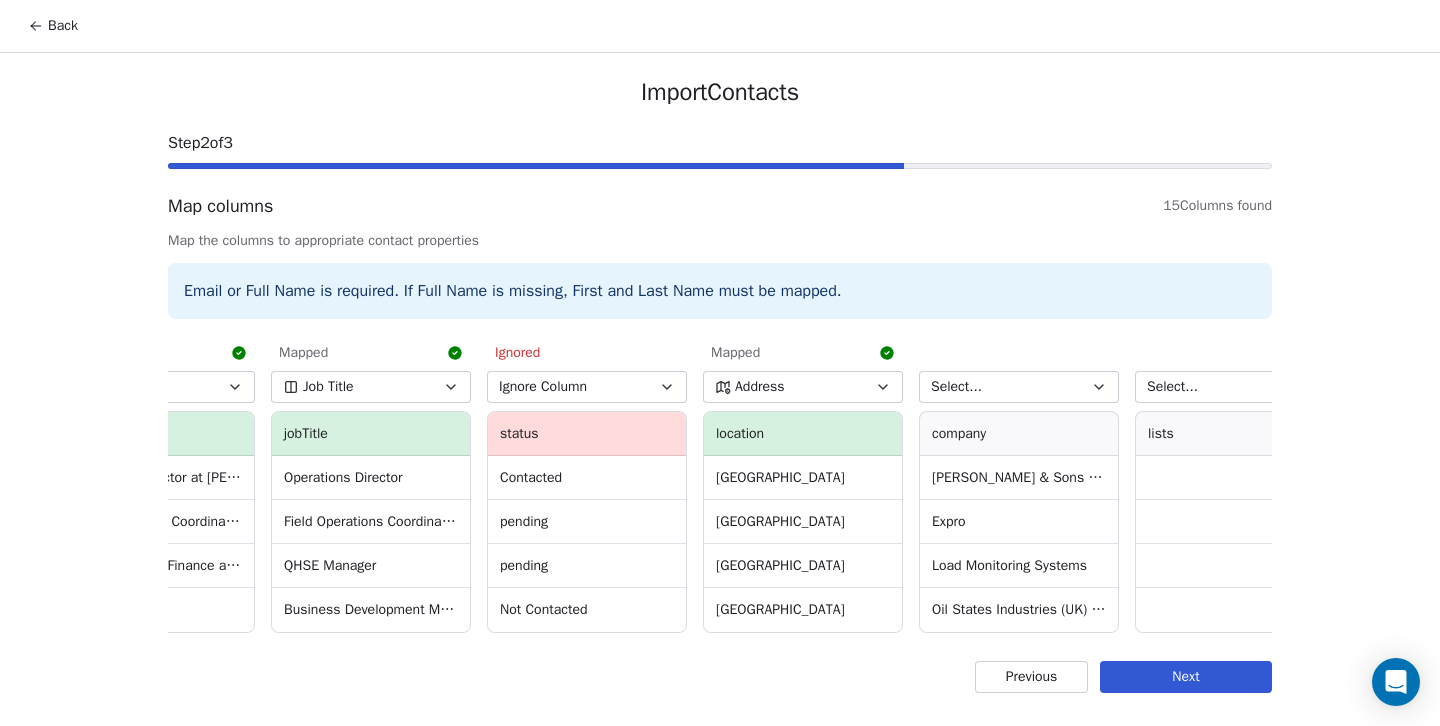 scroll, scrollTop: 0, scrollLeft: 350, axis: horizontal 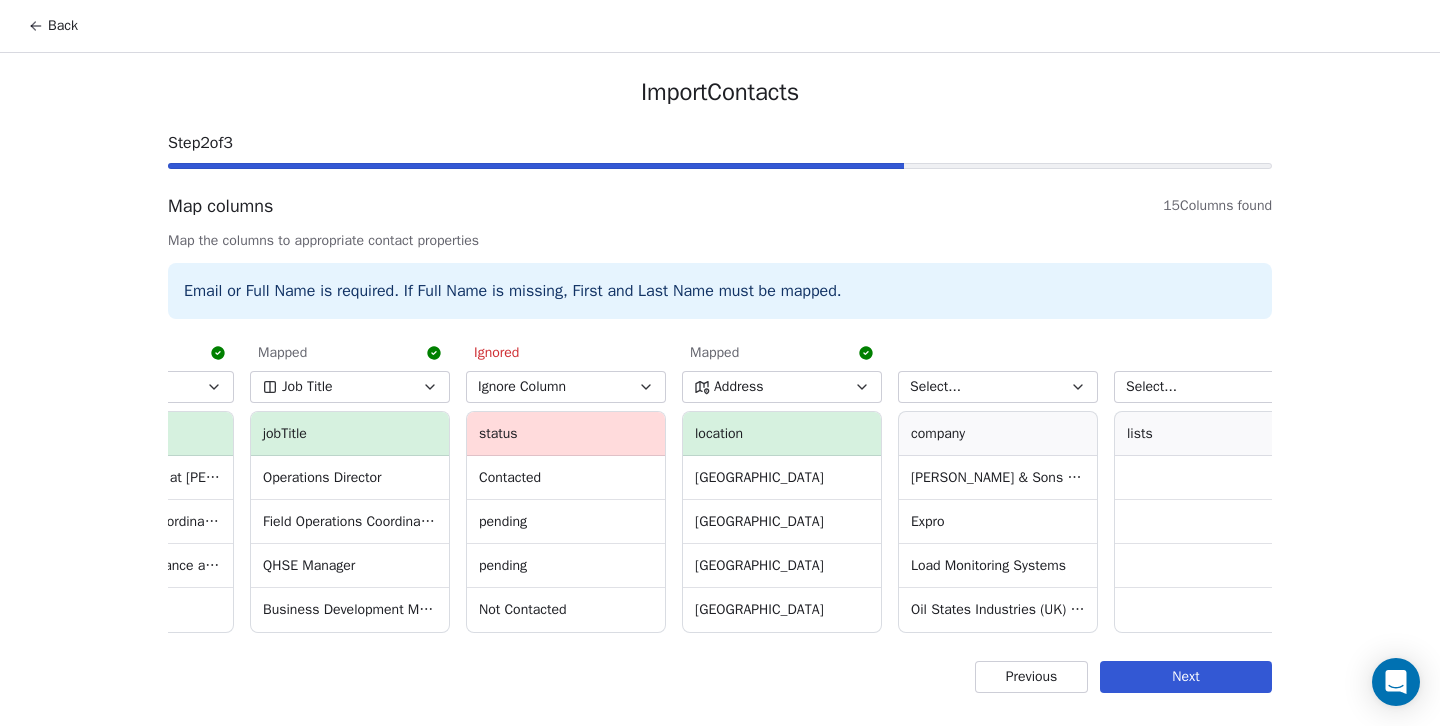 click on "Select..." at bounding box center [998, 387] 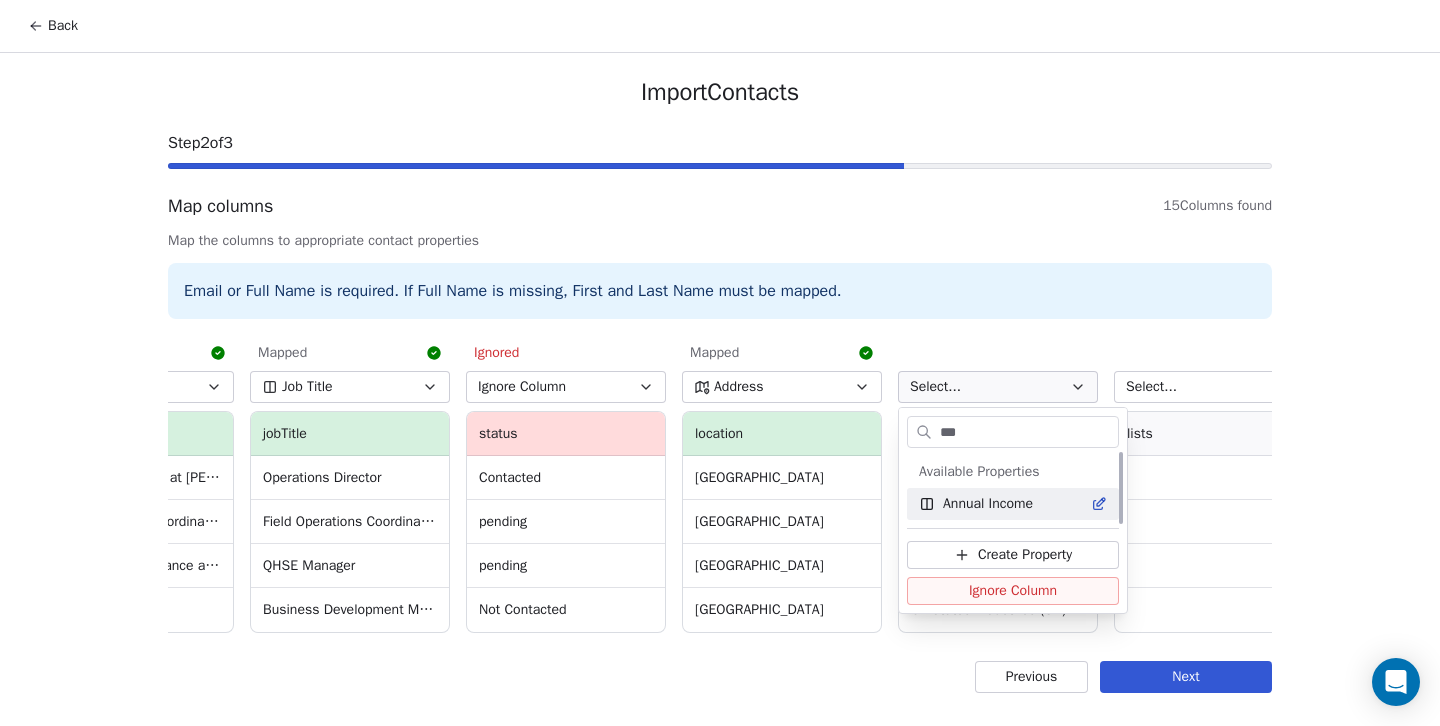 scroll, scrollTop: 0, scrollLeft: 0, axis: both 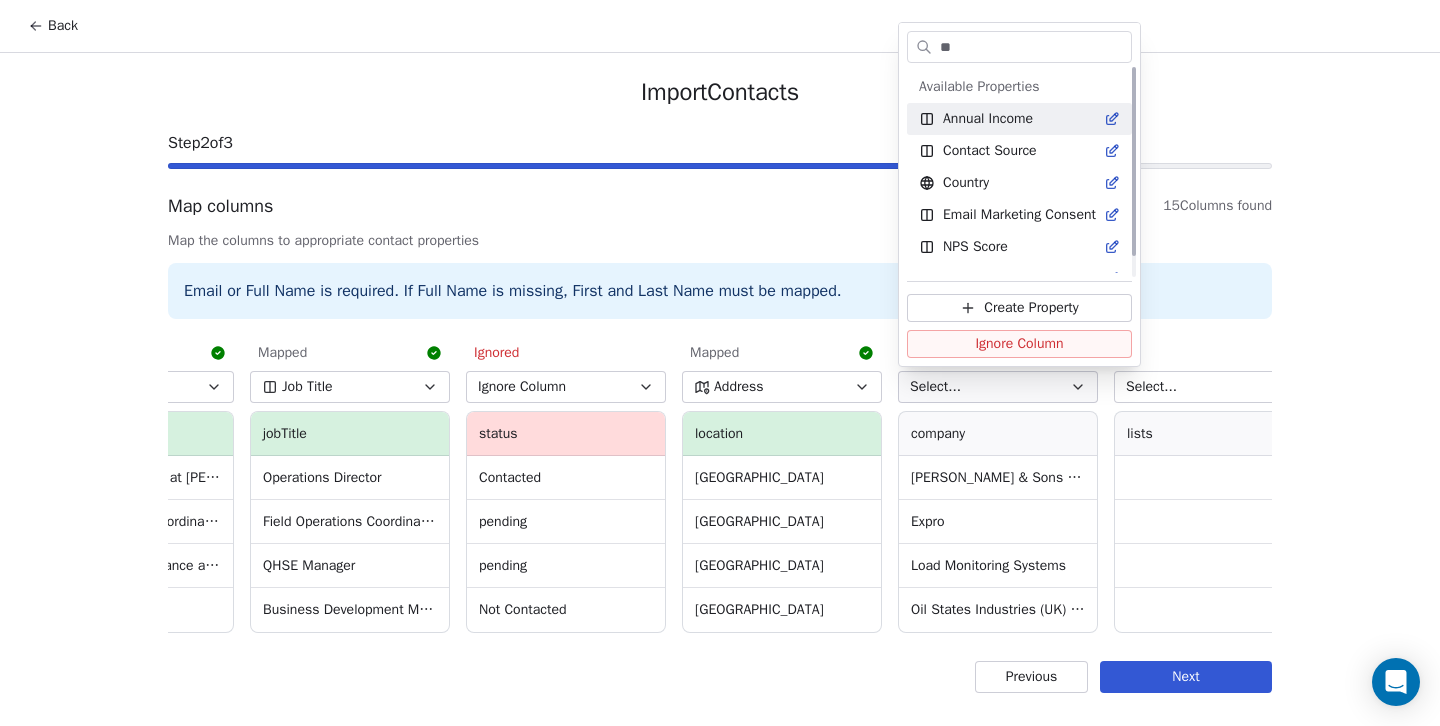type on "*" 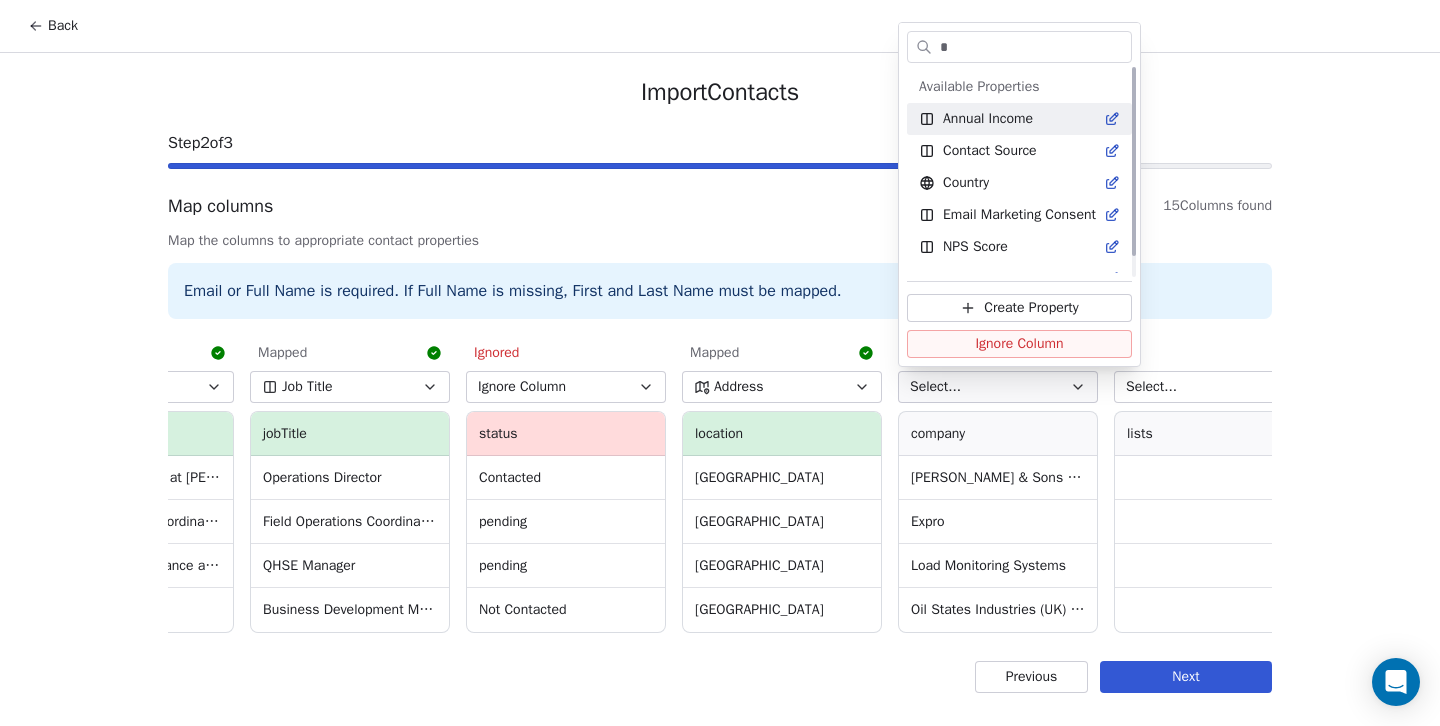 type 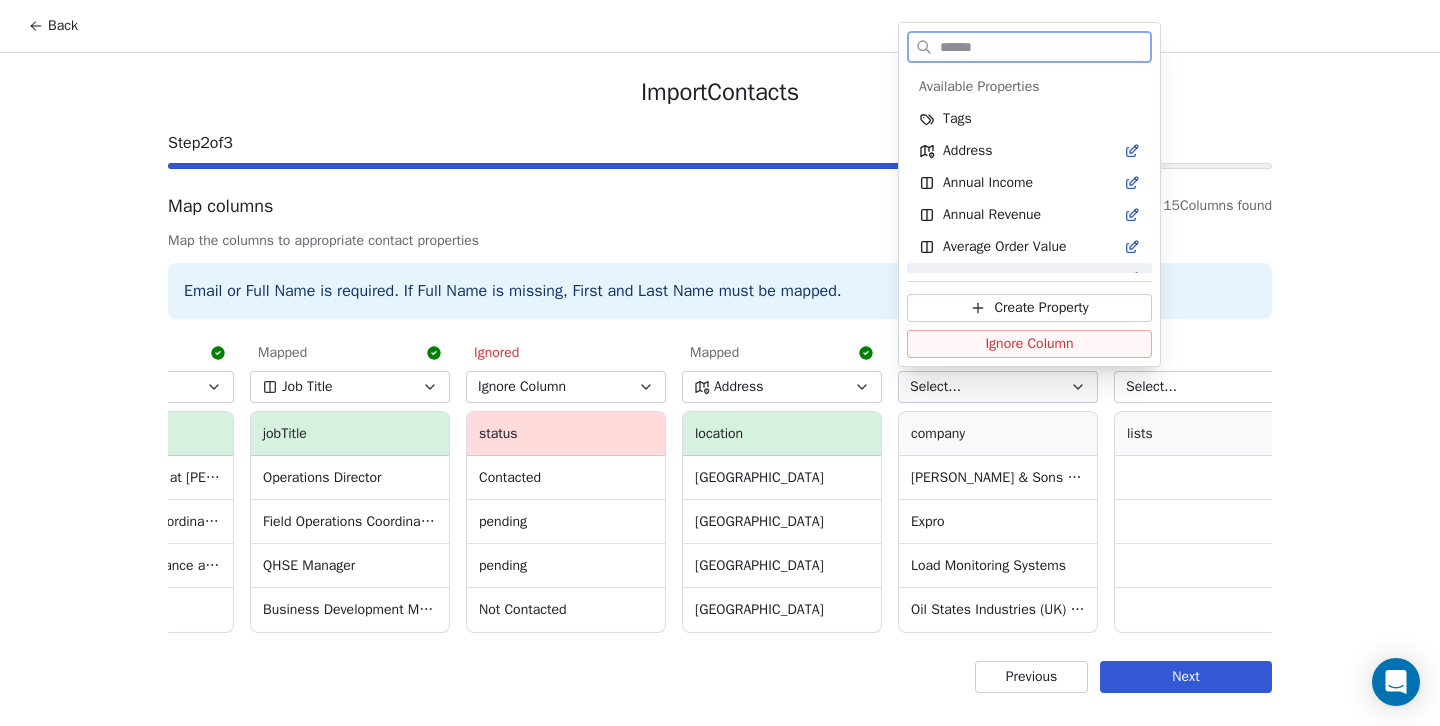 click on "Create Property" at bounding box center (1041, 308) 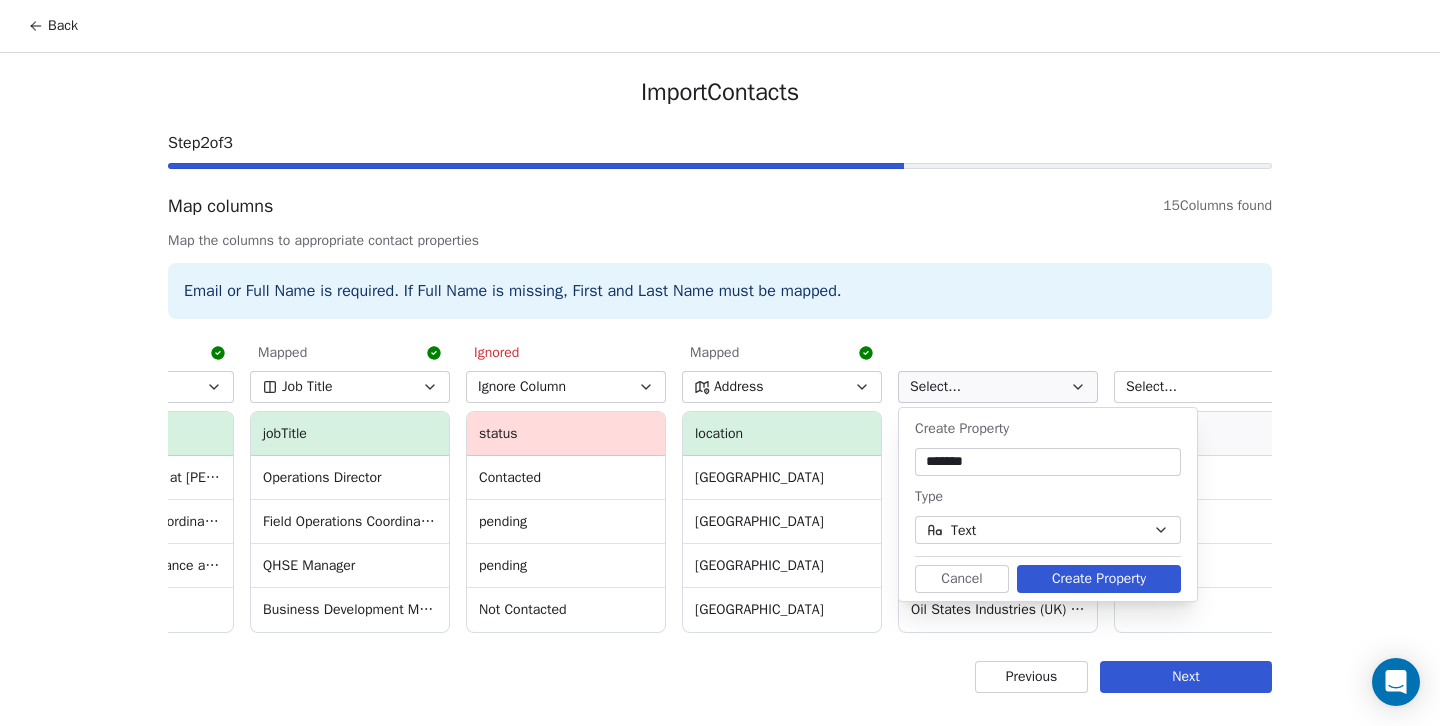 click on "Create Property" at bounding box center (1099, 579) 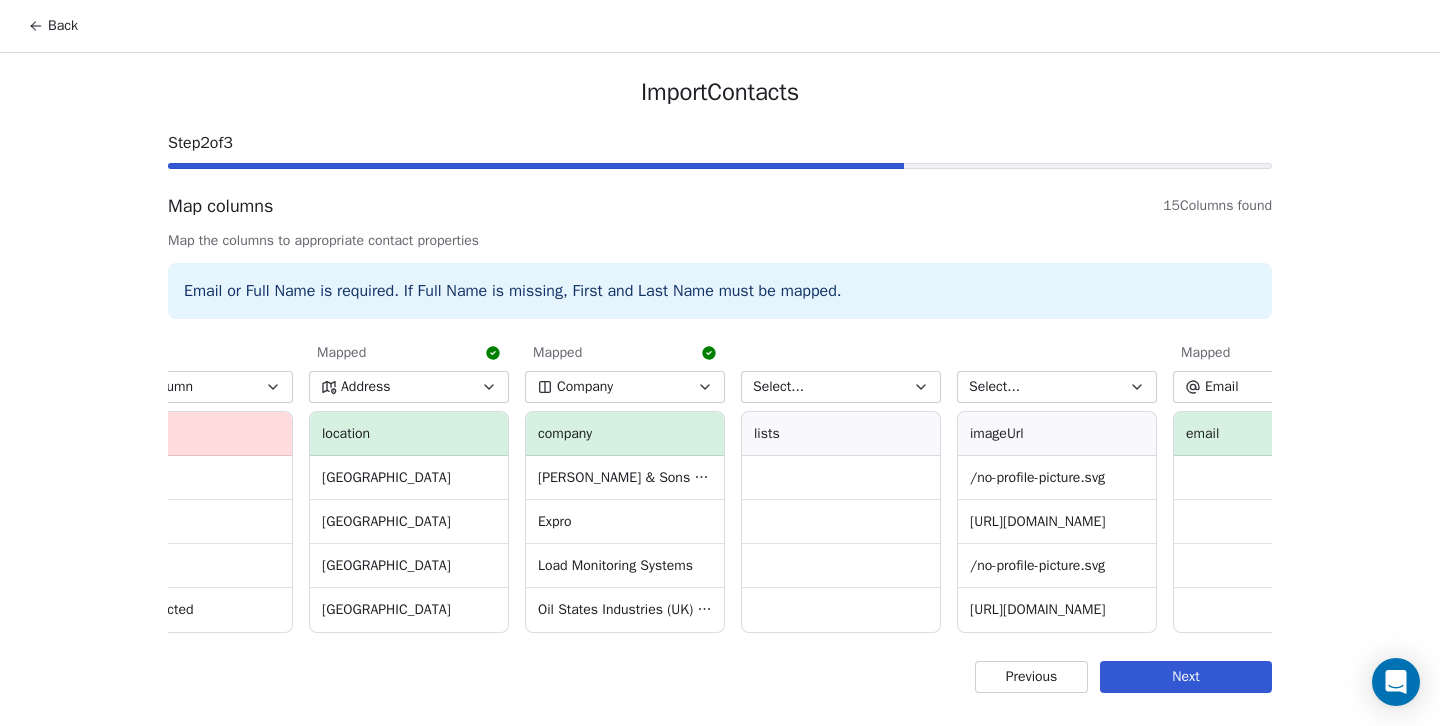 scroll, scrollTop: 0, scrollLeft: 727, axis: horizontal 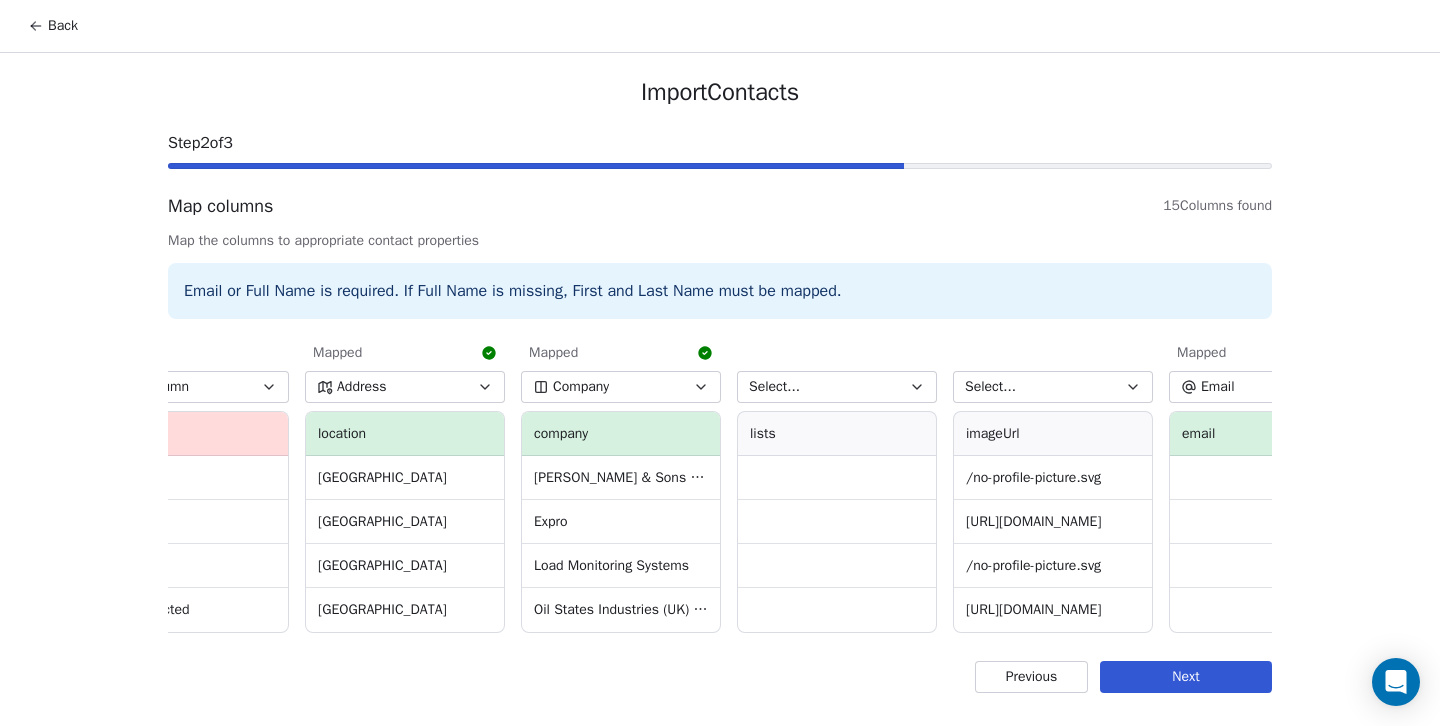 click on "Select..." at bounding box center [837, 387] 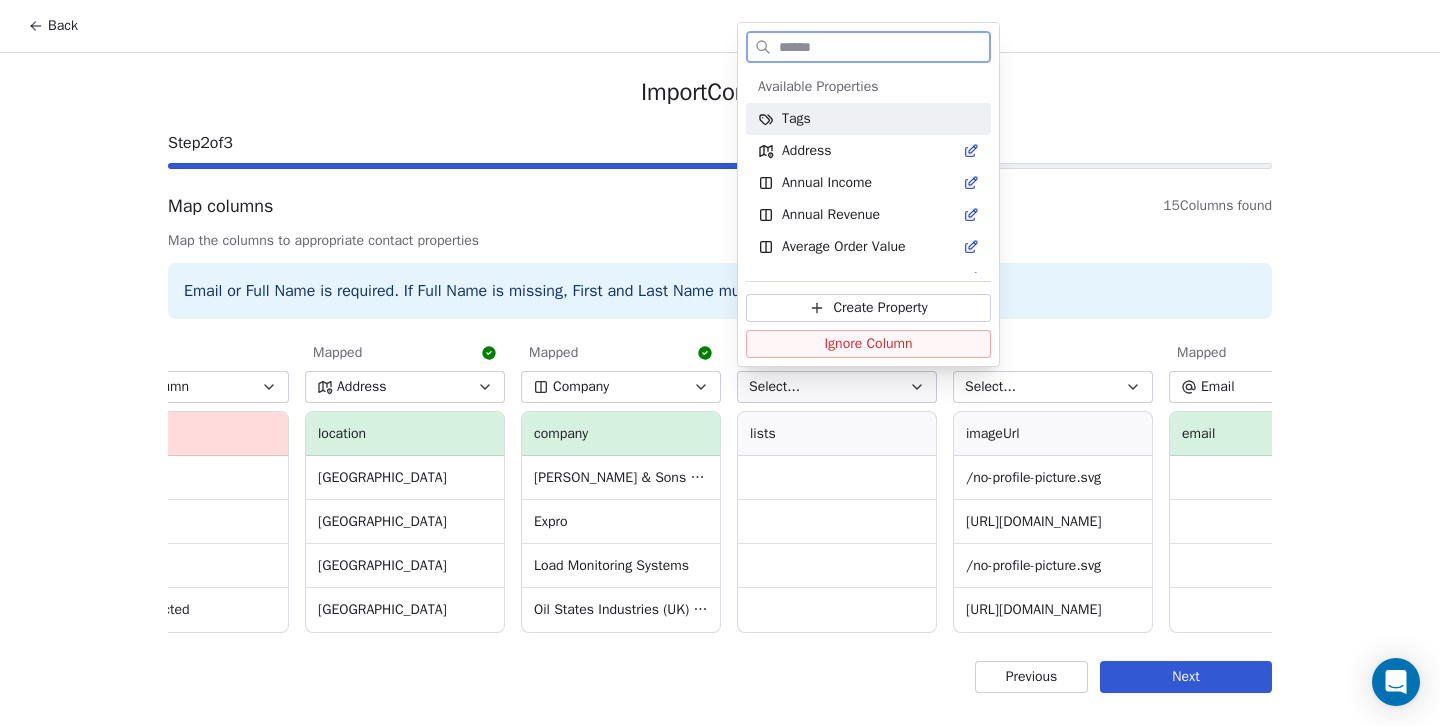 click on "Ignore Column" at bounding box center (868, 344) 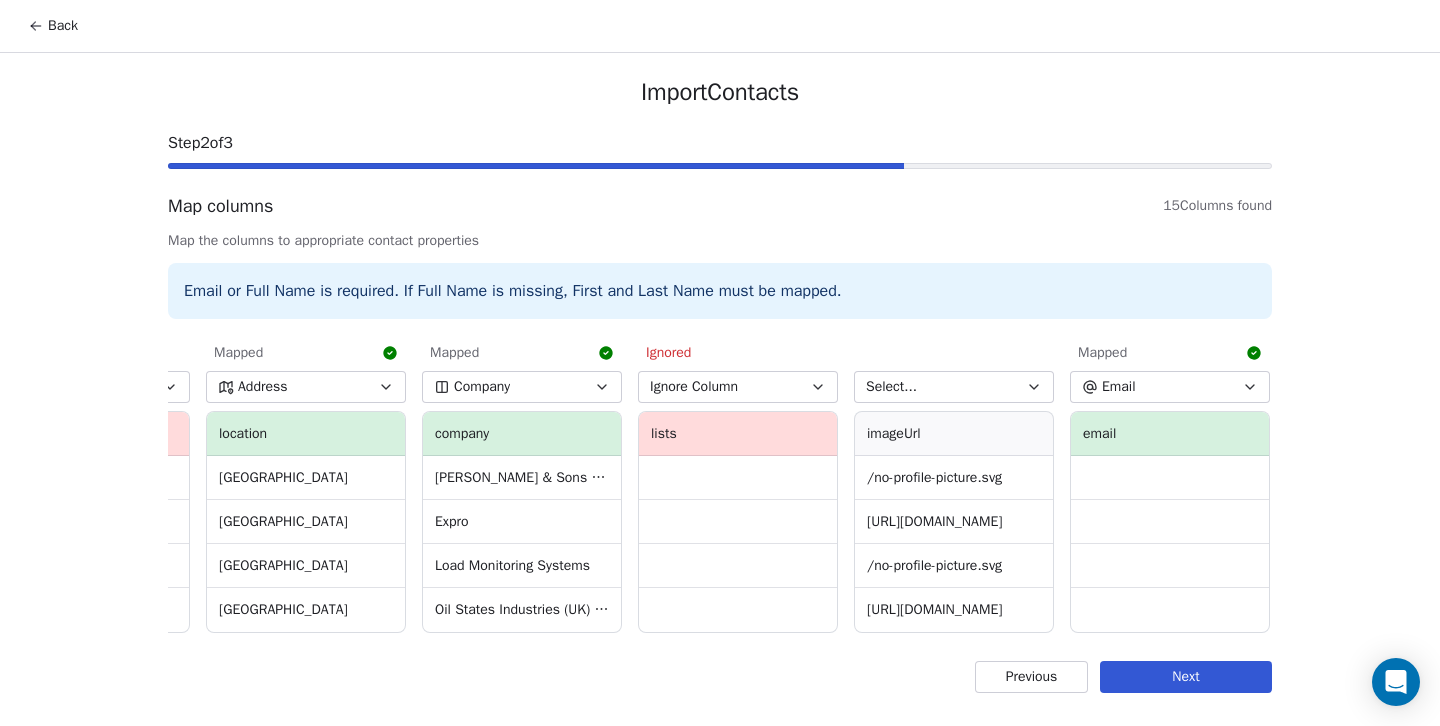 scroll, scrollTop: 0, scrollLeft: 874, axis: horizontal 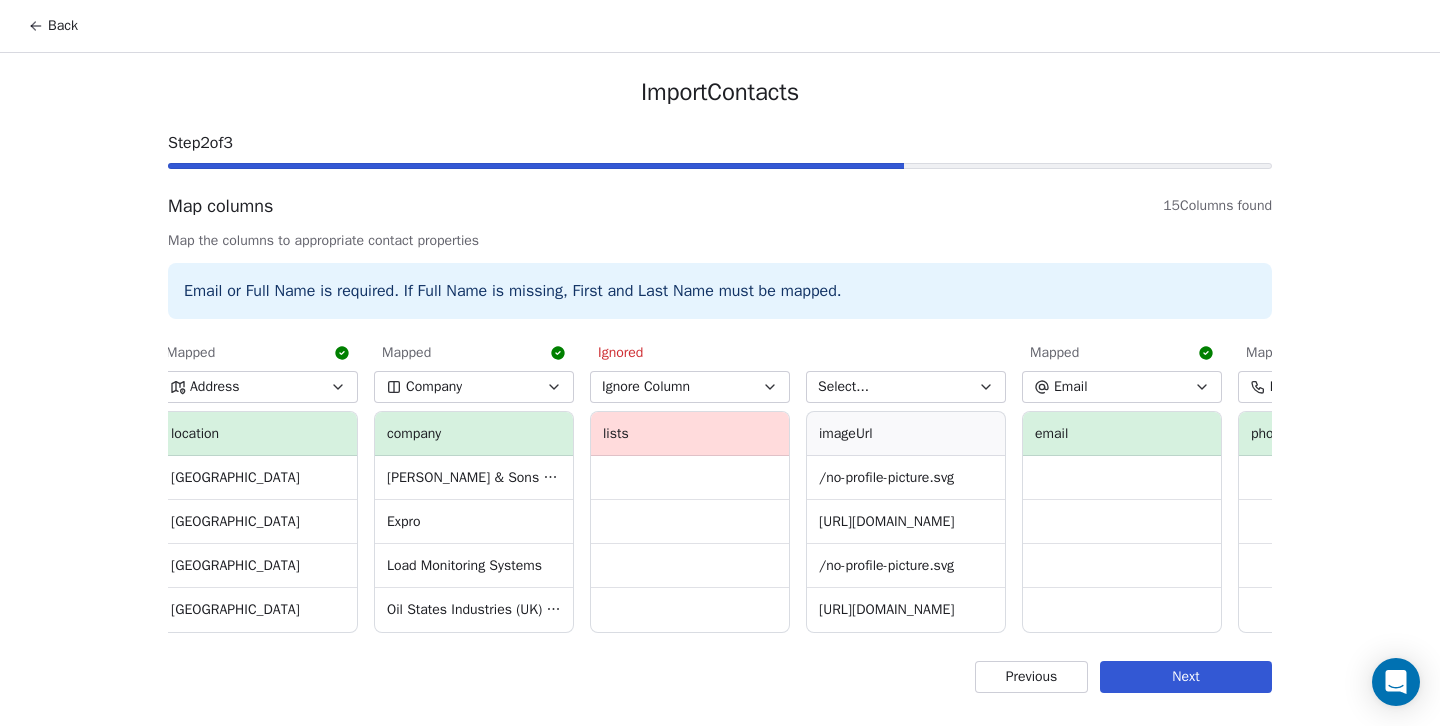 click on "Select..." at bounding box center (906, 387) 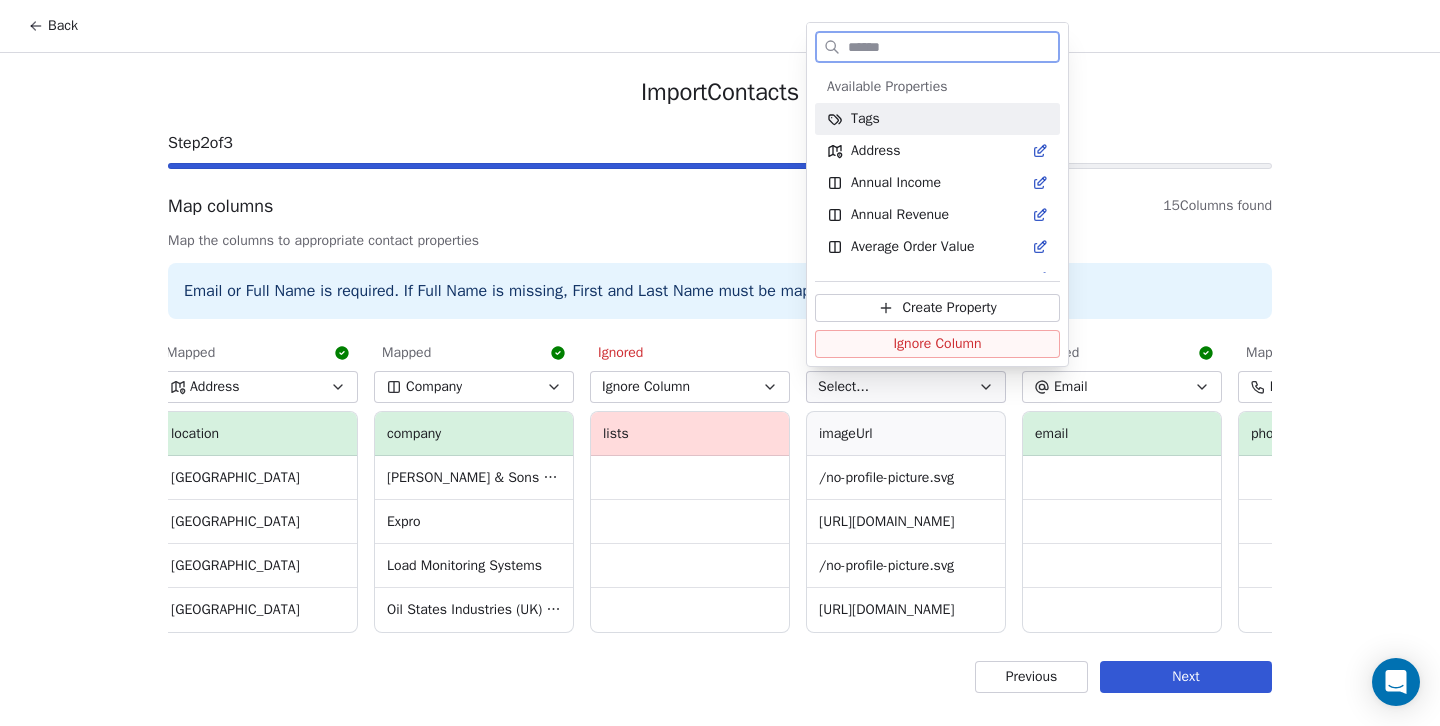 click on "Ignore Column" at bounding box center [937, 344] 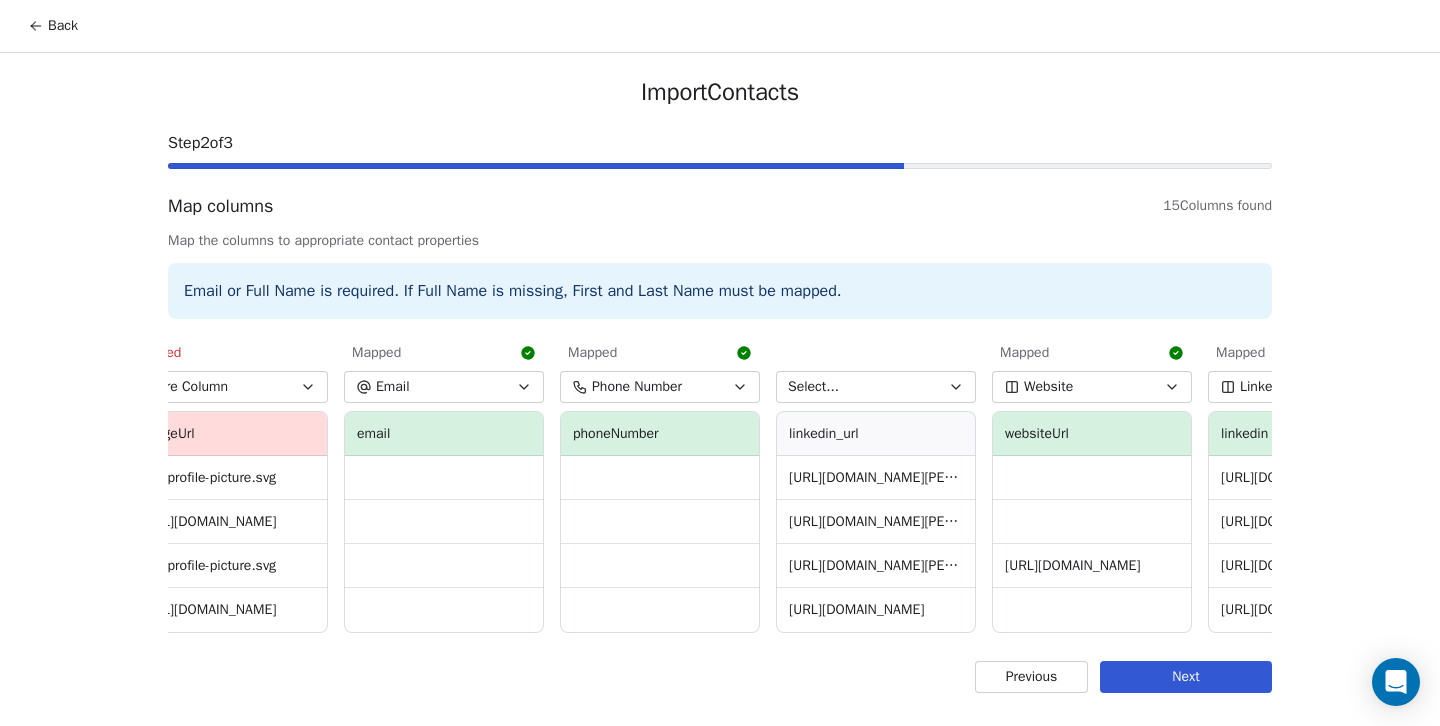 scroll, scrollTop: 0, scrollLeft: 1579, axis: horizontal 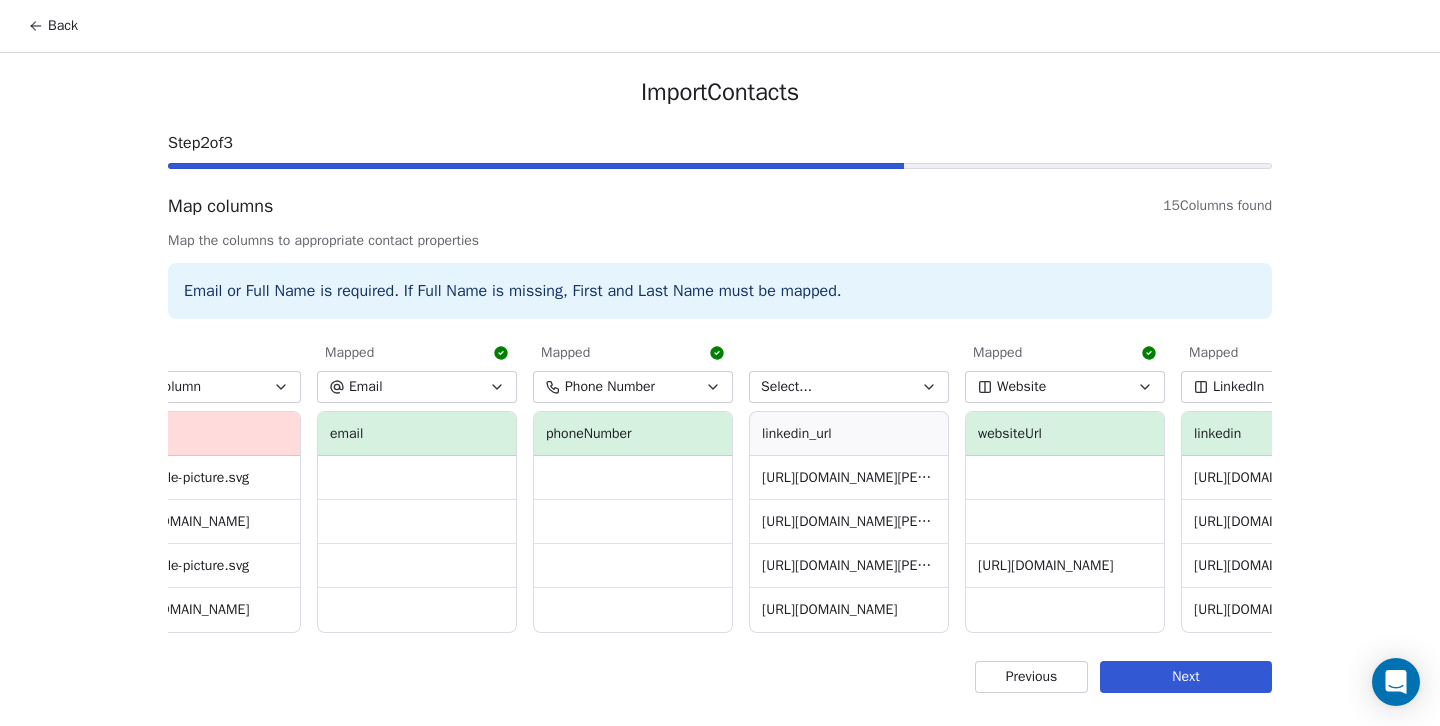 click on "Select..." at bounding box center [849, 387] 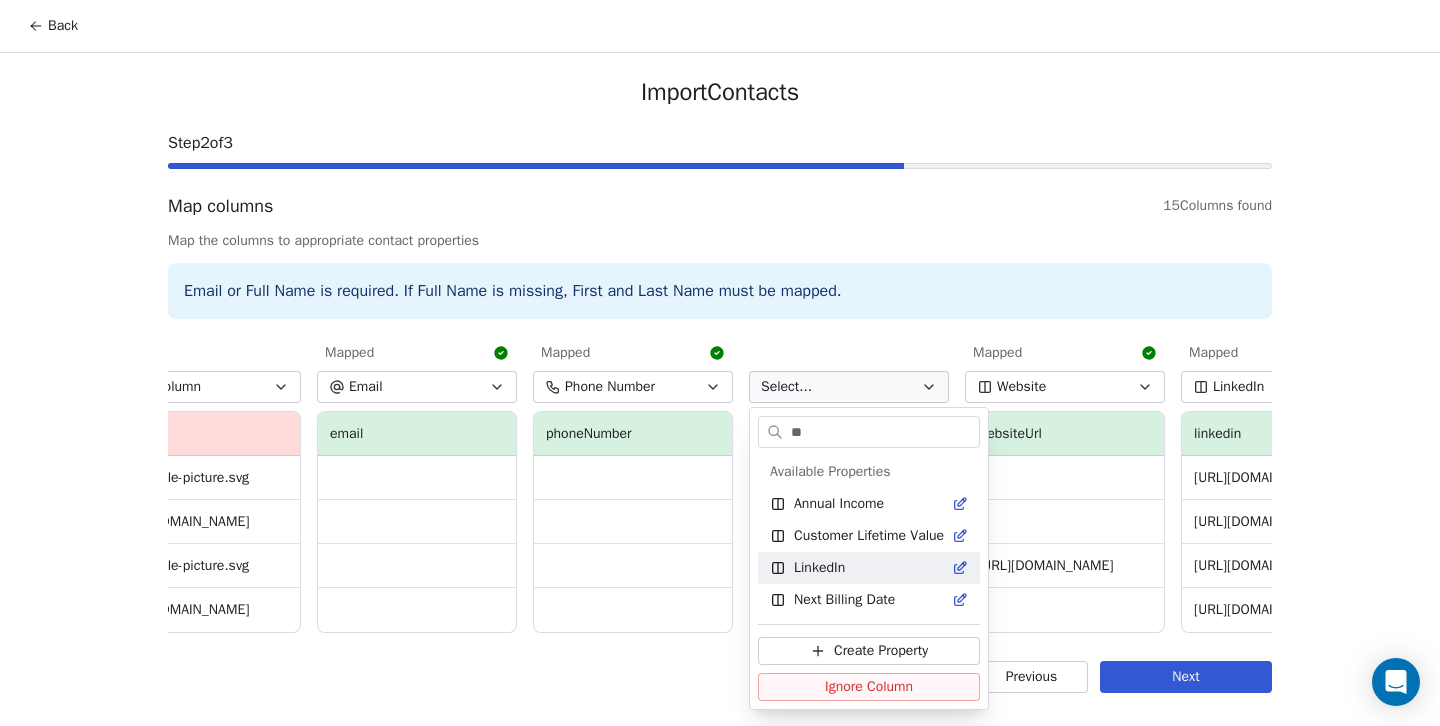 type on "**" 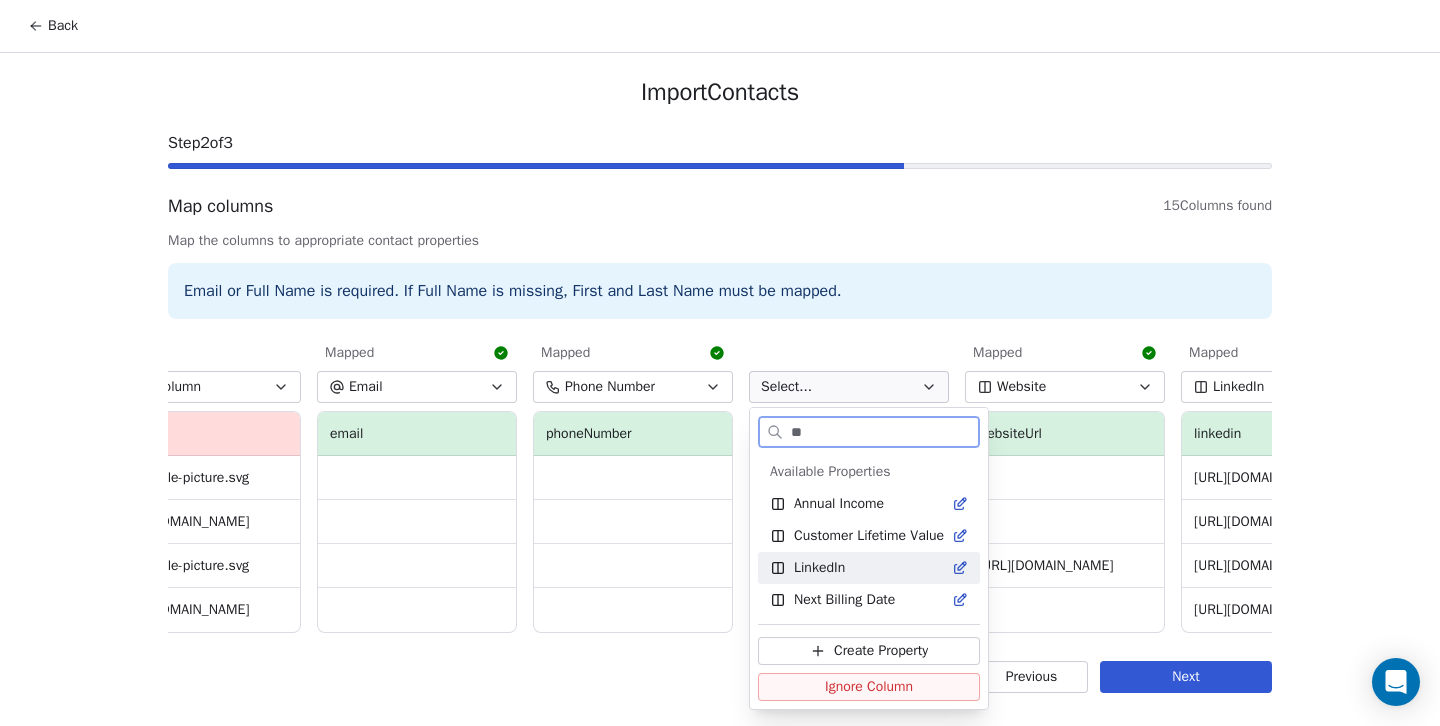 click on "LinkedIn" at bounding box center [819, 568] 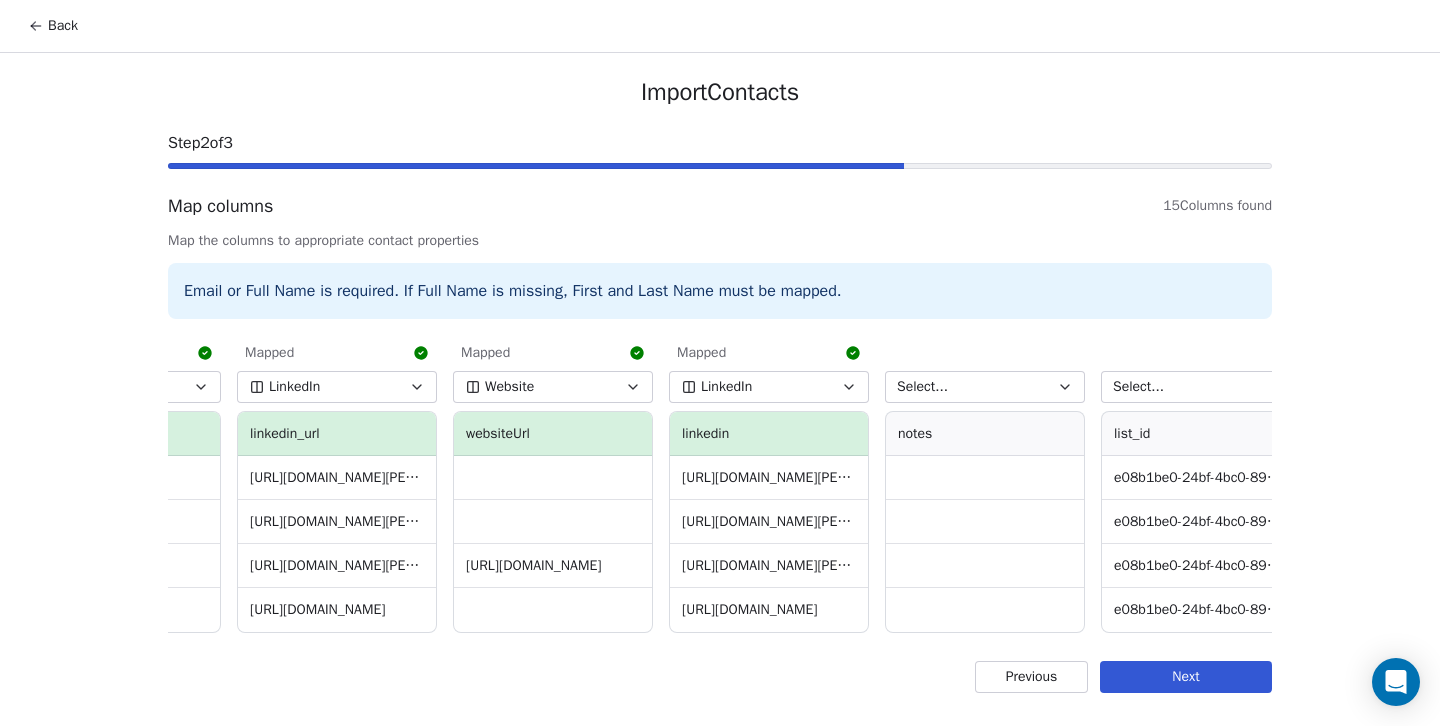 scroll, scrollTop: 0, scrollLeft: 2120, axis: horizontal 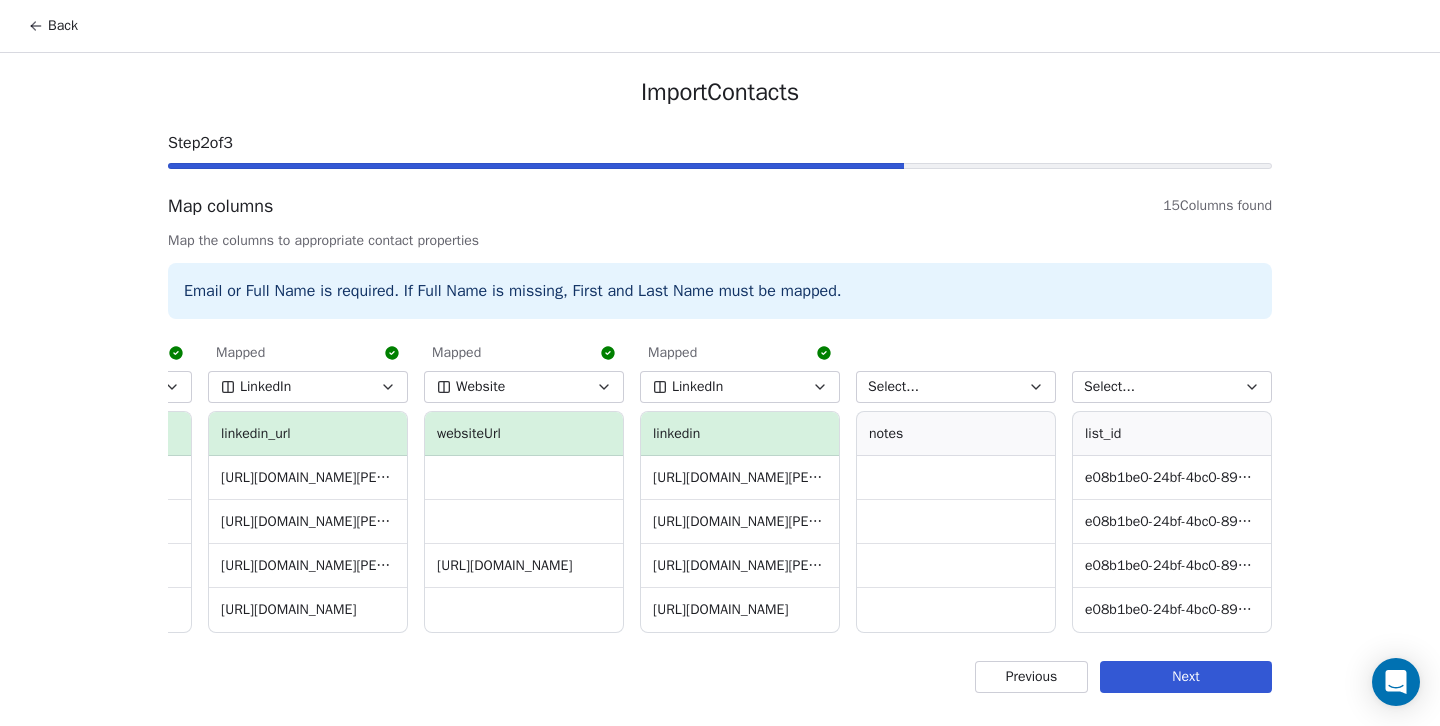click on "Select..." at bounding box center [956, 387] 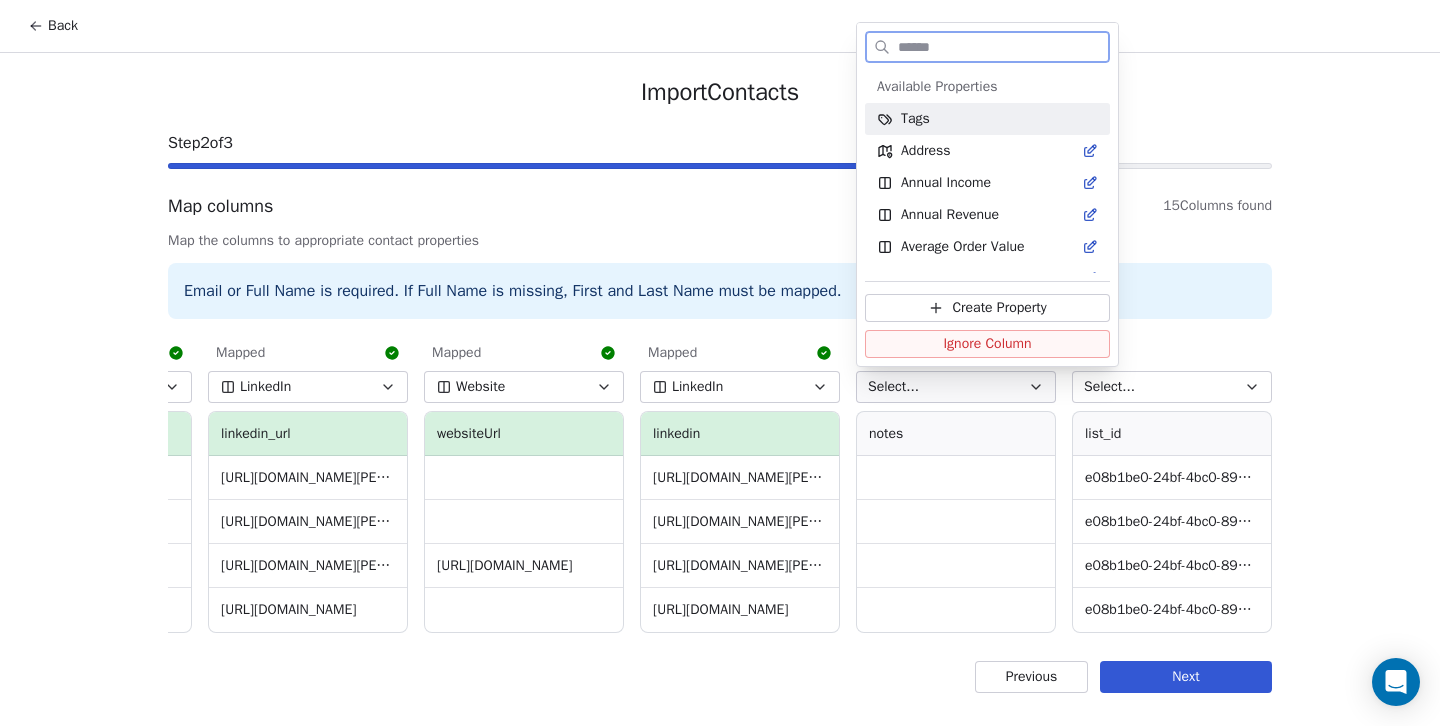 click on "Ignore Column" at bounding box center [987, 344] 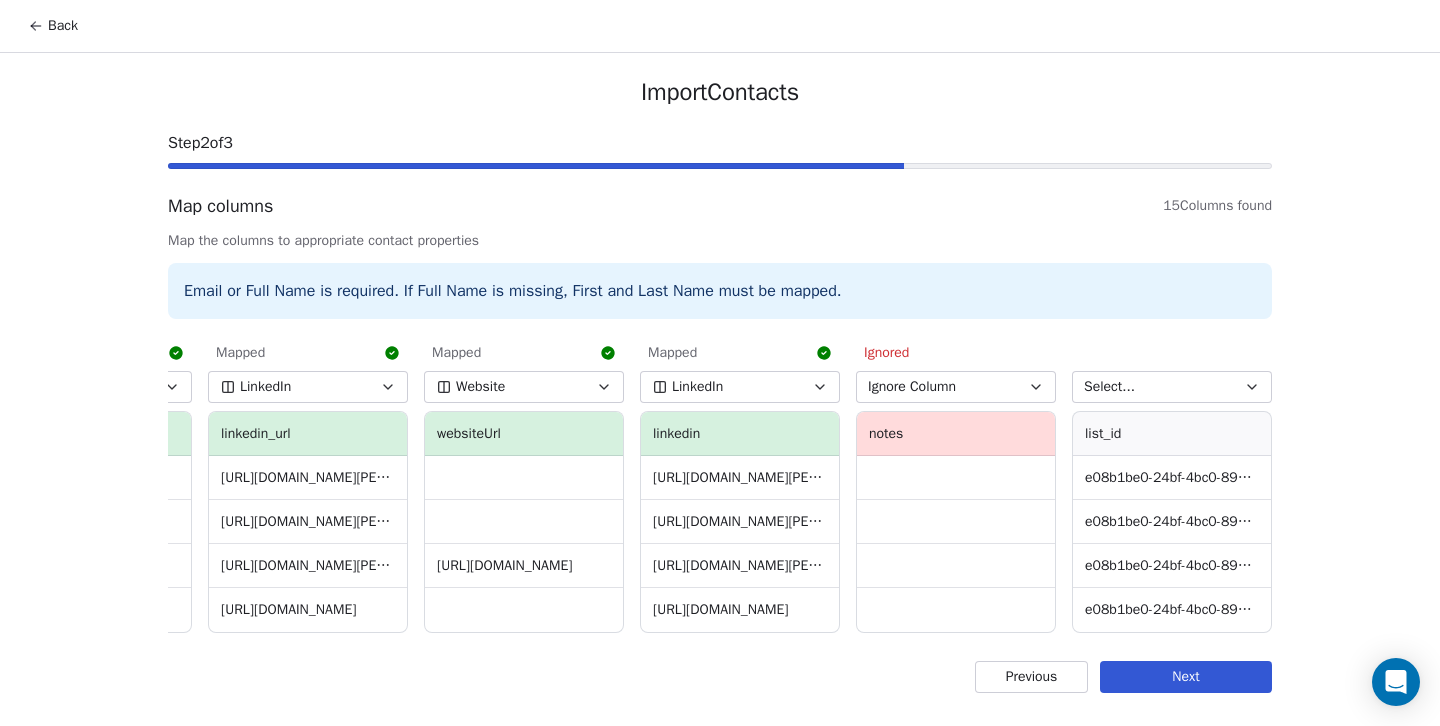 click on "Select..." at bounding box center [1172, 387] 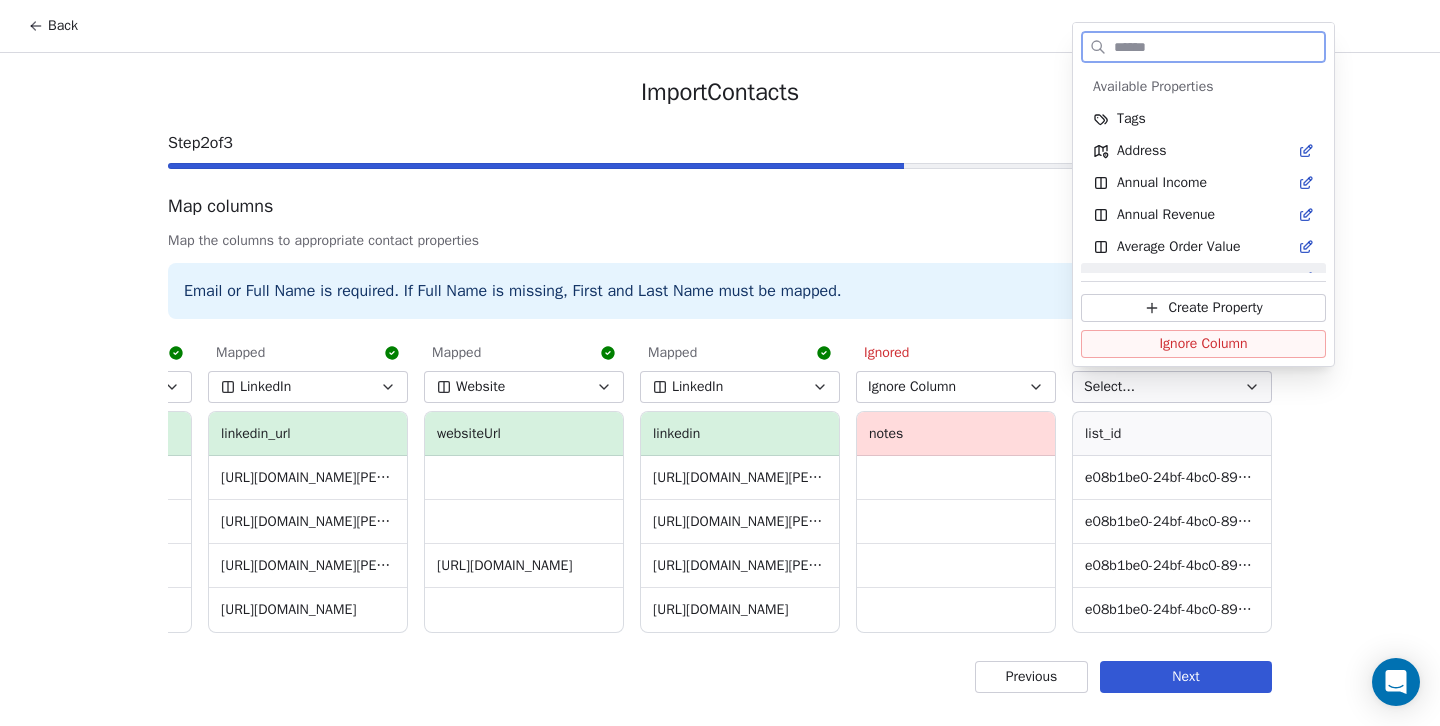 click on "Ignore Column" at bounding box center [1203, 344] 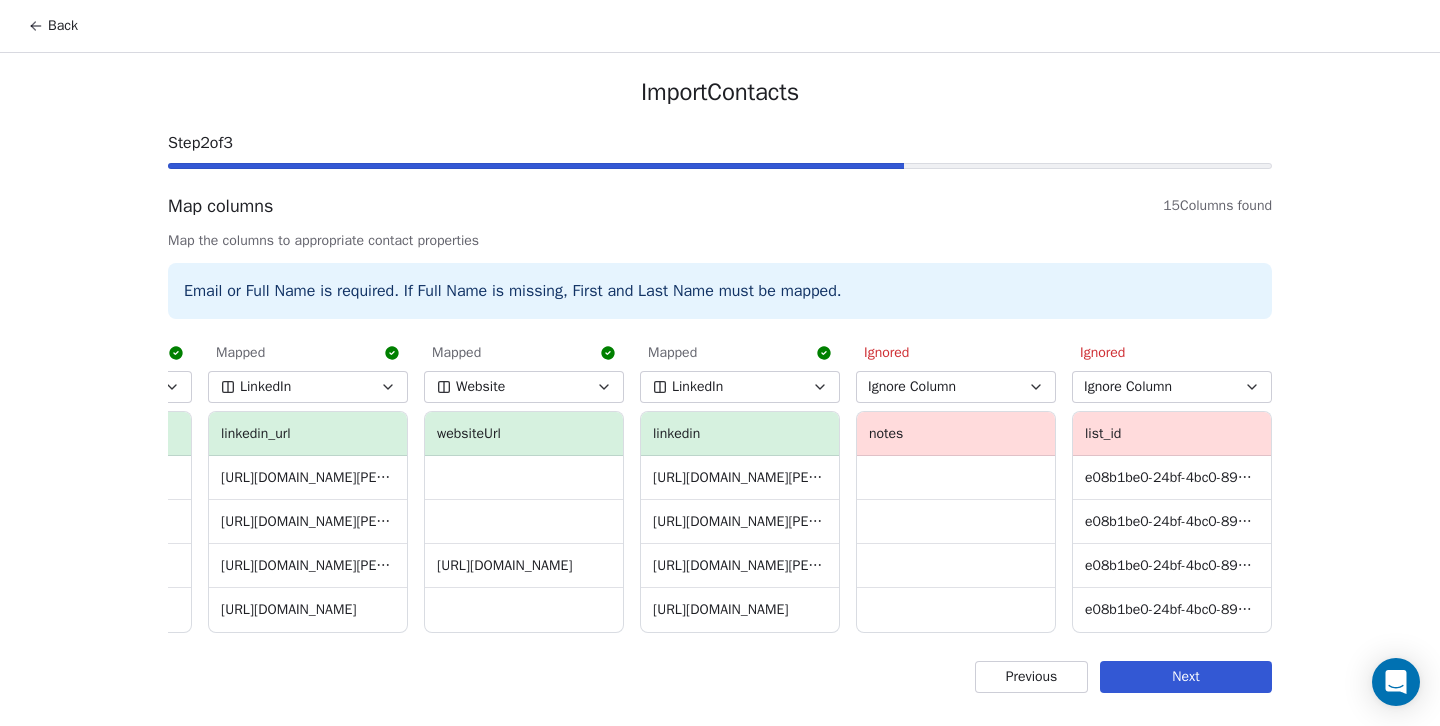 click on "Next" at bounding box center (1186, 677) 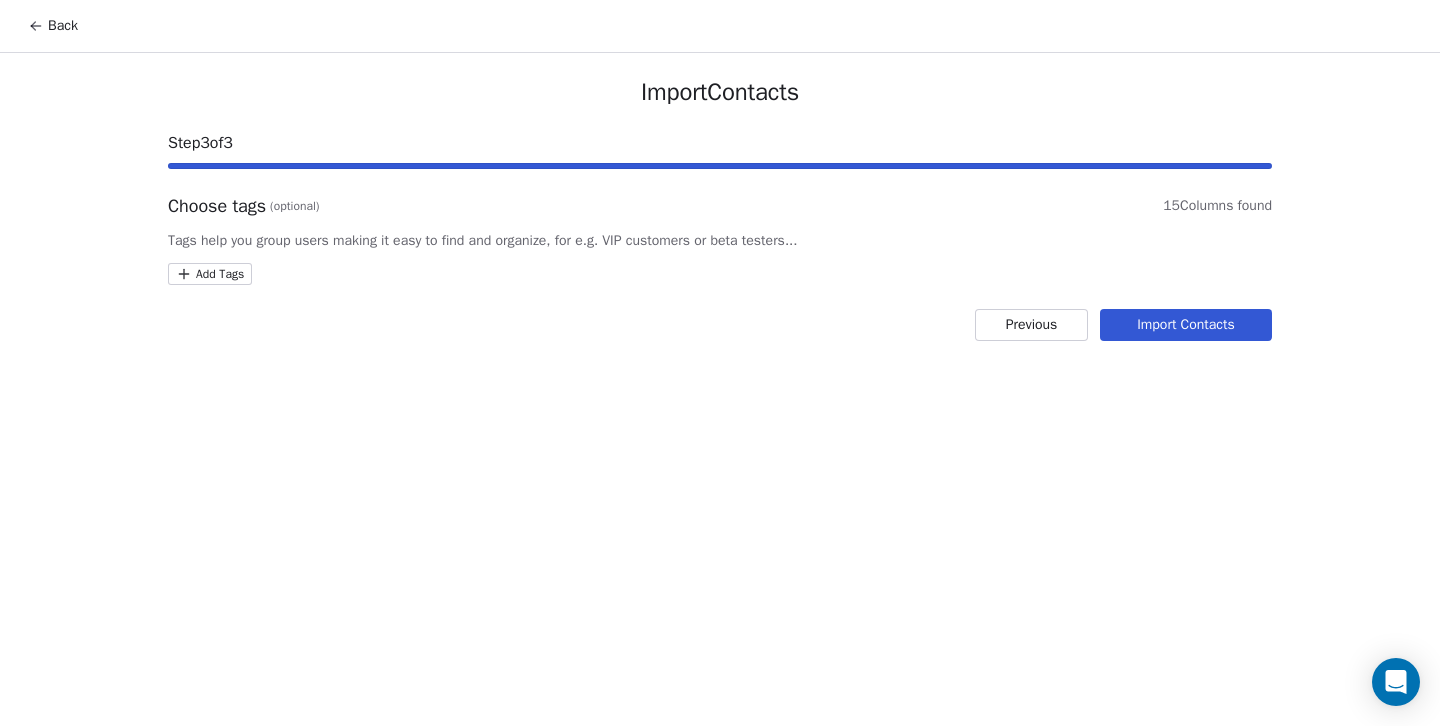 click on "Back Import  Contacts Step  3  of  3 Choose tags (optional) 15  Columns found Tags help you group users making it easy to find and organize, for e.g. VIP customers or beta testers...  Add Tags Previous Import Contacts" at bounding box center [720, 363] 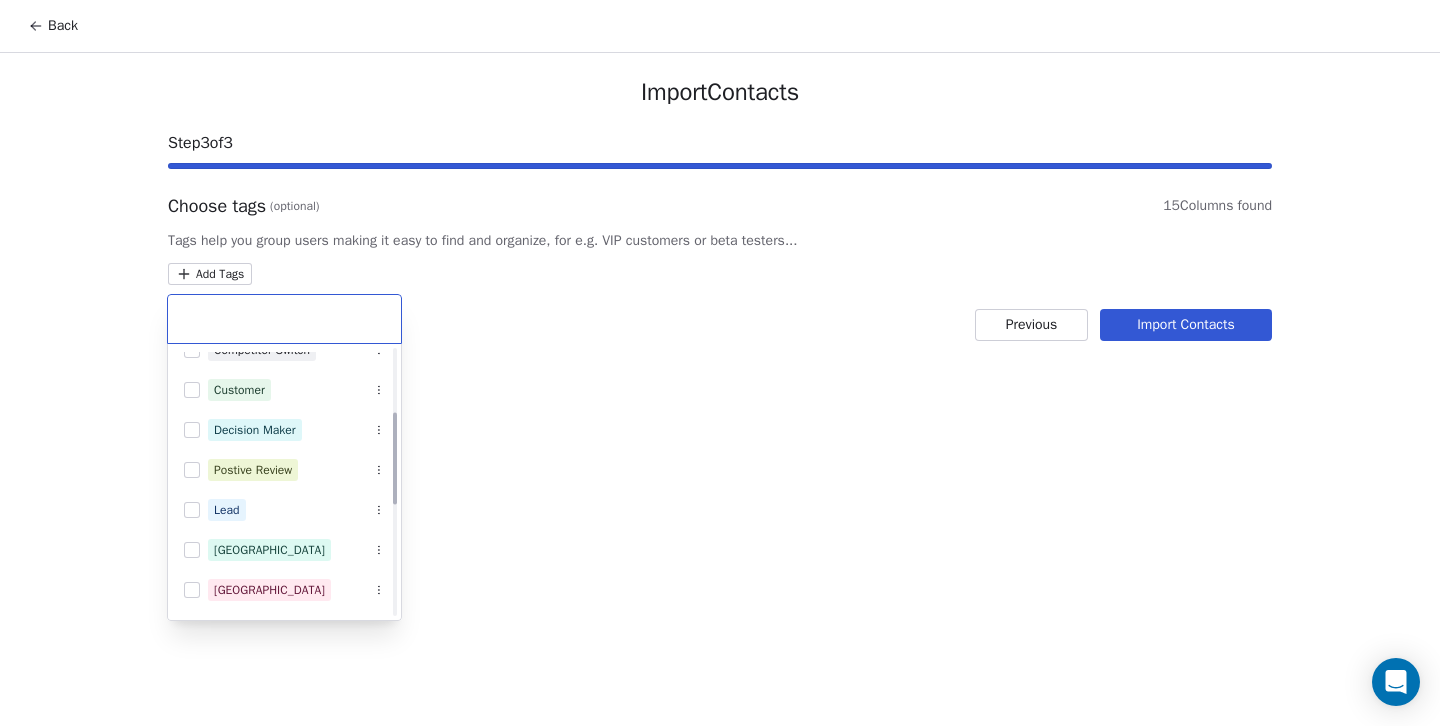 scroll, scrollTop: 183, scrollLeft: 0, axis: vertical 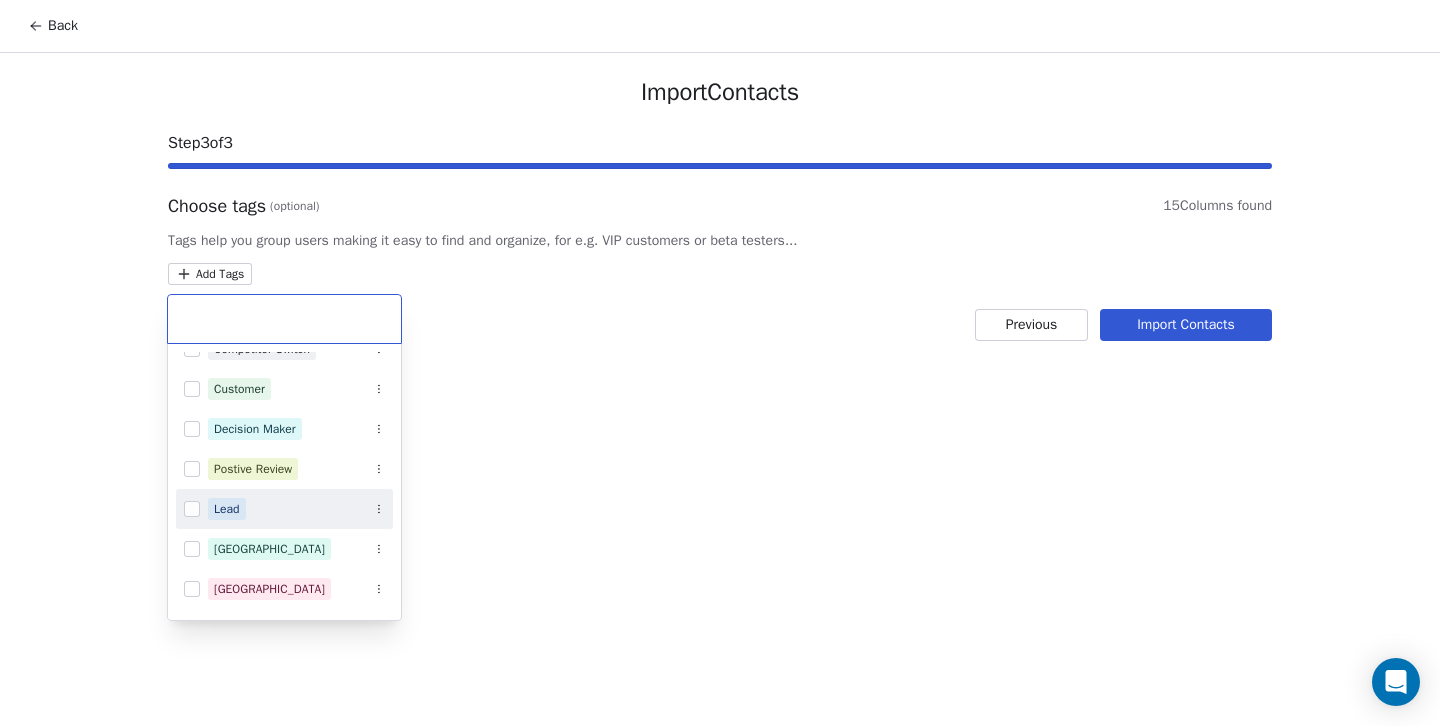 click at bounding box center [192, 509] 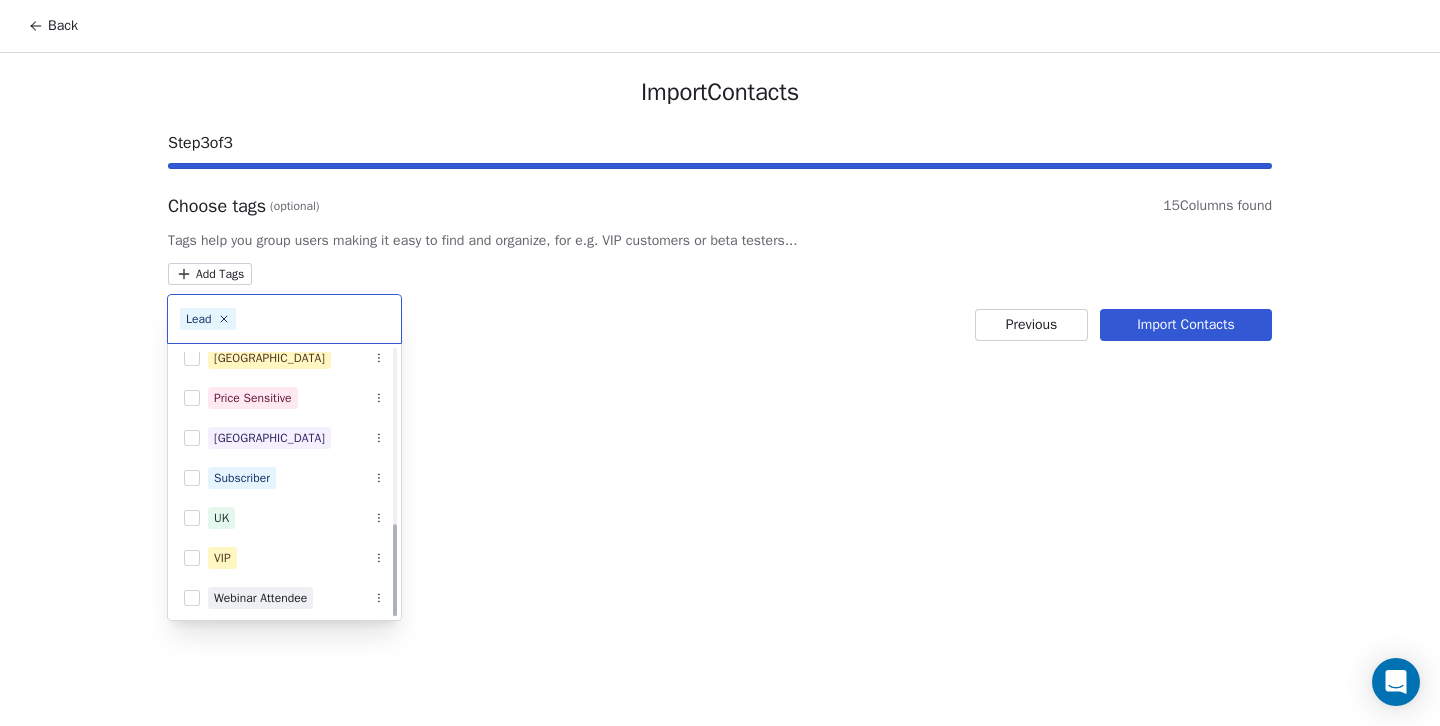 scroll, scrollTop: 500, scrollLeft: 0, axis: vertical 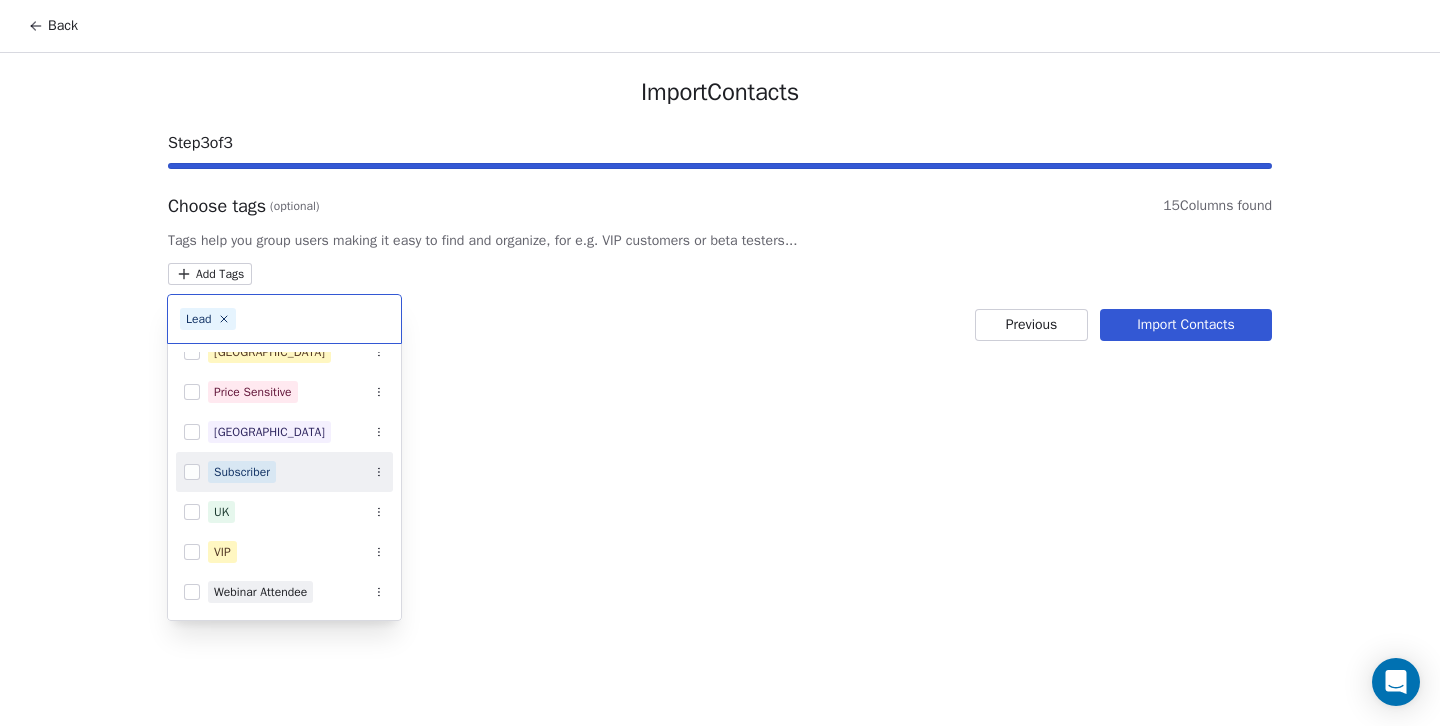 click on "Back Import  Contacts Step  3  of  3 Choose tags (optional) 15  Columns found Tags help you group users making it easy to find and organize, for e.g. VIP customers or beta testers...  Add Tags Previous Import Contacts
Lead Postive Review Lead [GEOGRAPHIC_DATA] [GEOGRAPHIC_DATA] [GEOGRAPHIC_DATA] [GEOGRAPHIC_DATA] Price Sensitive [GEOGRAPHIC_DATA] Subscriber UK VIP Webinar Attendee" at bounding box center [720, 363] 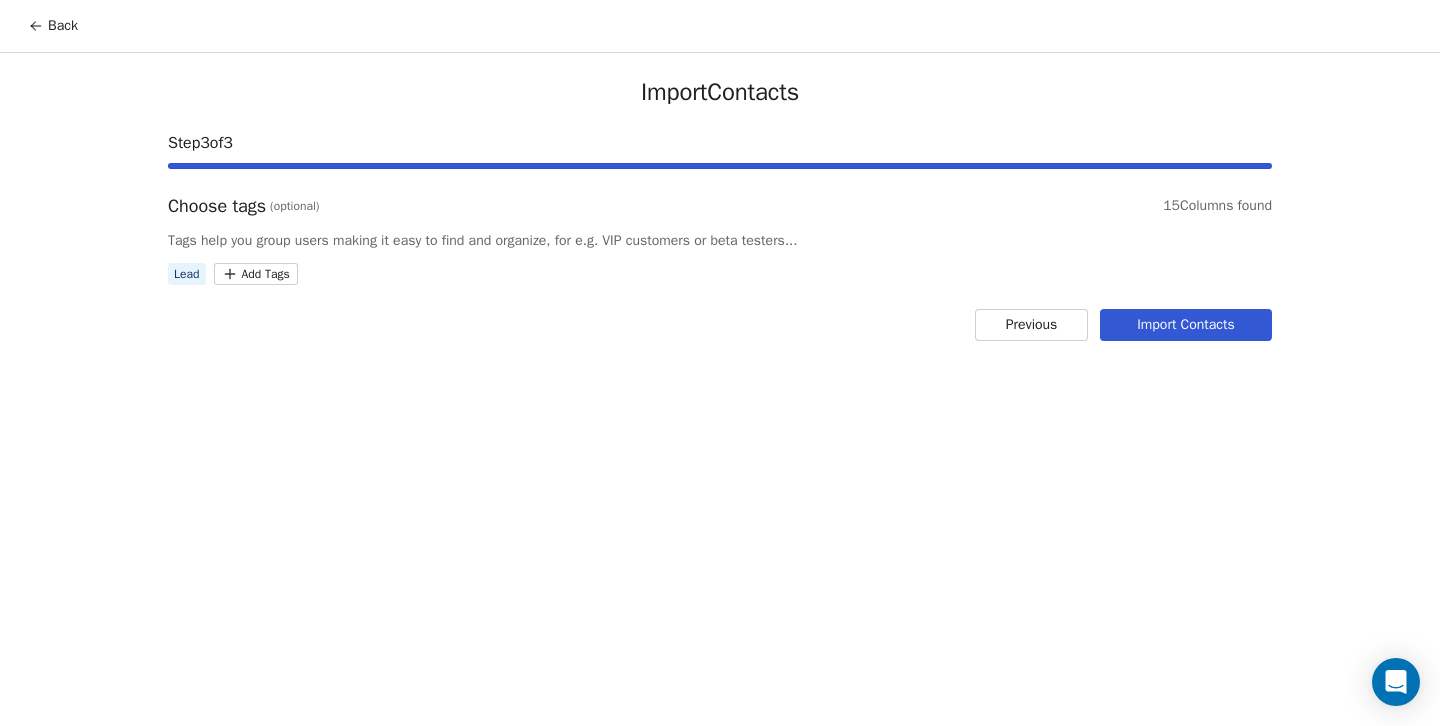 click on "Import Contacts" at bounding box center (1186, 325) 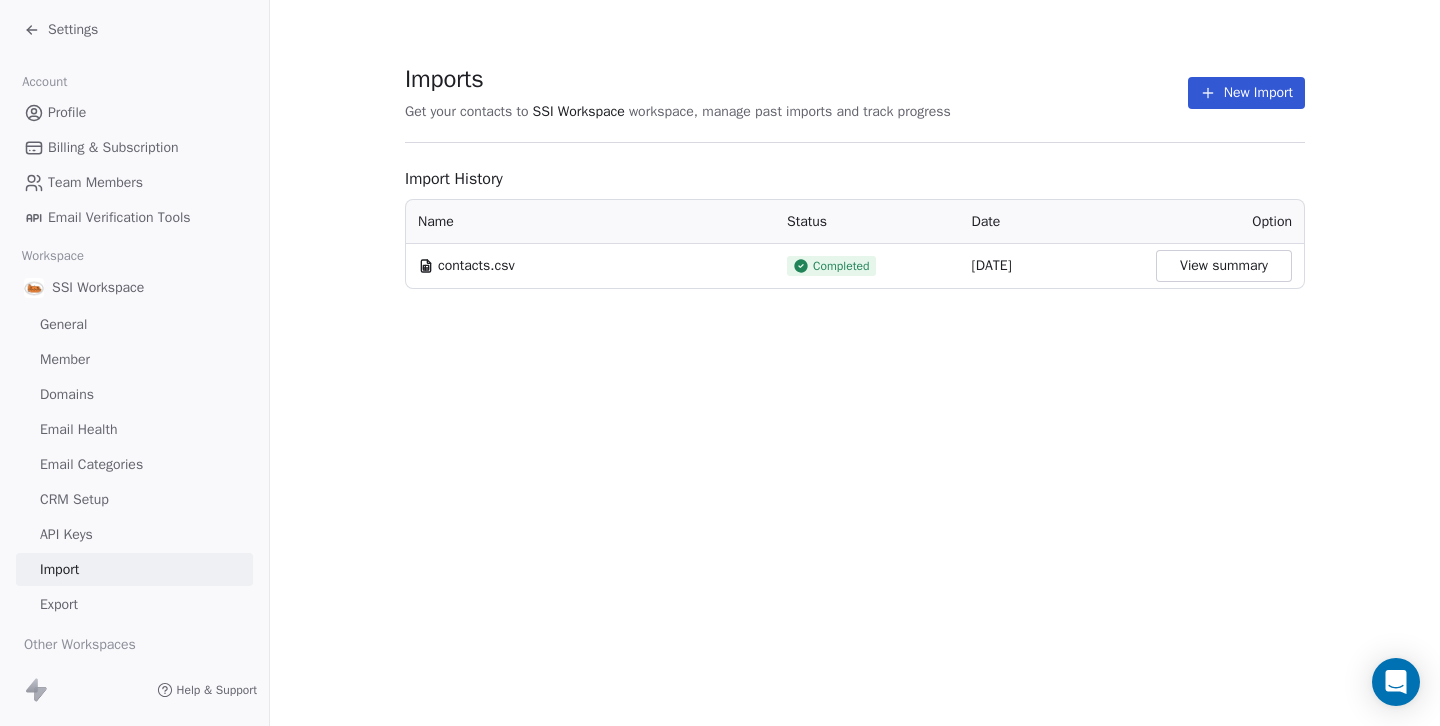 click on "View summary" at bounding box center [1224, 266] 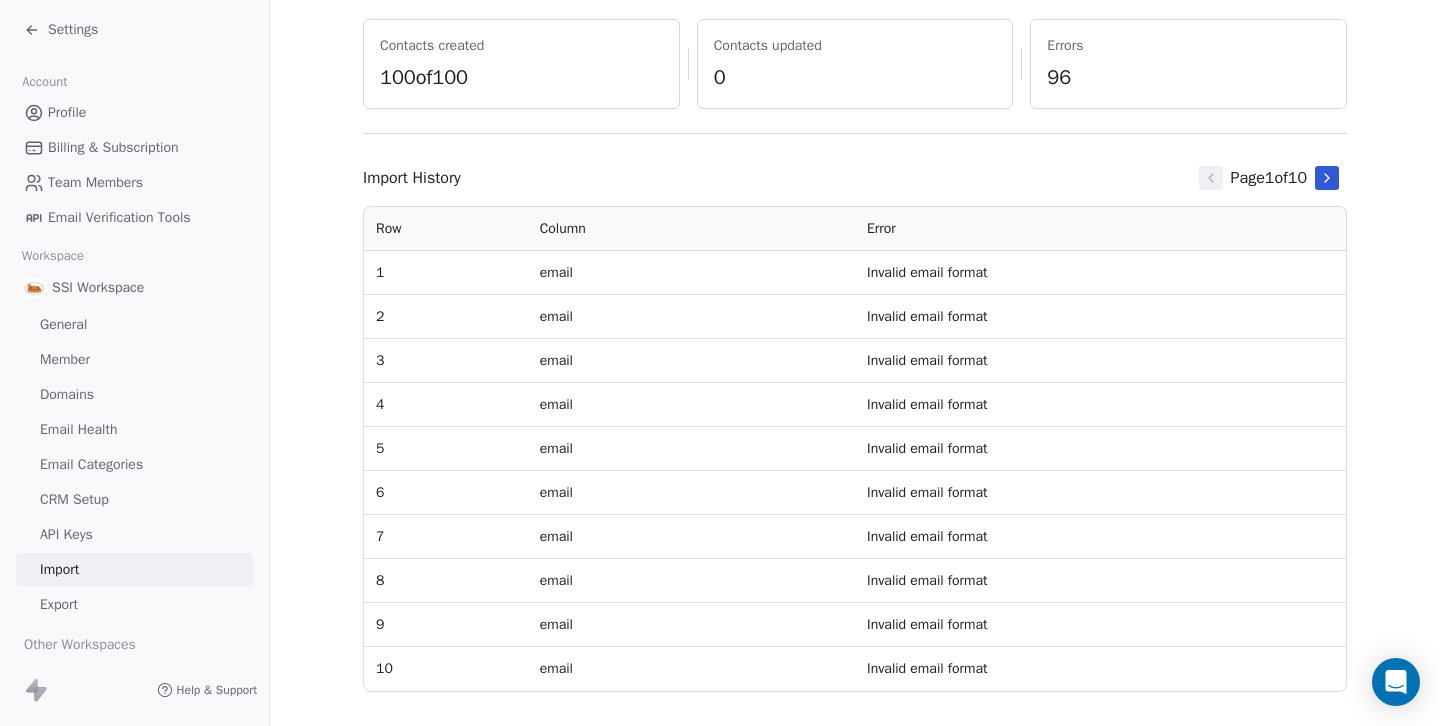 scroll, scrollTop: 198, scrollLeft: 0, axis: vertical 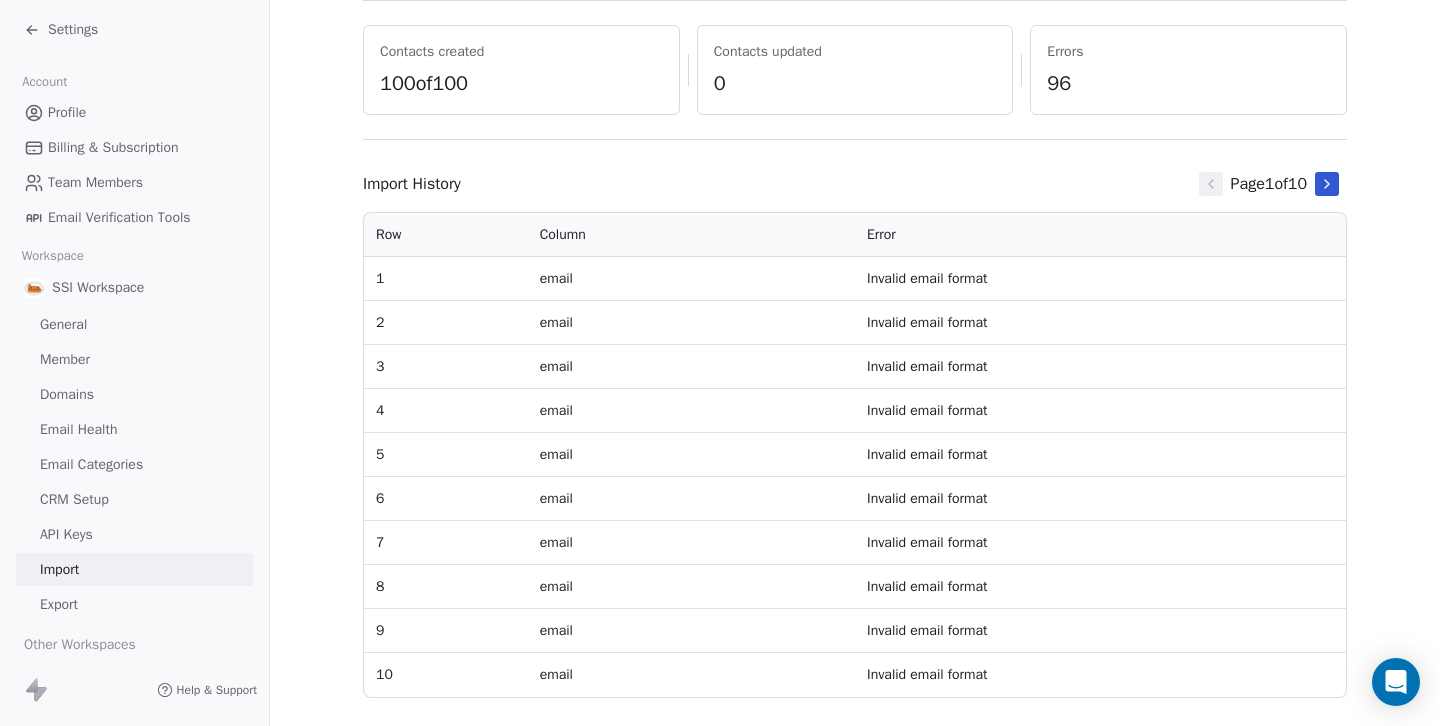 click 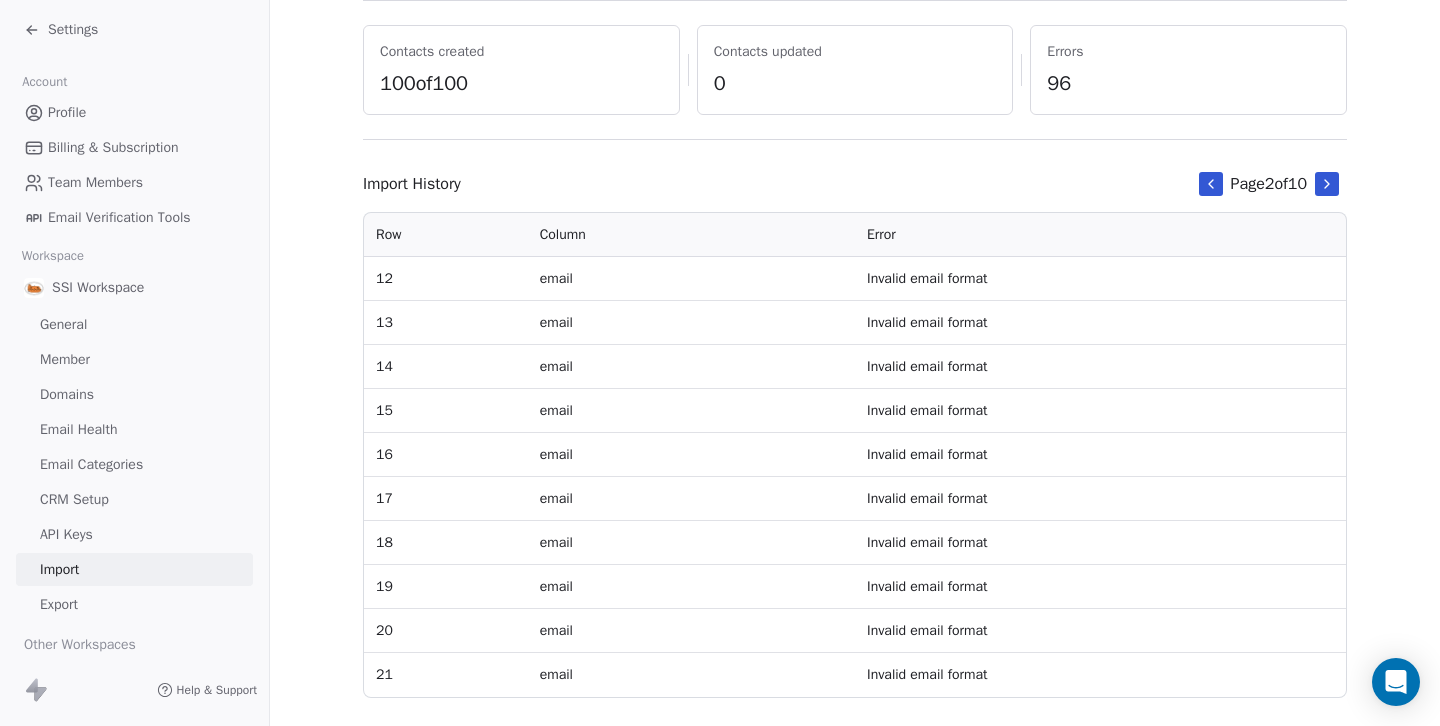 click 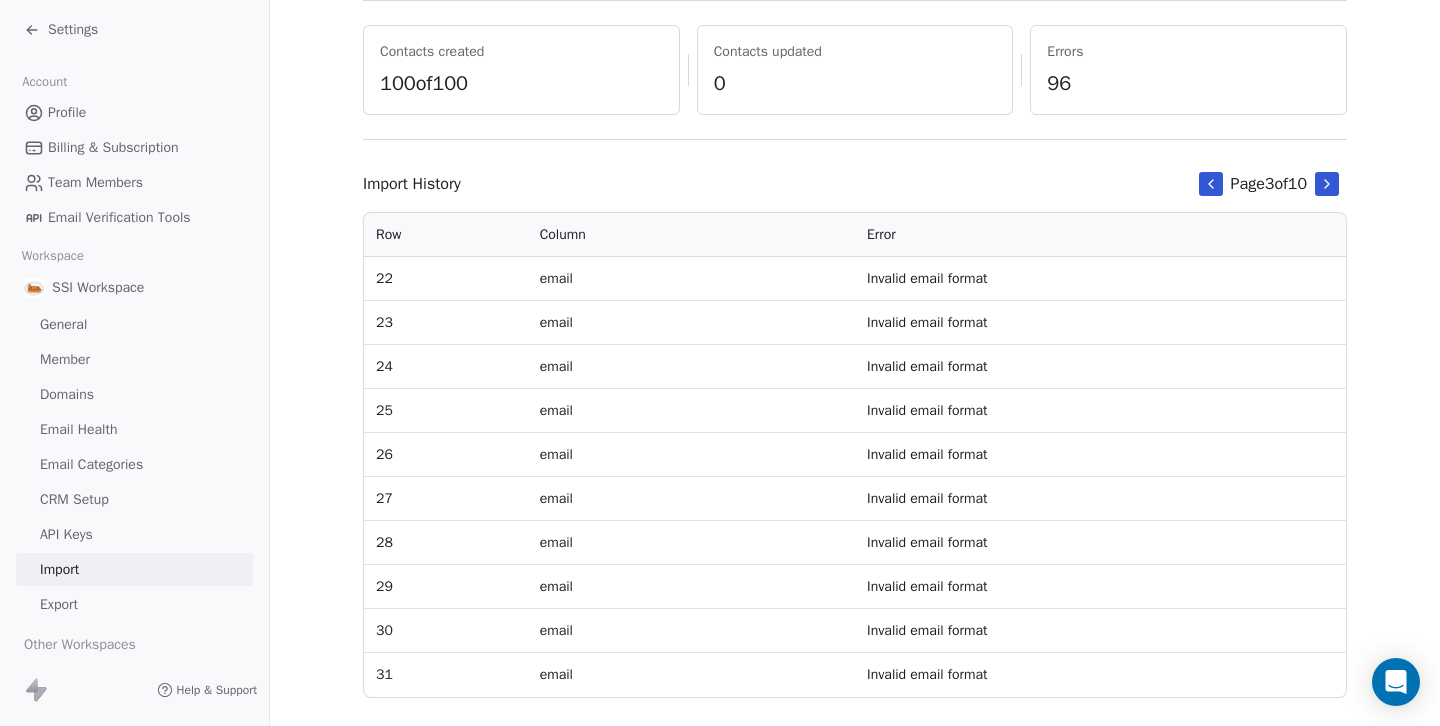 scroll, scrollTop: 234, scrollLeft: 0, axis: vertical 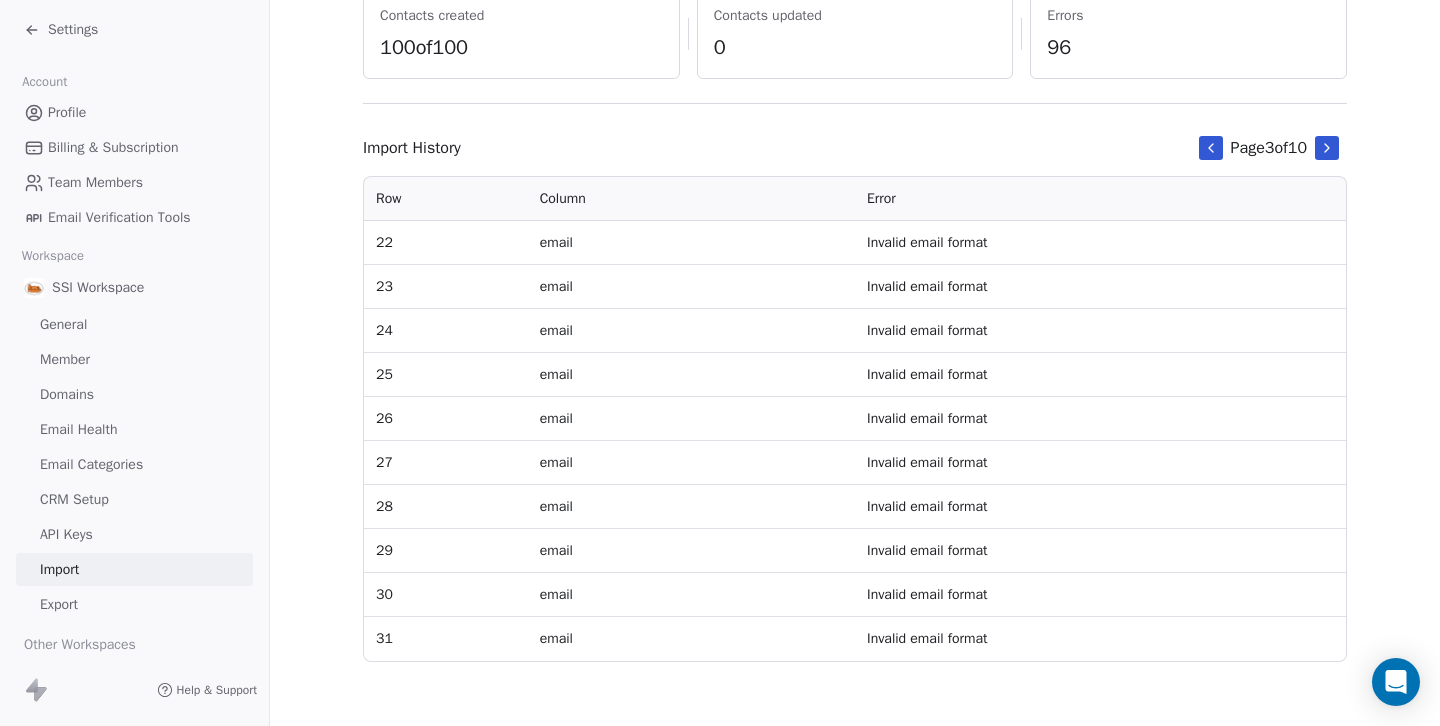 click 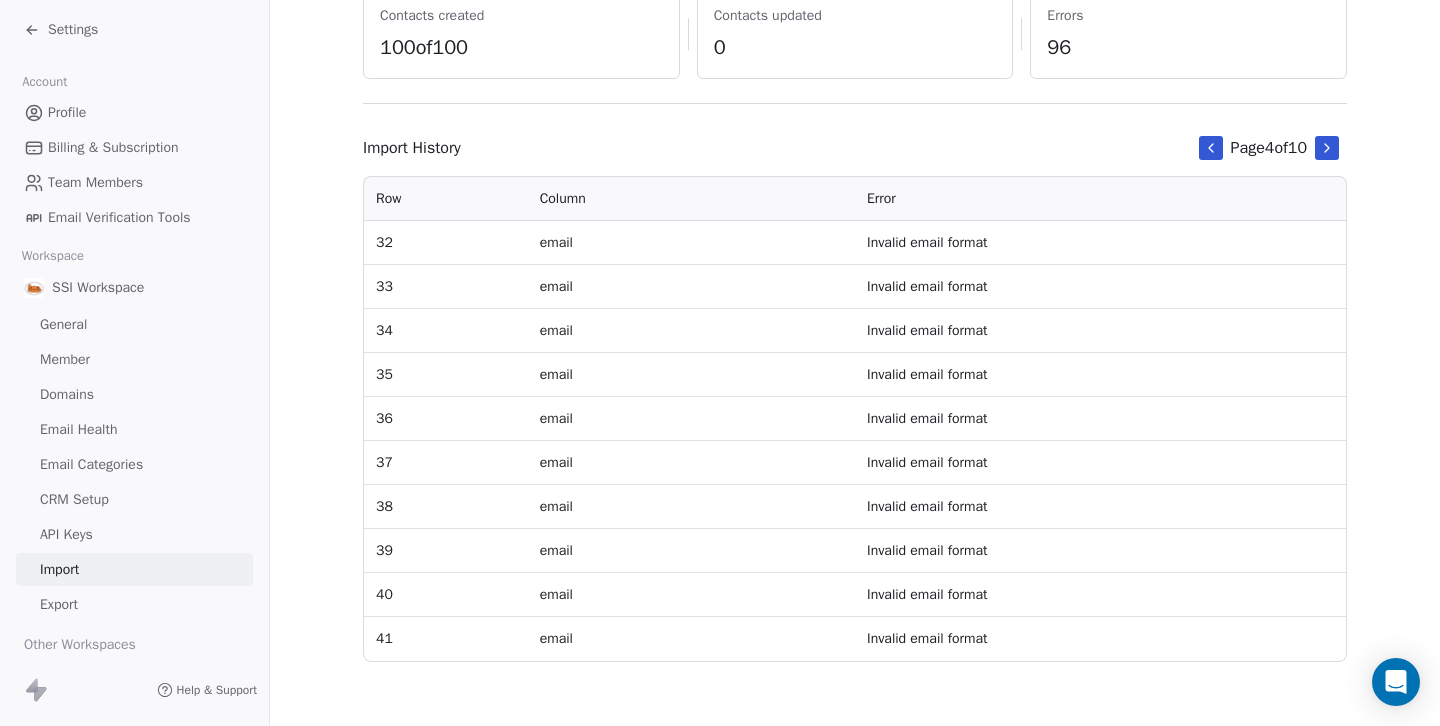 click 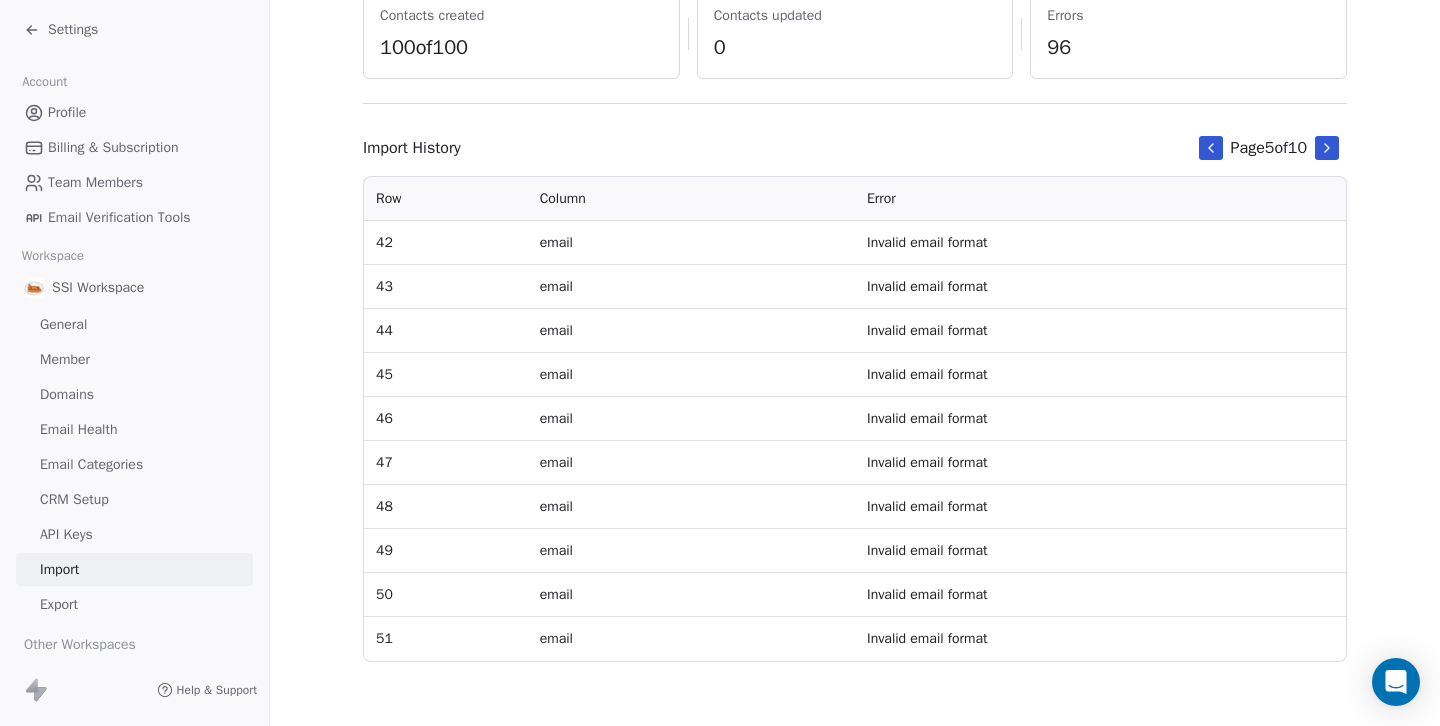 click 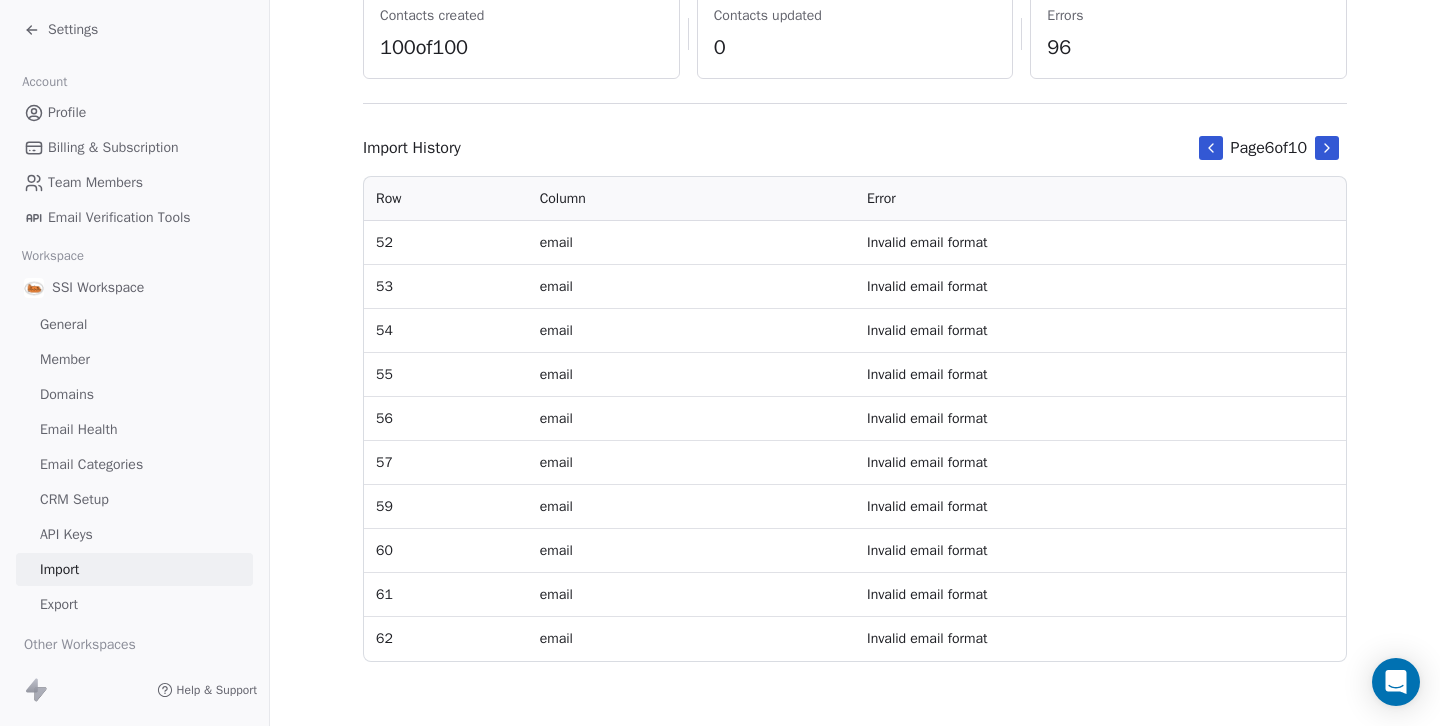 click 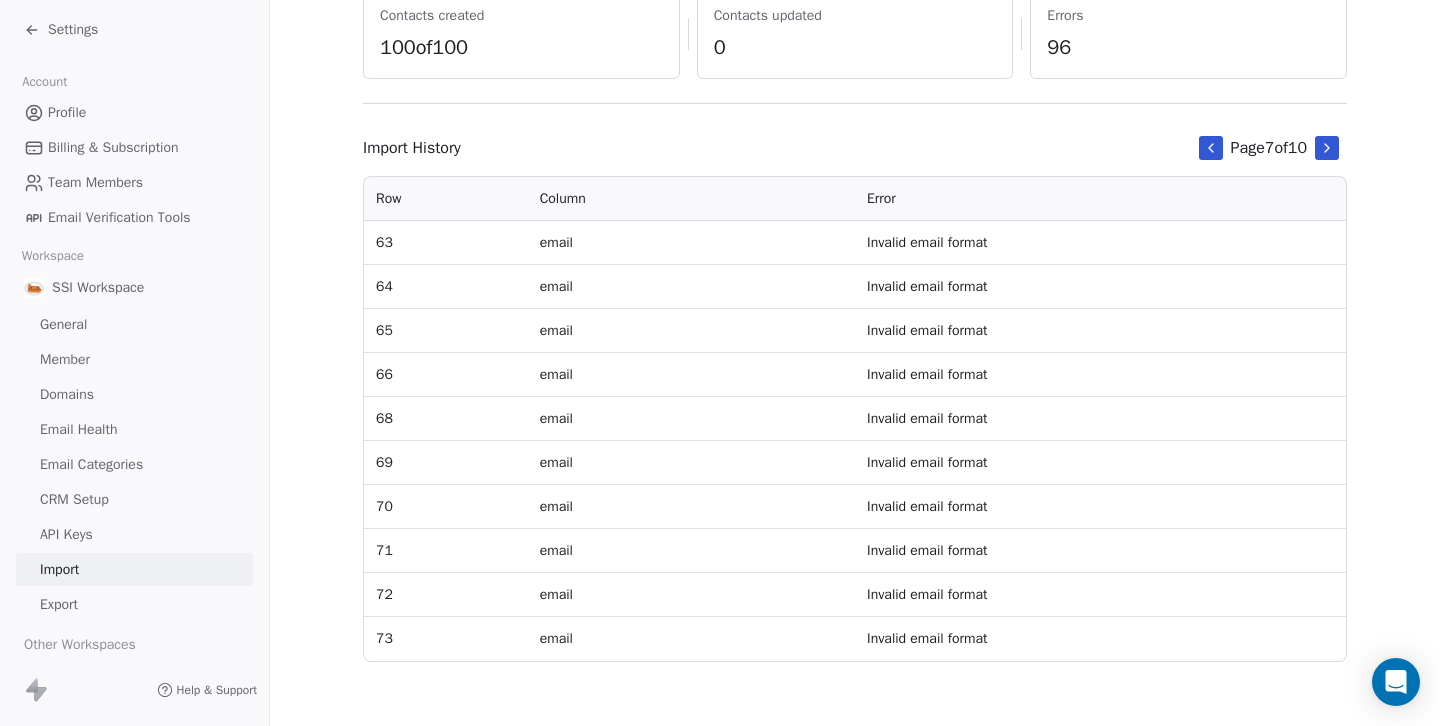 click 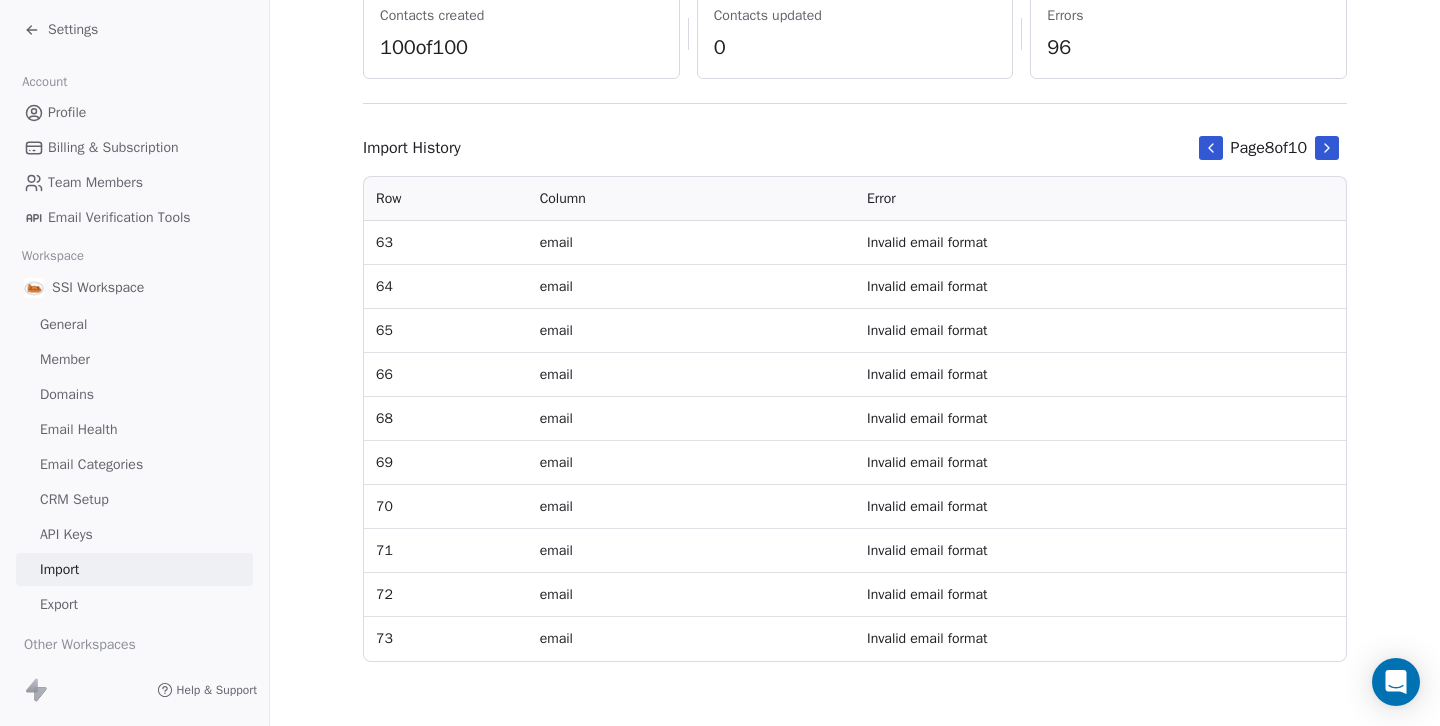 click 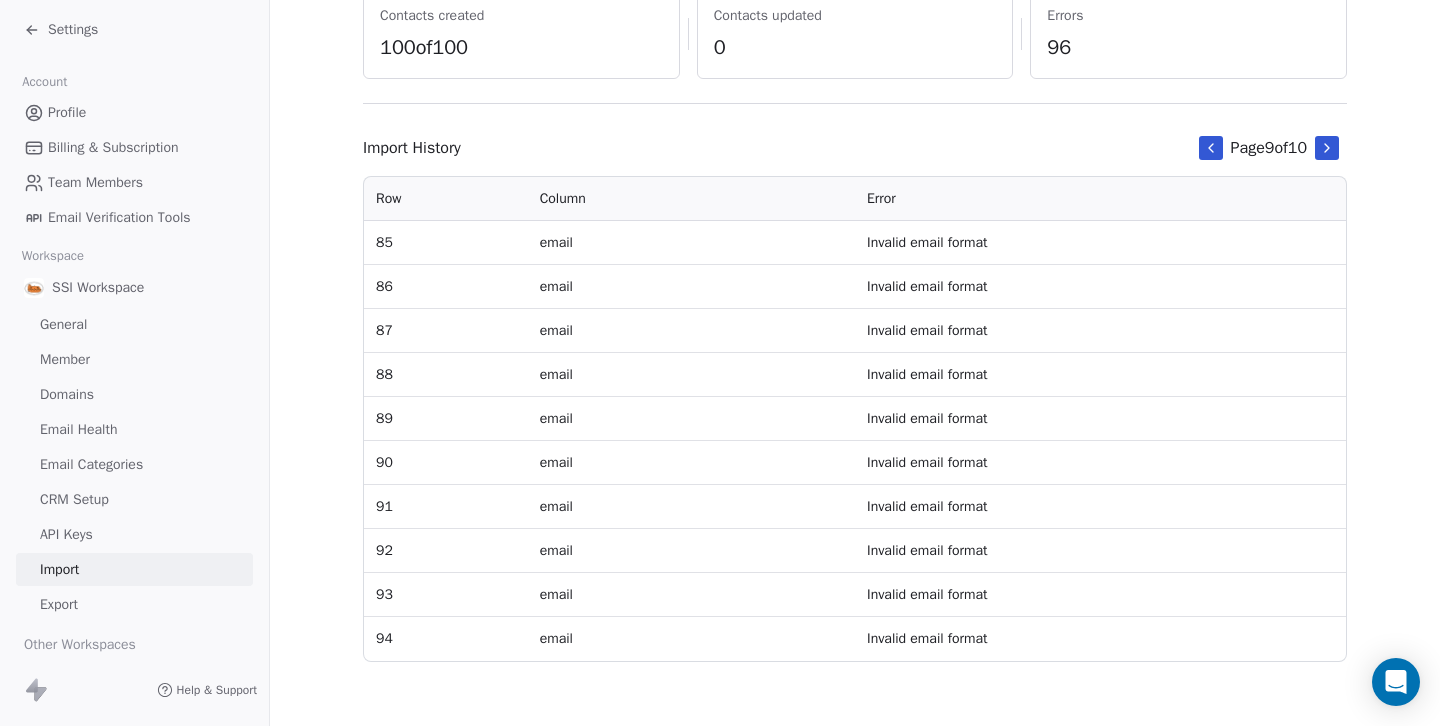 click 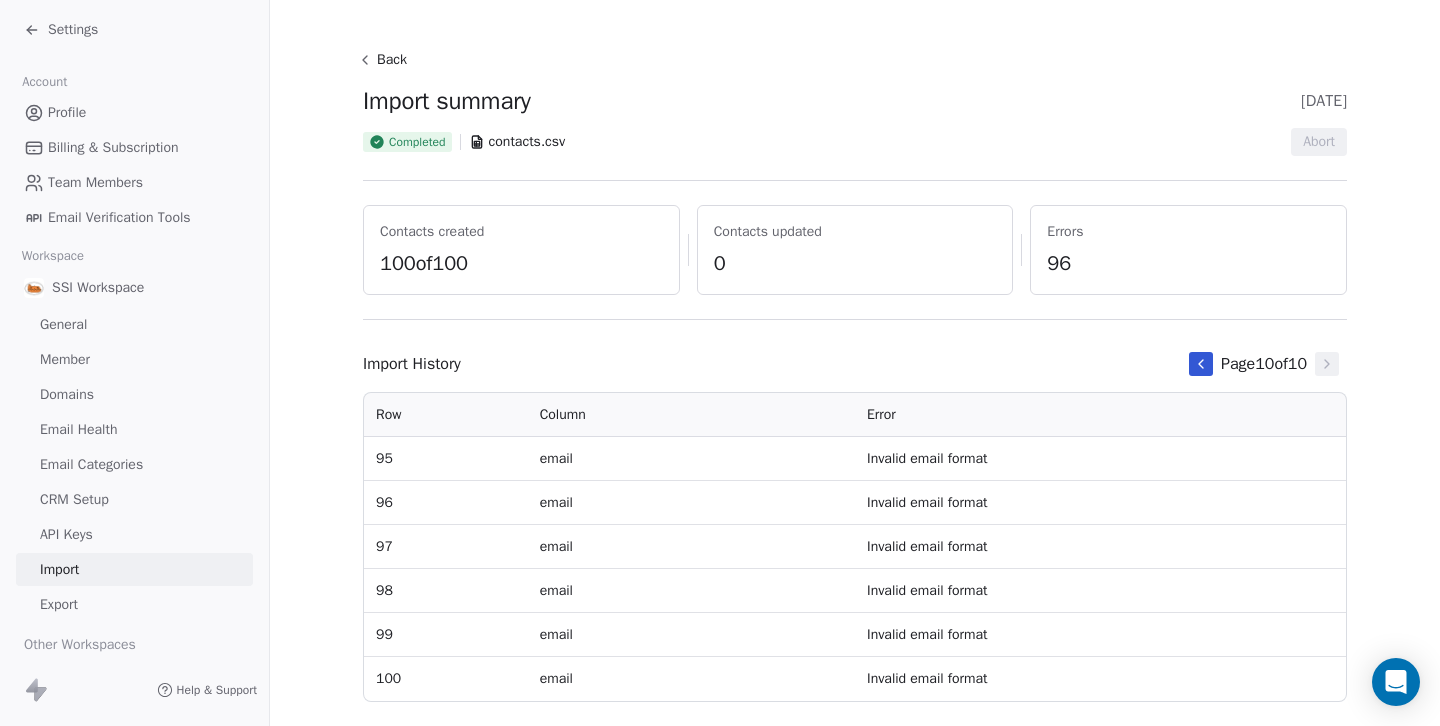 scroll, scrollTop: 0, scrollLeft: 0, axis: both 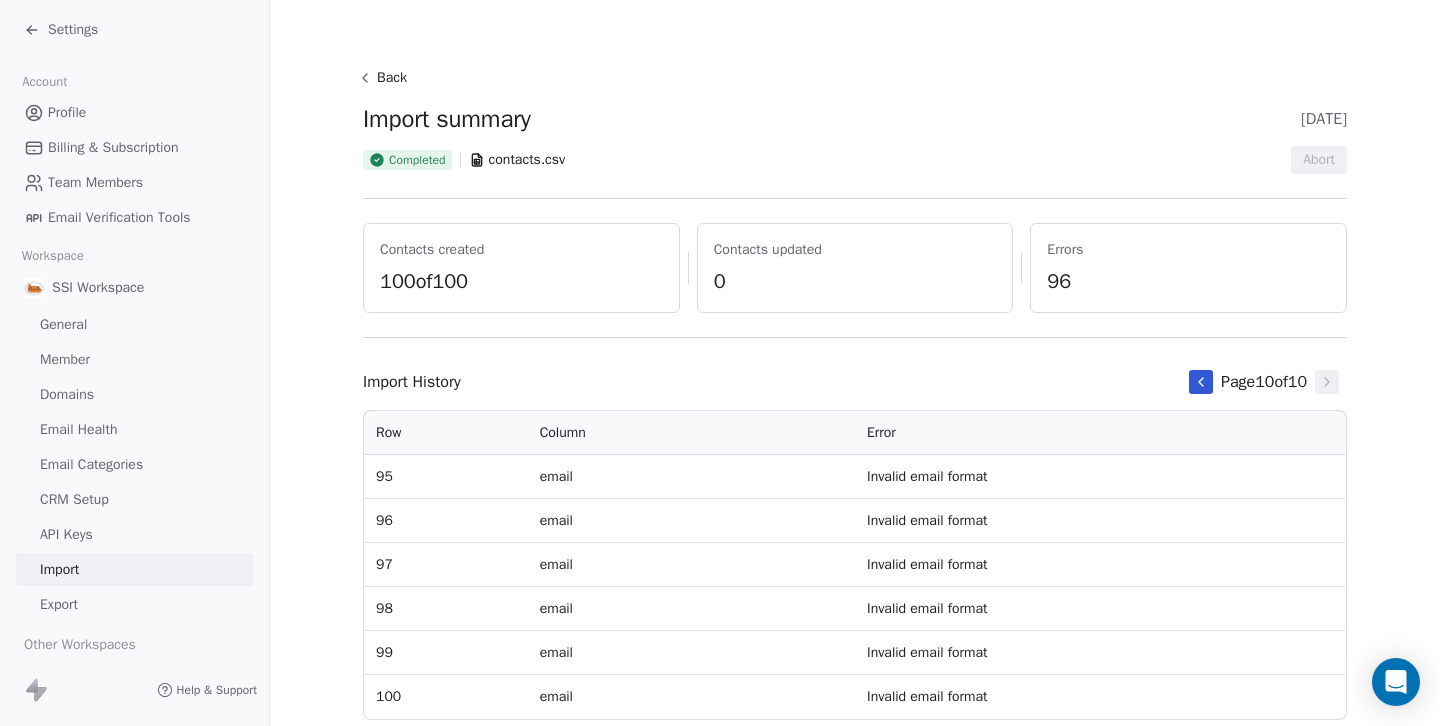 click on "General" at bounding box center (63, 324) 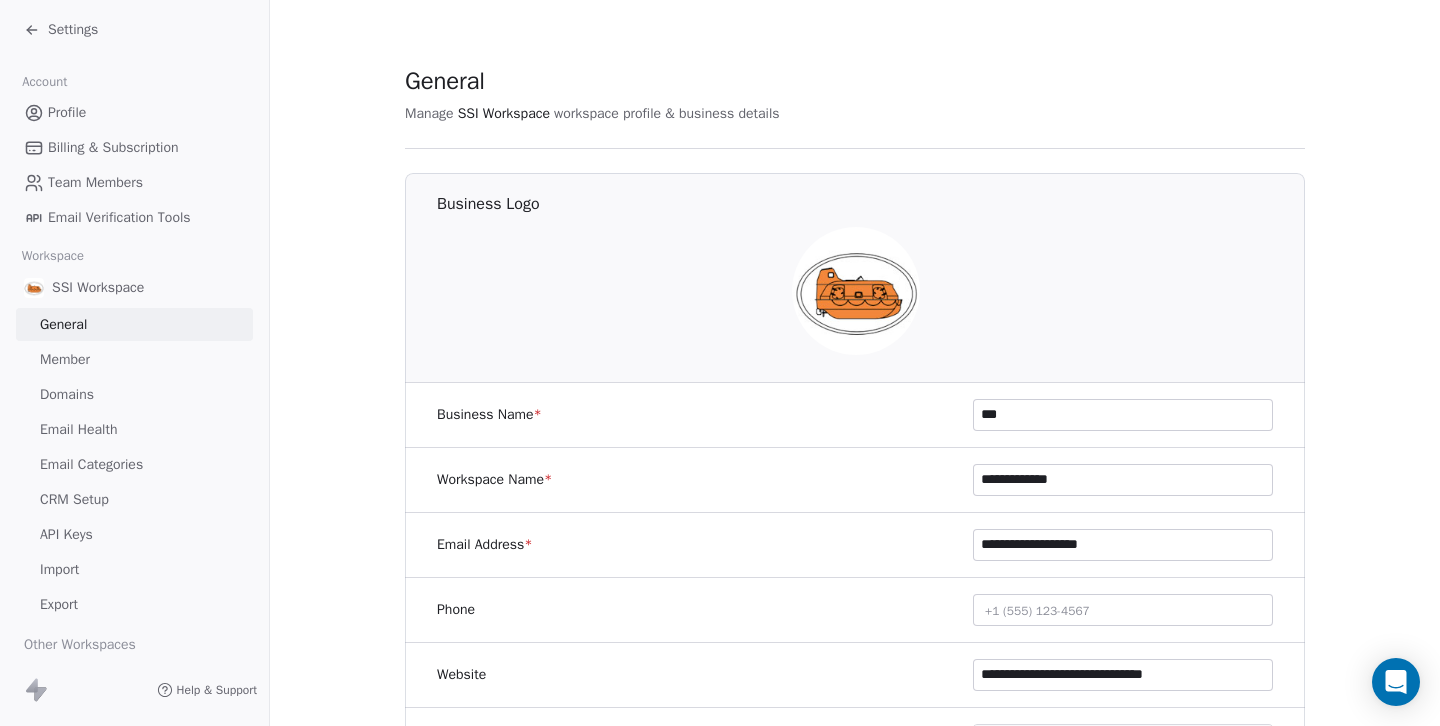 click on "Settings" at bounding box center (73, 30) 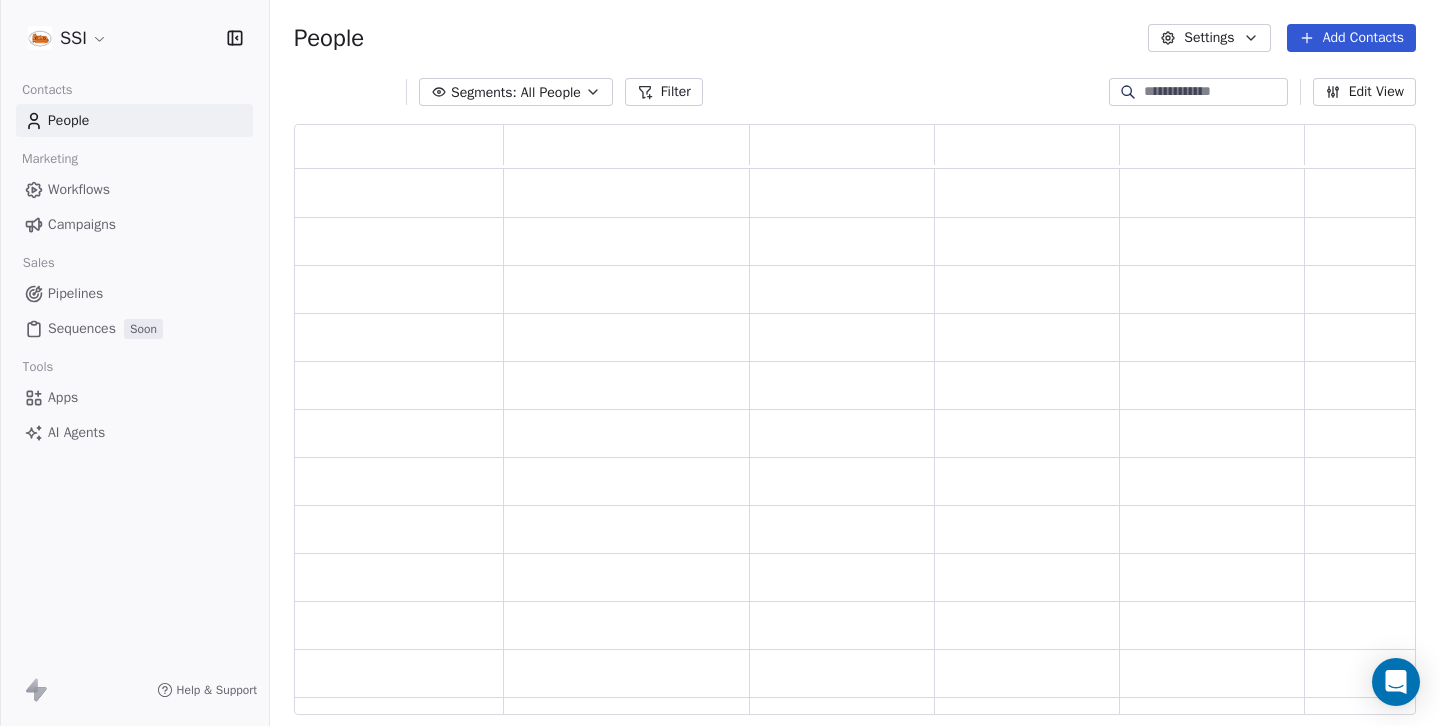 scroll, scrollTop: 1, scrollLeft: 1, axis: both 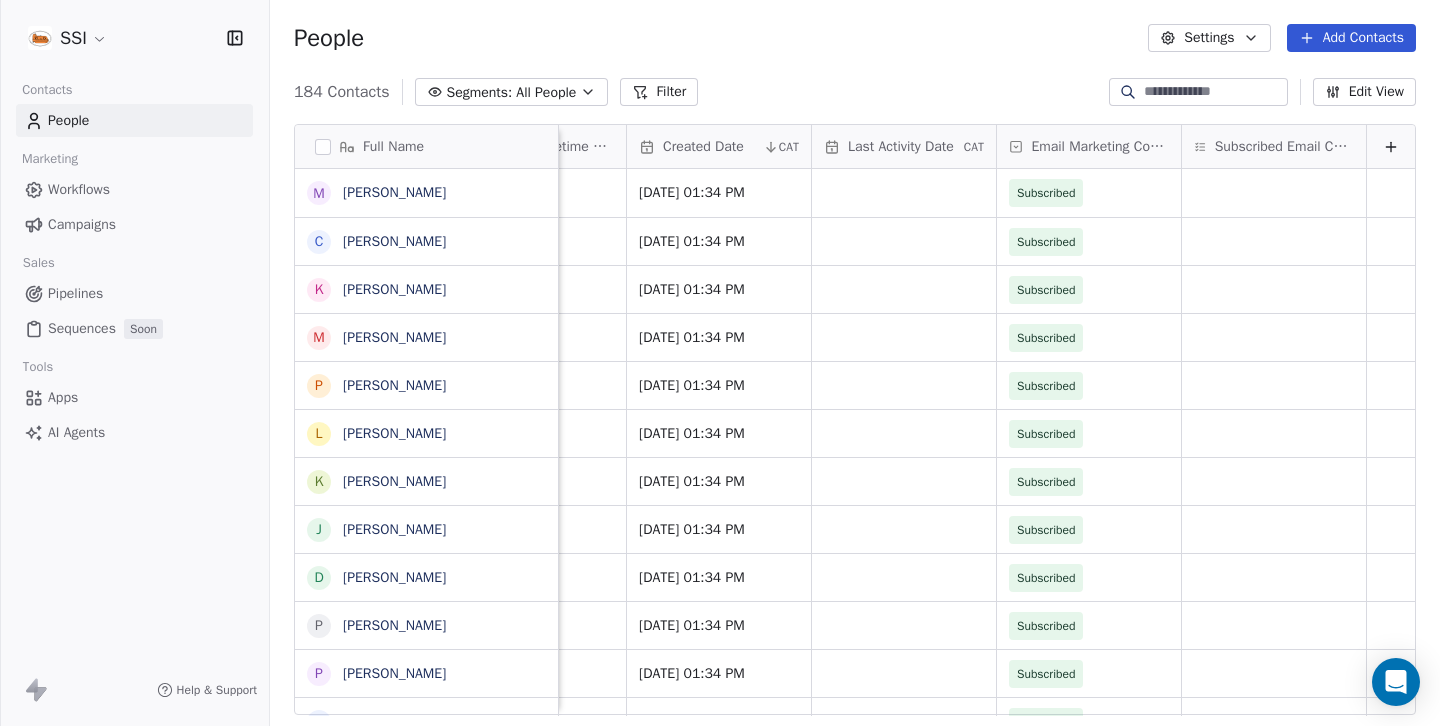 click on "Add Contacts" at bounding box center (1351, 38) 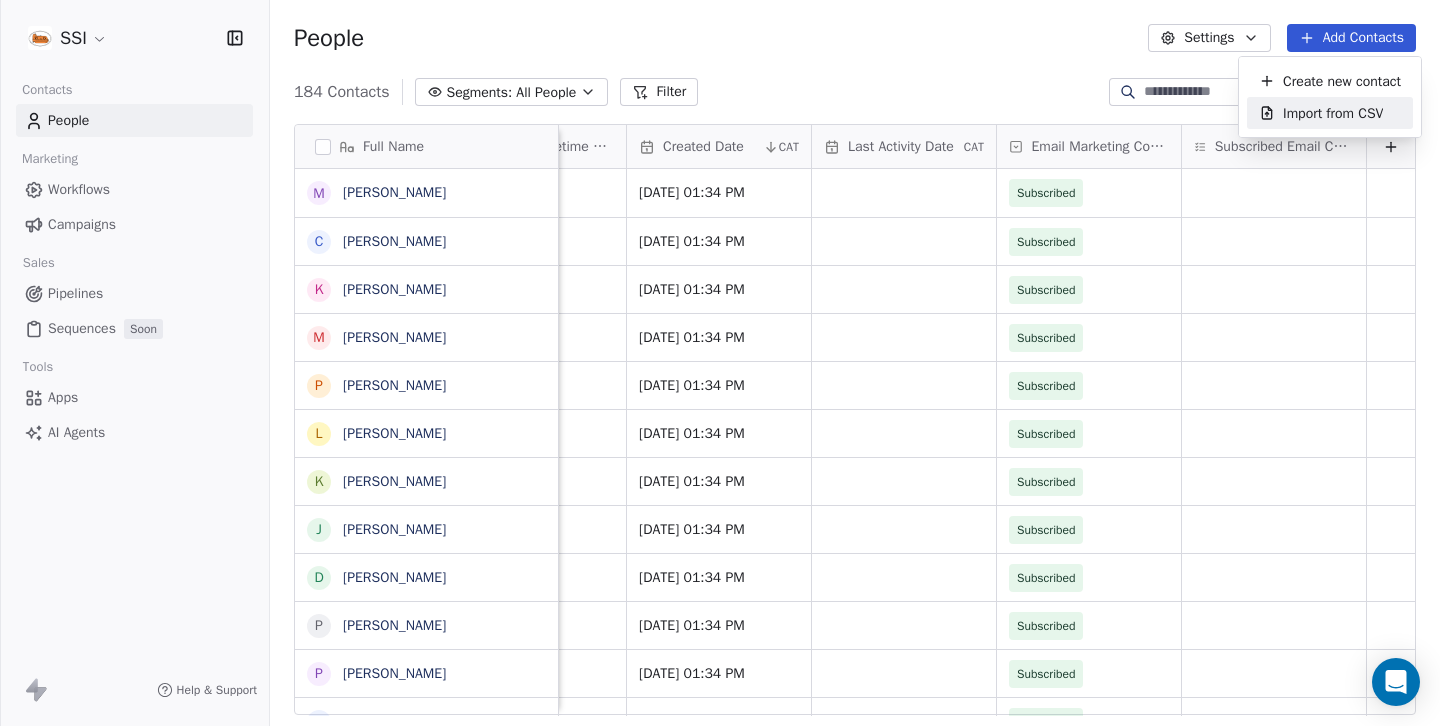 click on "Import from CSV" at bounding box center (1333, 113) 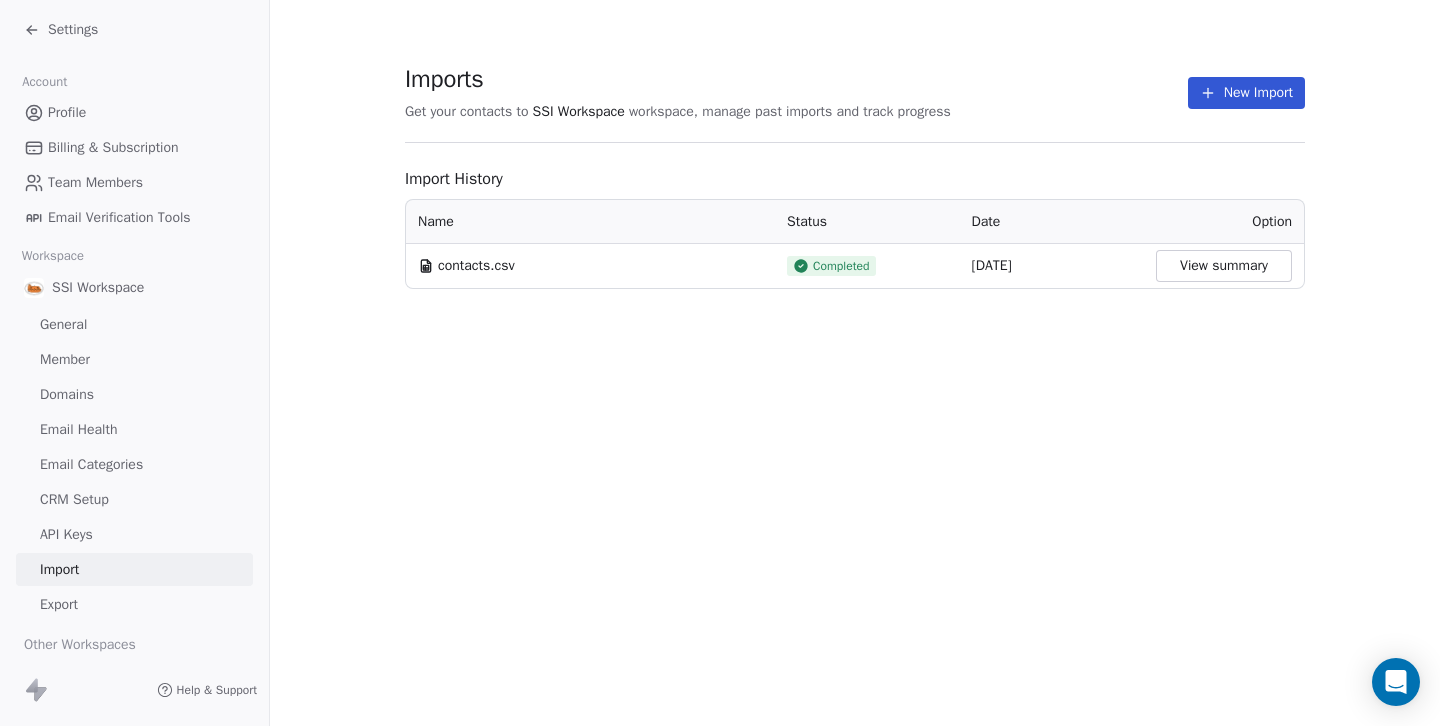 click on "New Import" at bounding box center [1246, 93] 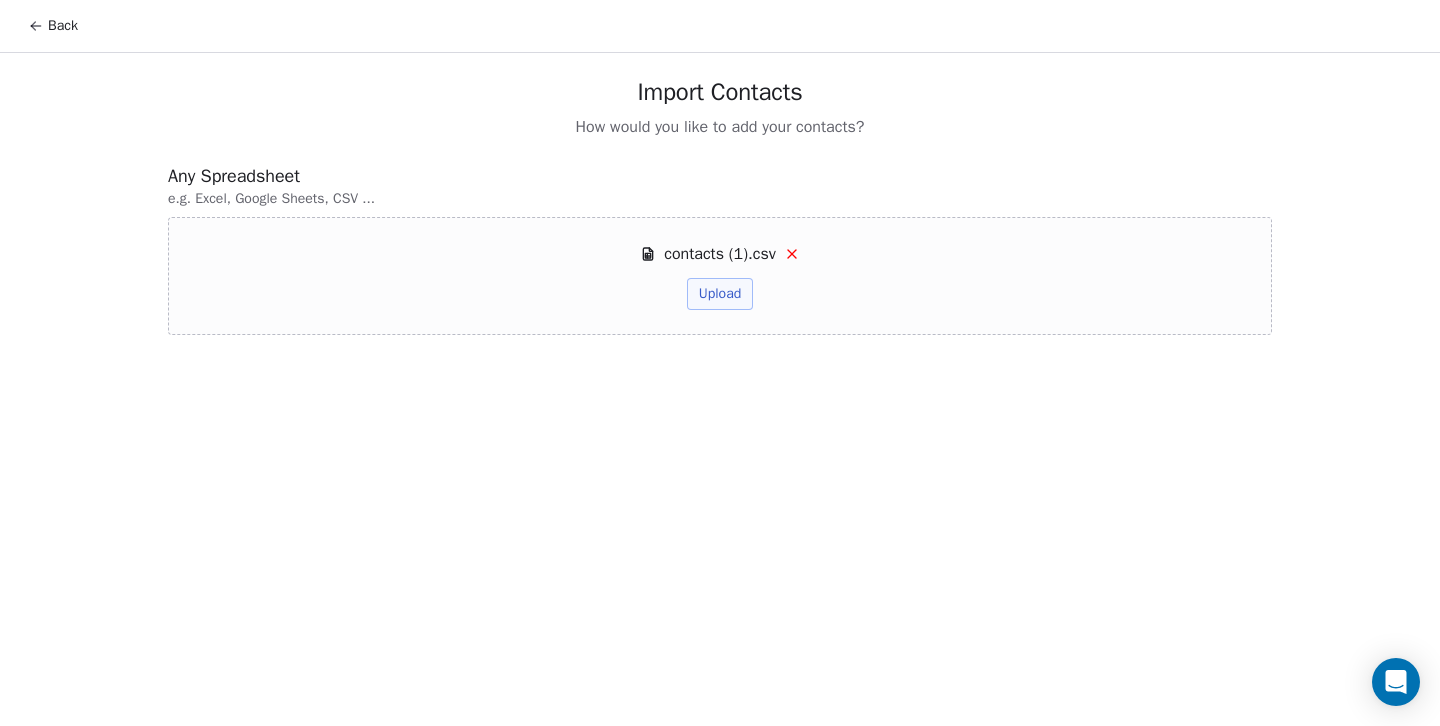 click on "Upload" at bounding box center [720, 294] 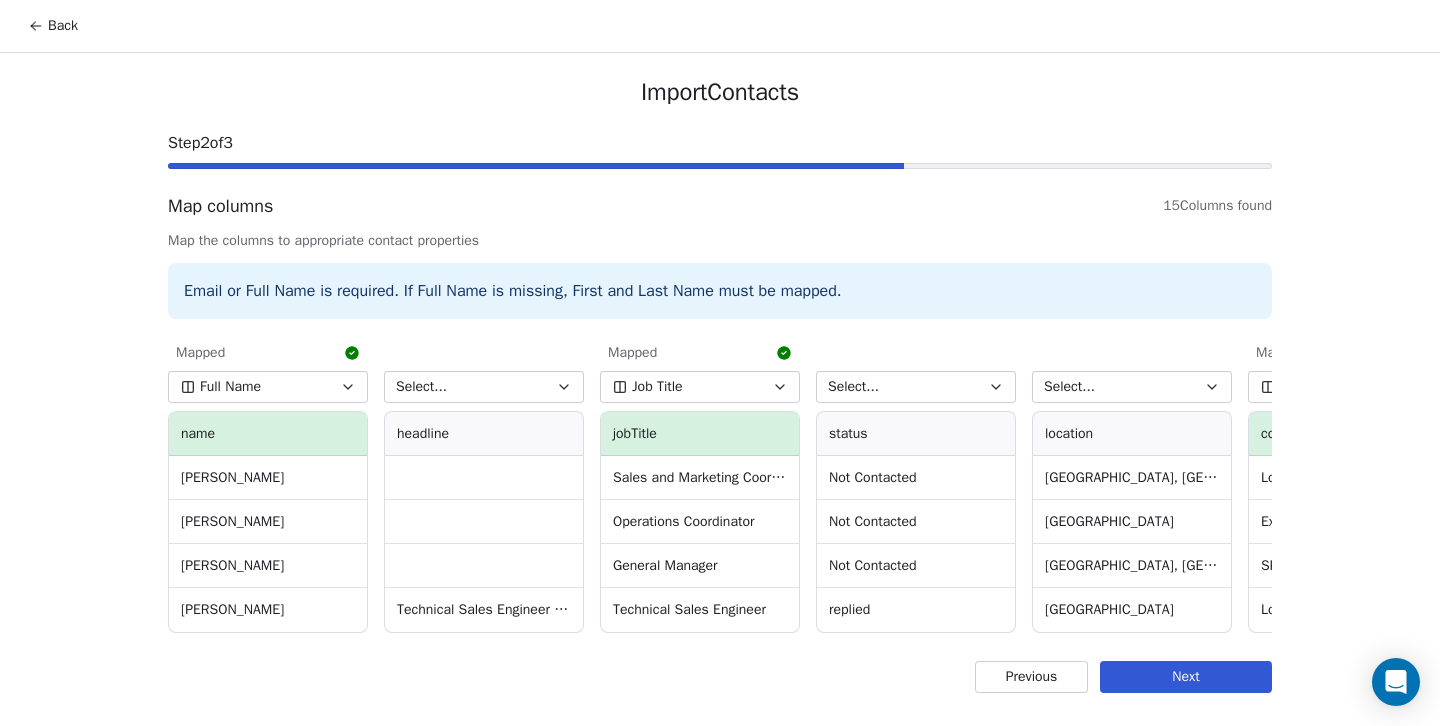 click on "Select..." at bounding box center (484, 387) 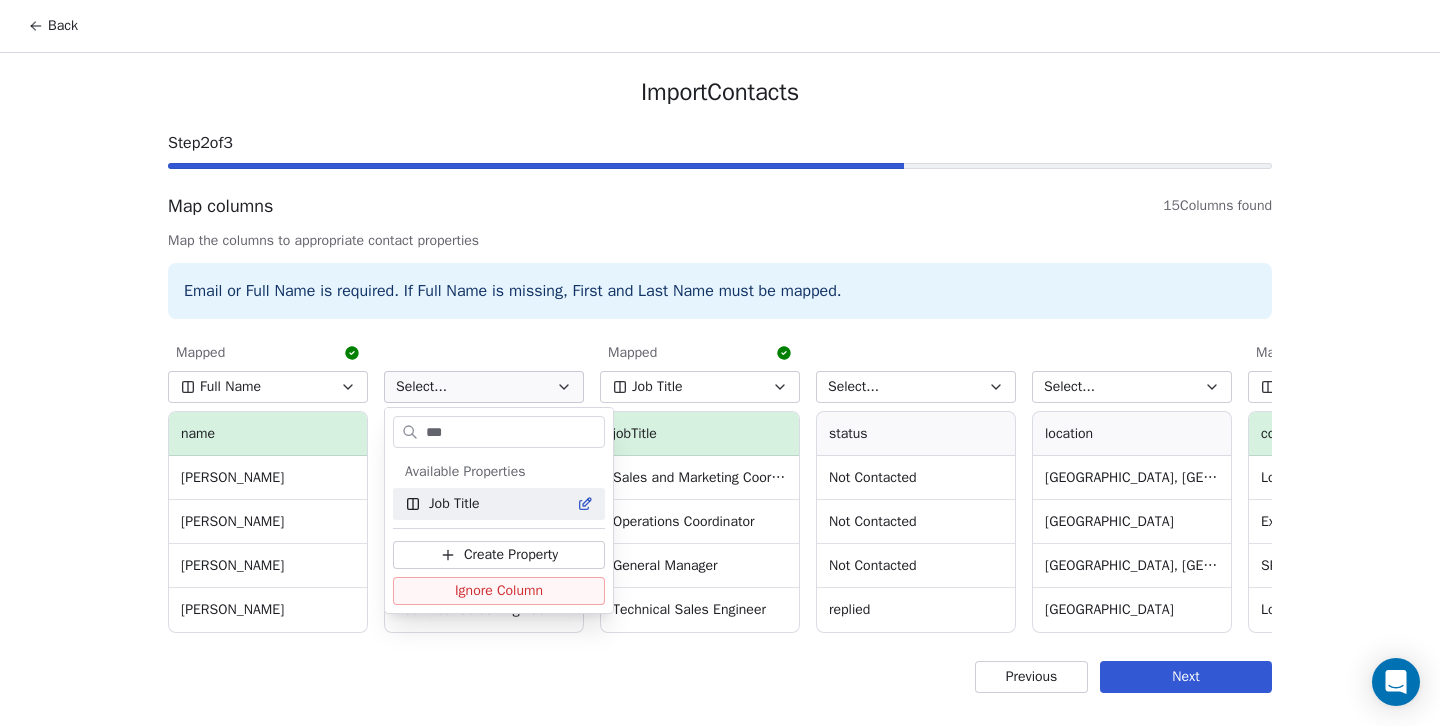 type on "***" 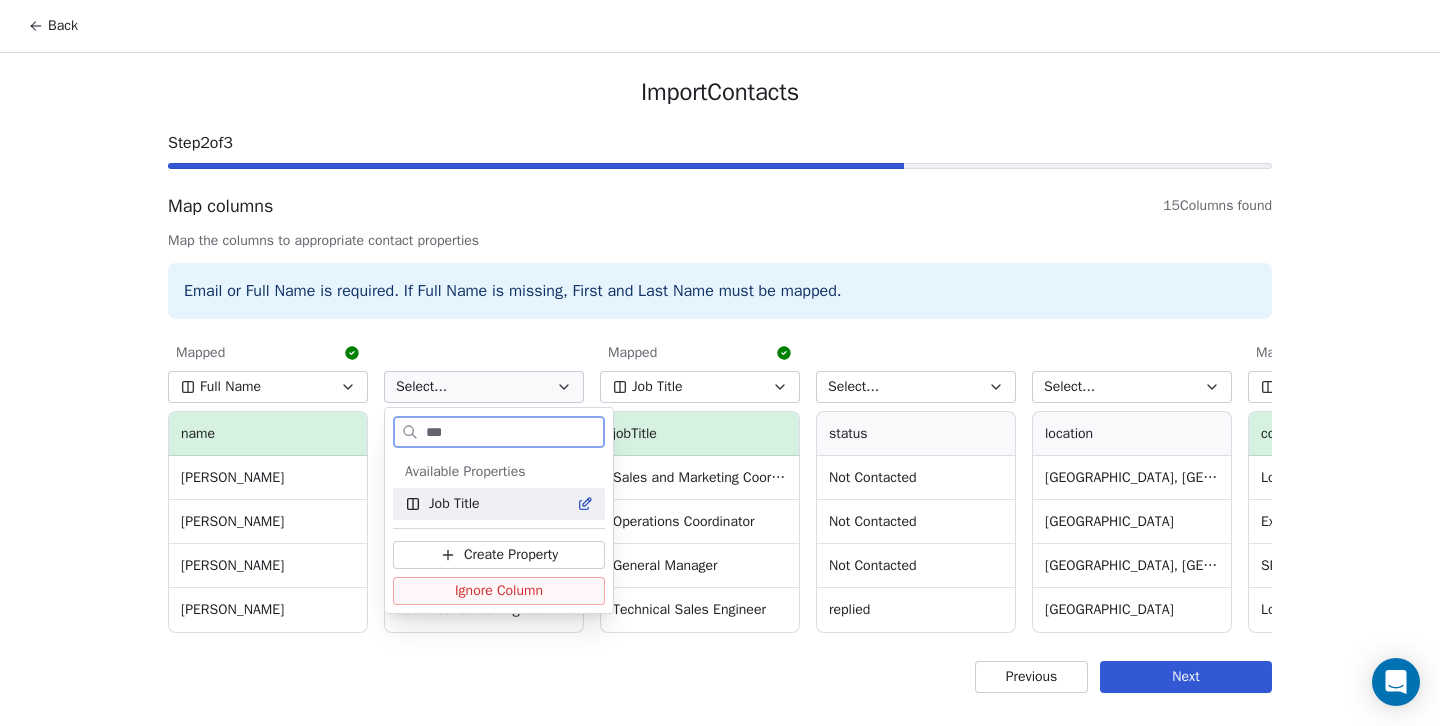 click on "Job Title" at bounding box center (454, 504) 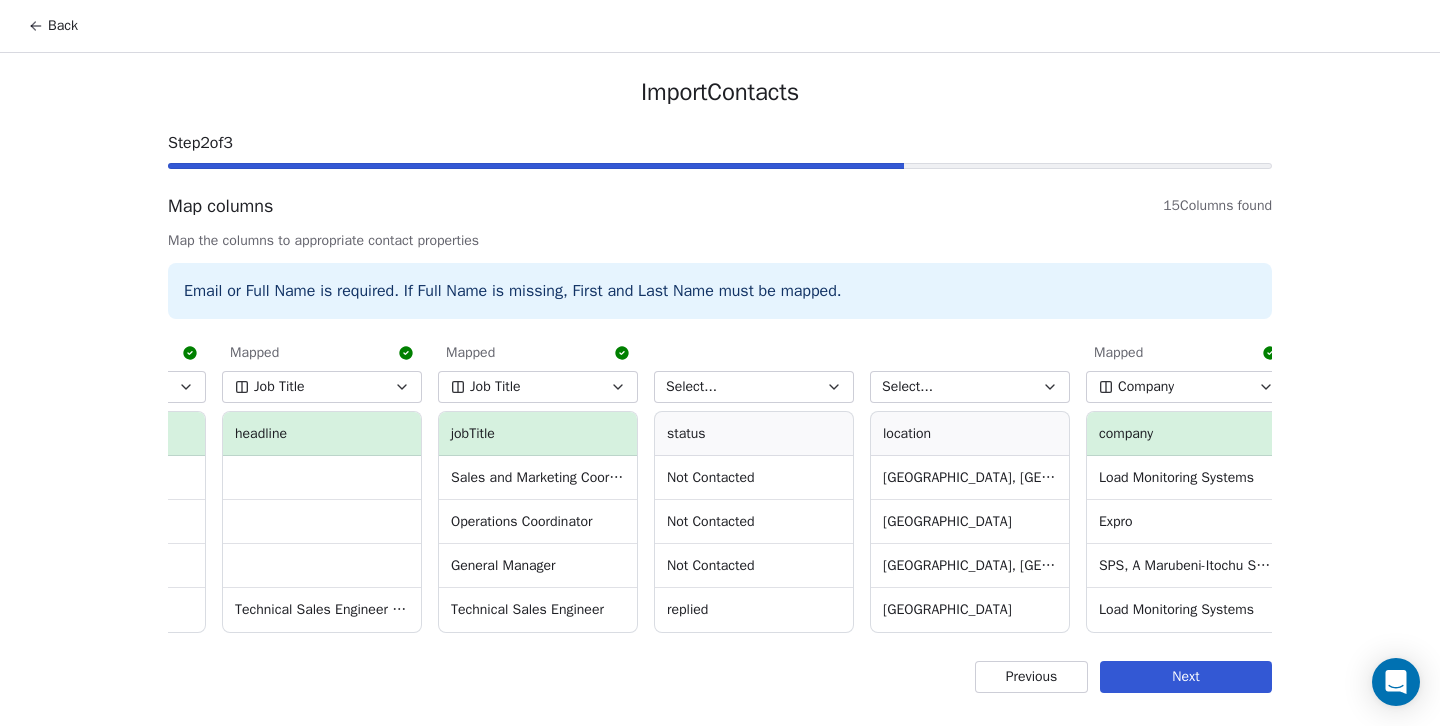 click on "Select..." at bounding box center (754, 387) 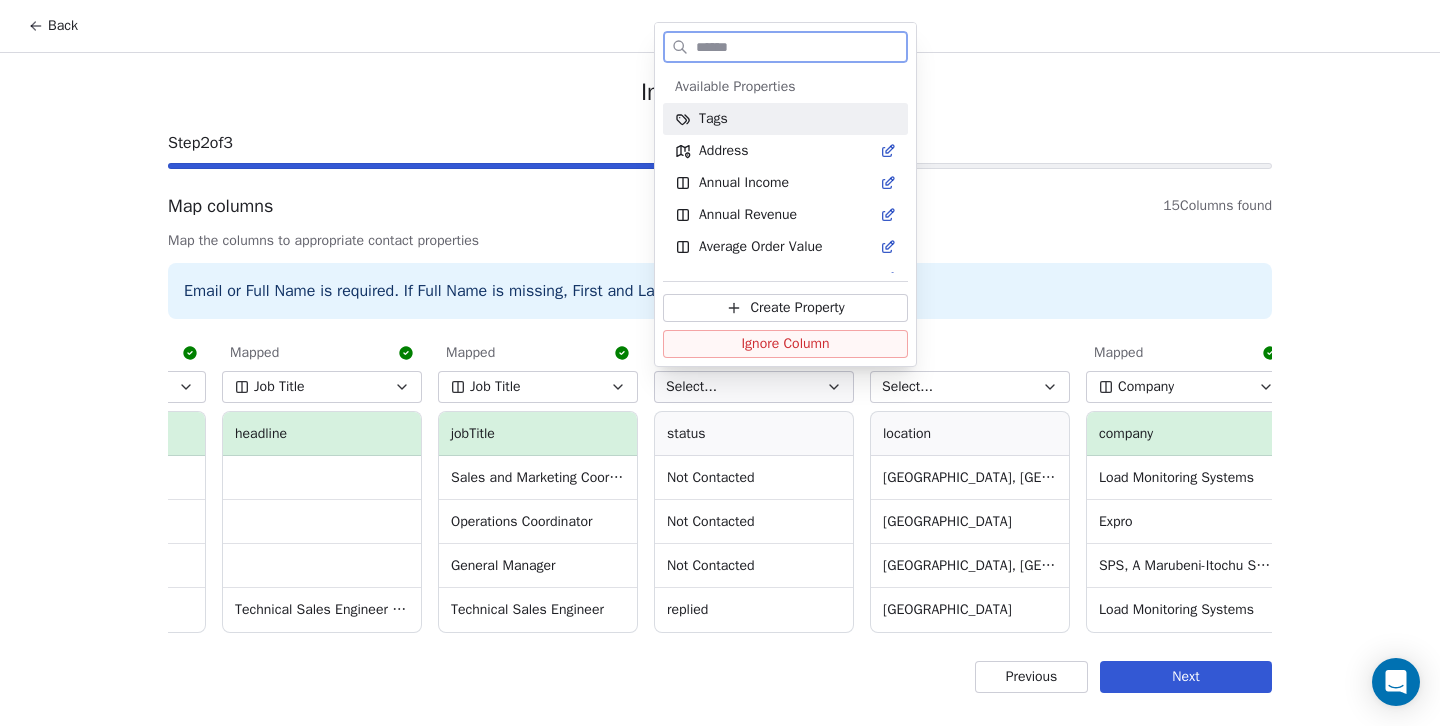 click on "Ignore Column" at bounding box center [785, 344] 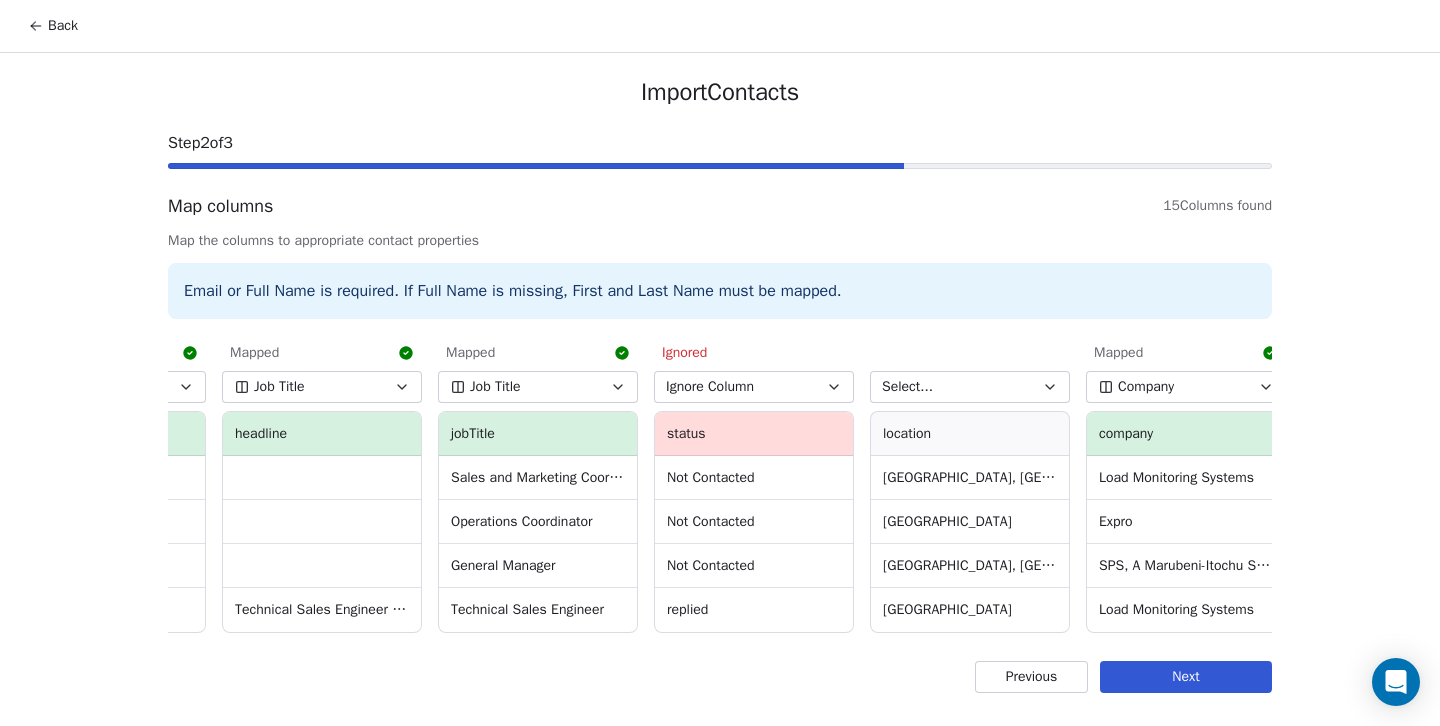 click on "Select..." at bounding box center (970, 387) 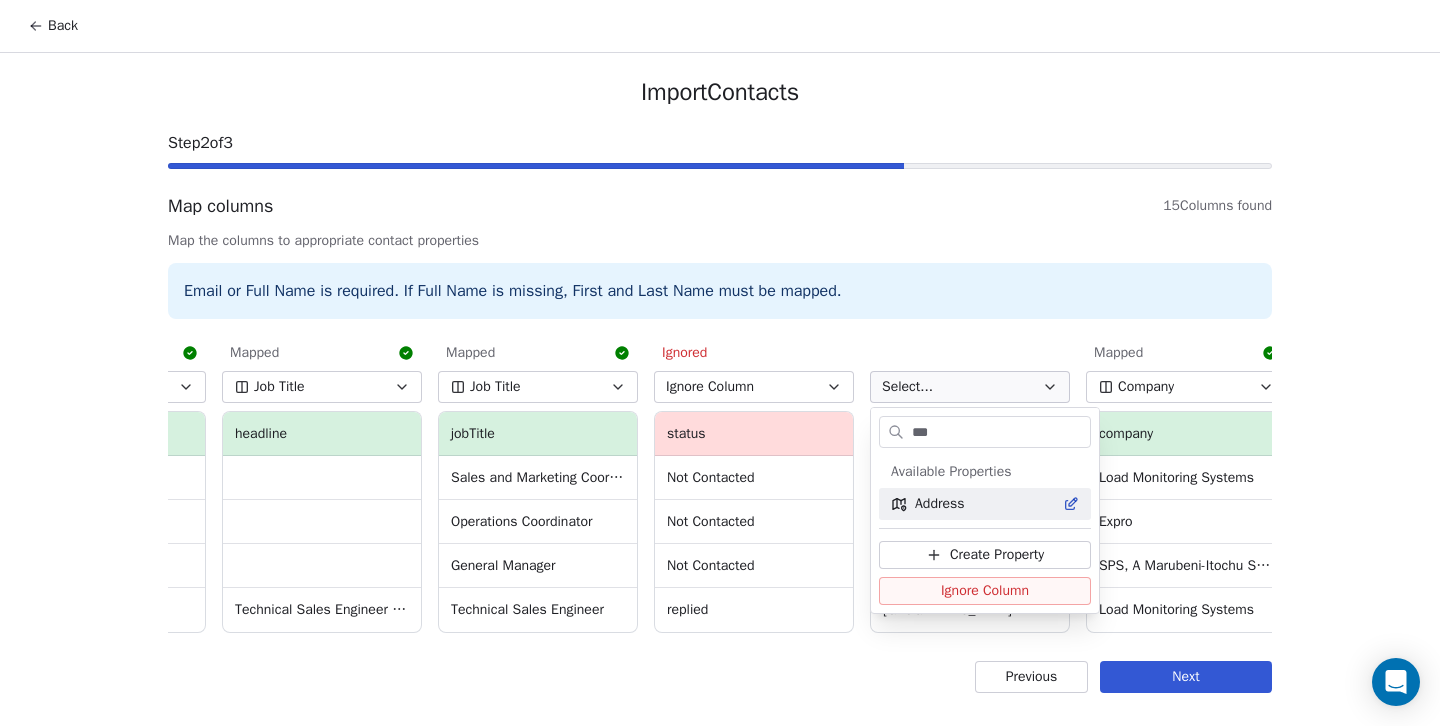 type on "***" 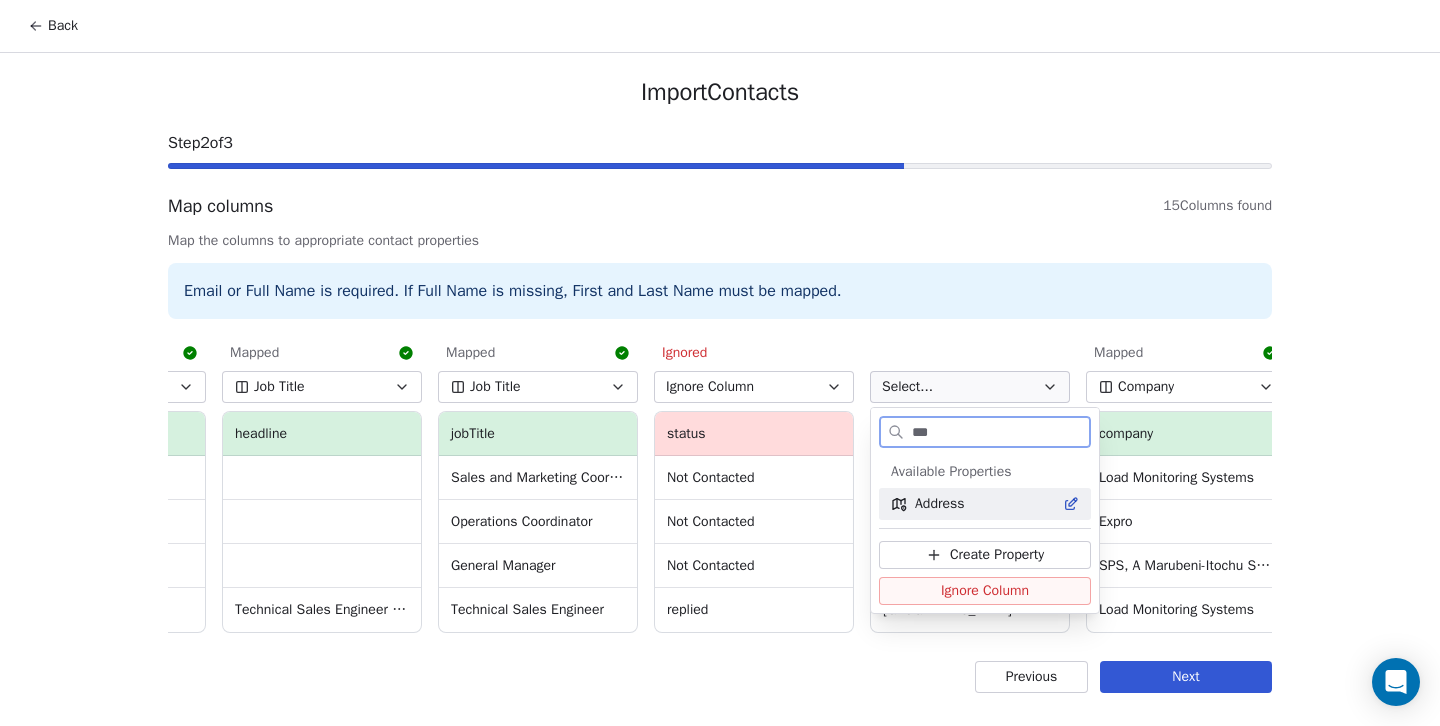click on "Address" at bounding box center [940, 504] 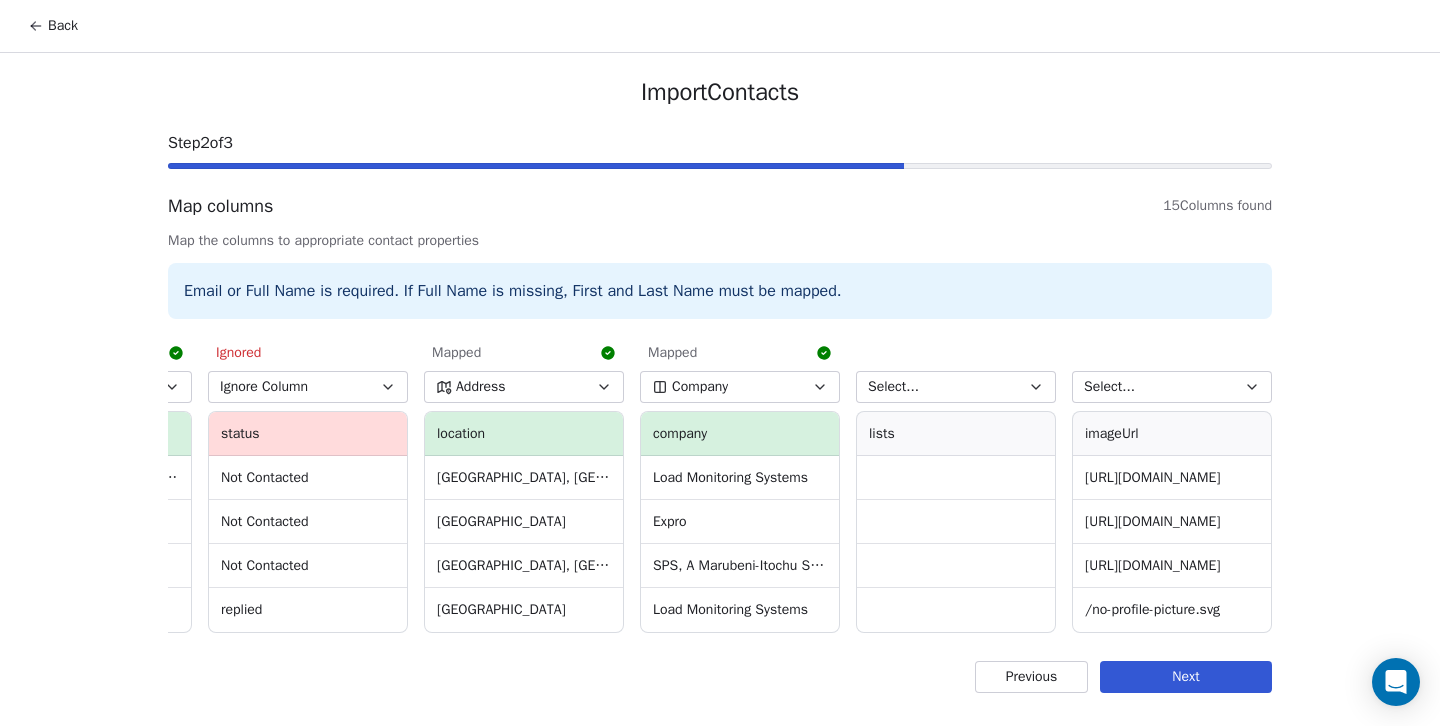 scroll, scrollTop: 0, scrollLeft: 611, axis: horizontal 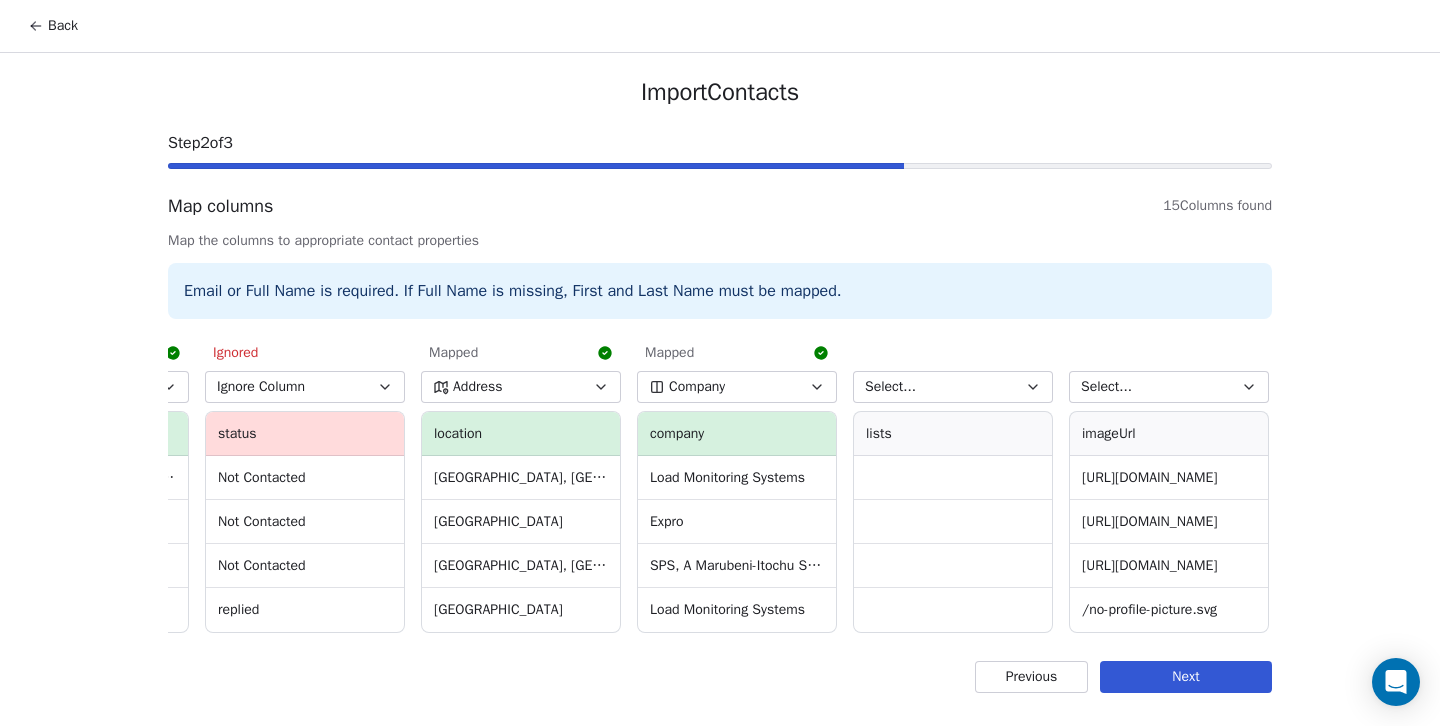click on "Select..." at bounding box center [953, 387] 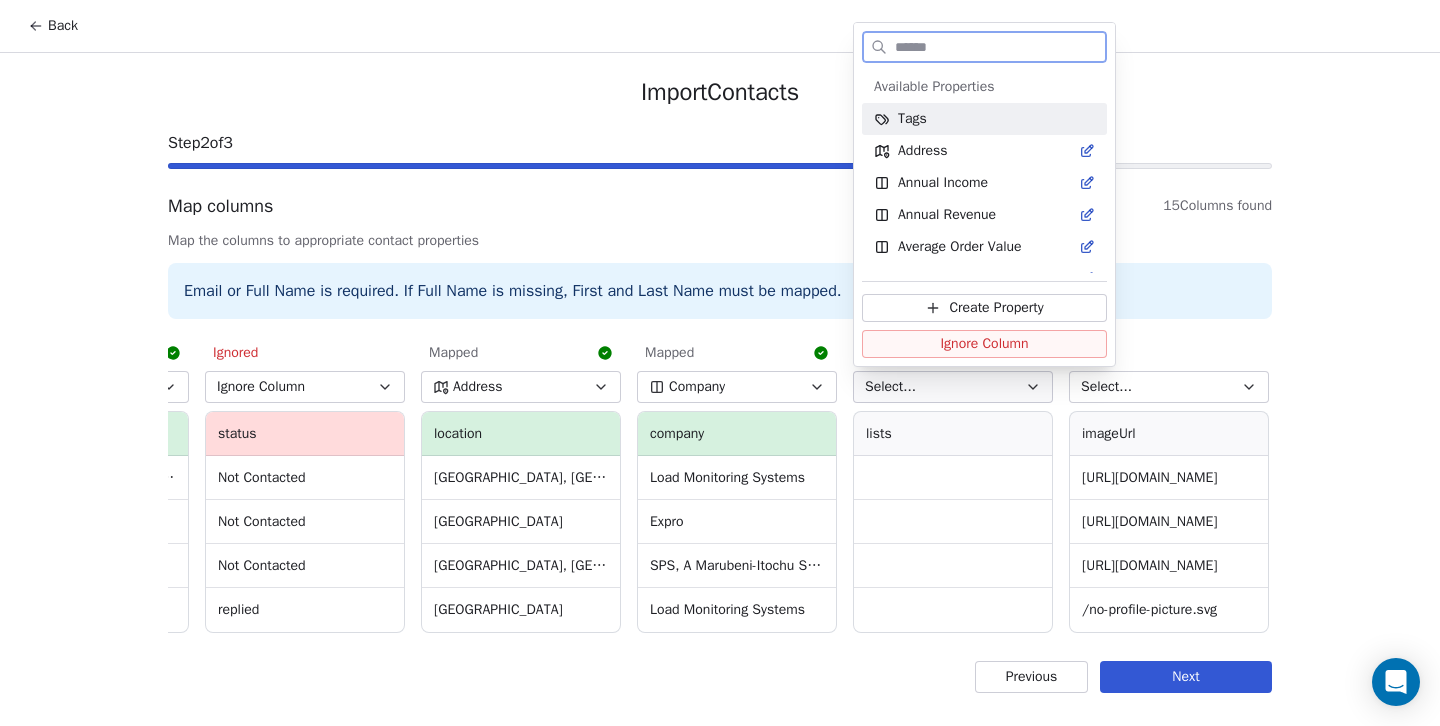 click on "Ignore Column" at bounding box center [984, 344] 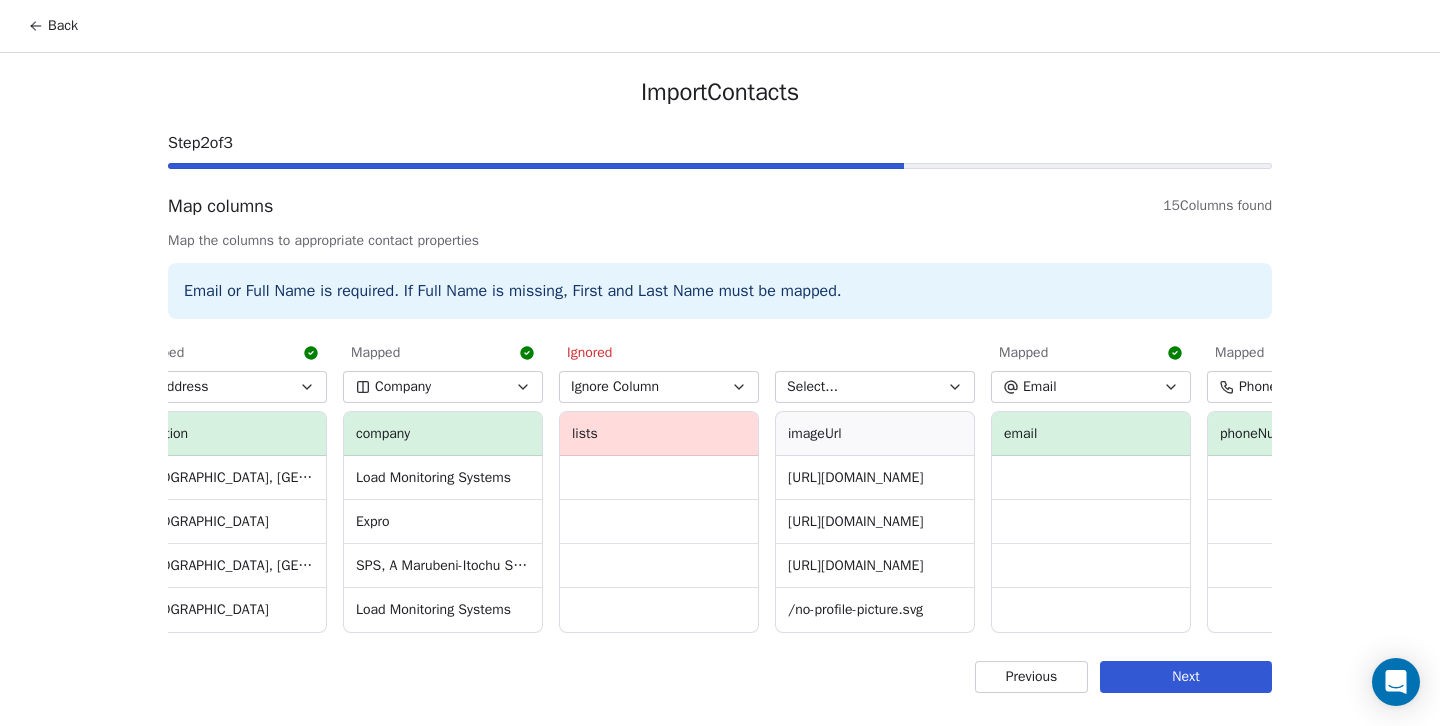 scroll, scrollTop: 0, scrollLeft: 910, axis: horizontal 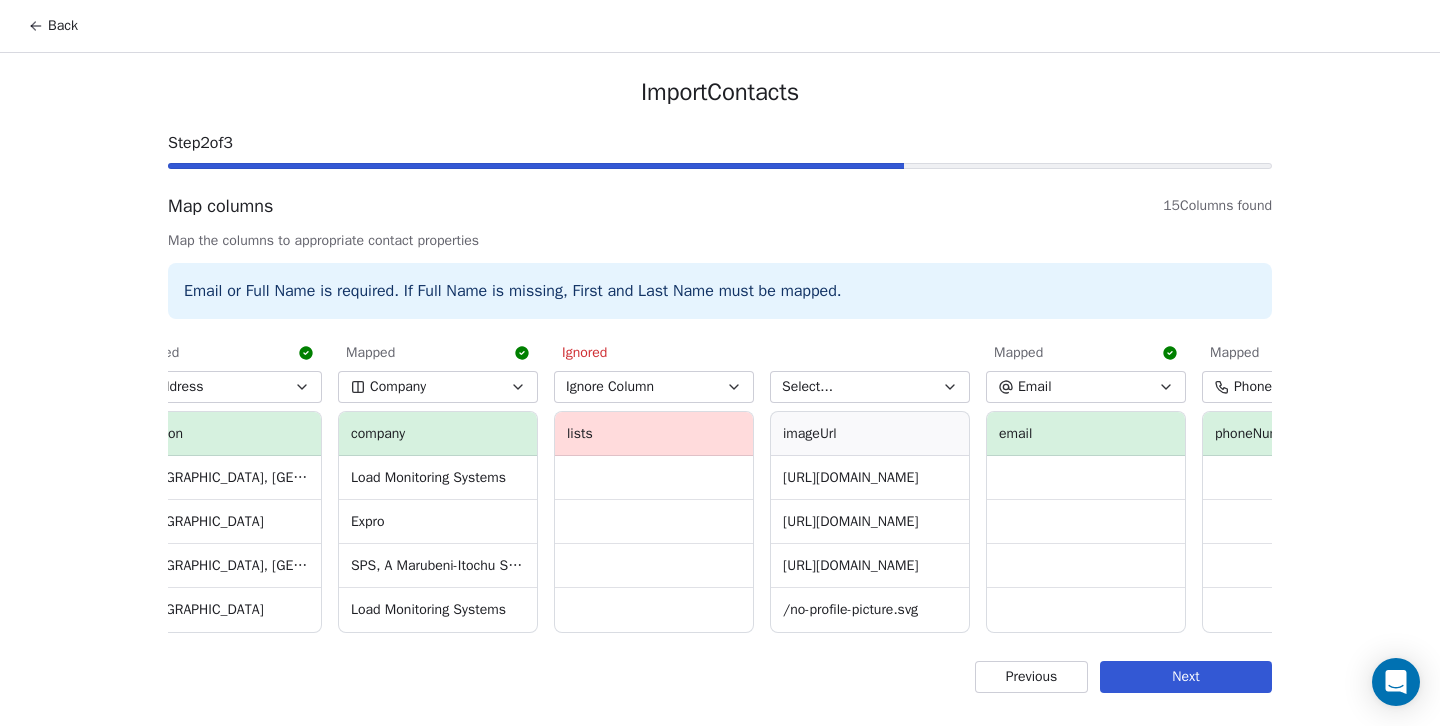 click on "Select..." at bounding box center (870, 387) 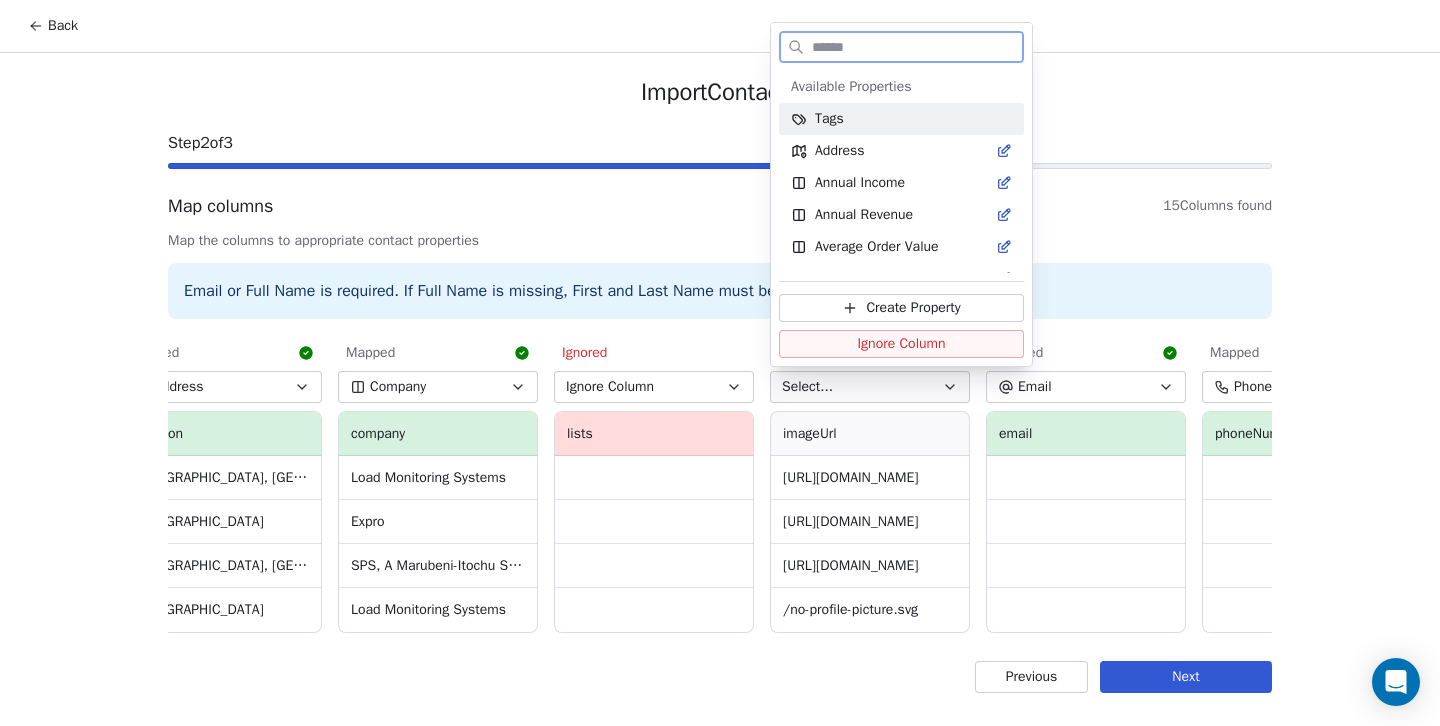 click on "Ignore Column" at bounding box center [901, 344] 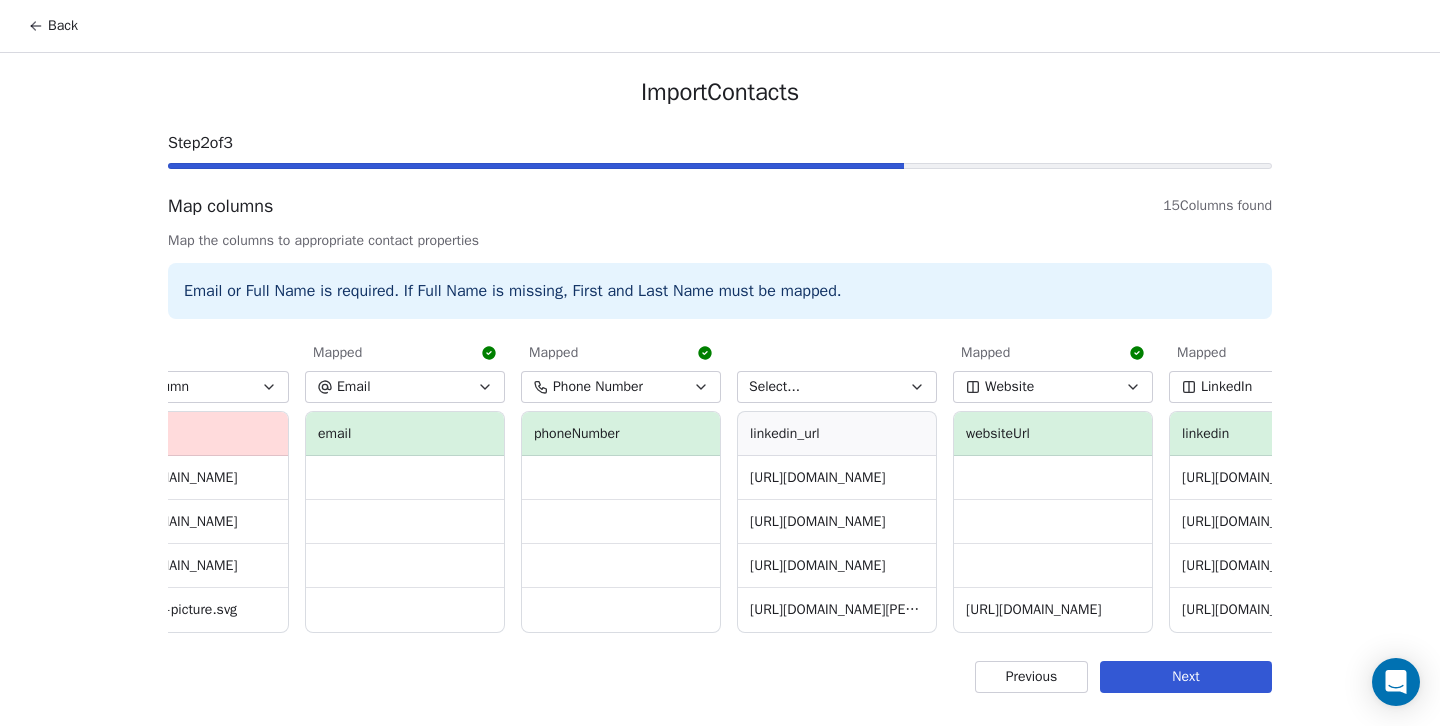 scroll, scrollTop: 0, scrollLeft: 1620, axis: horizontal 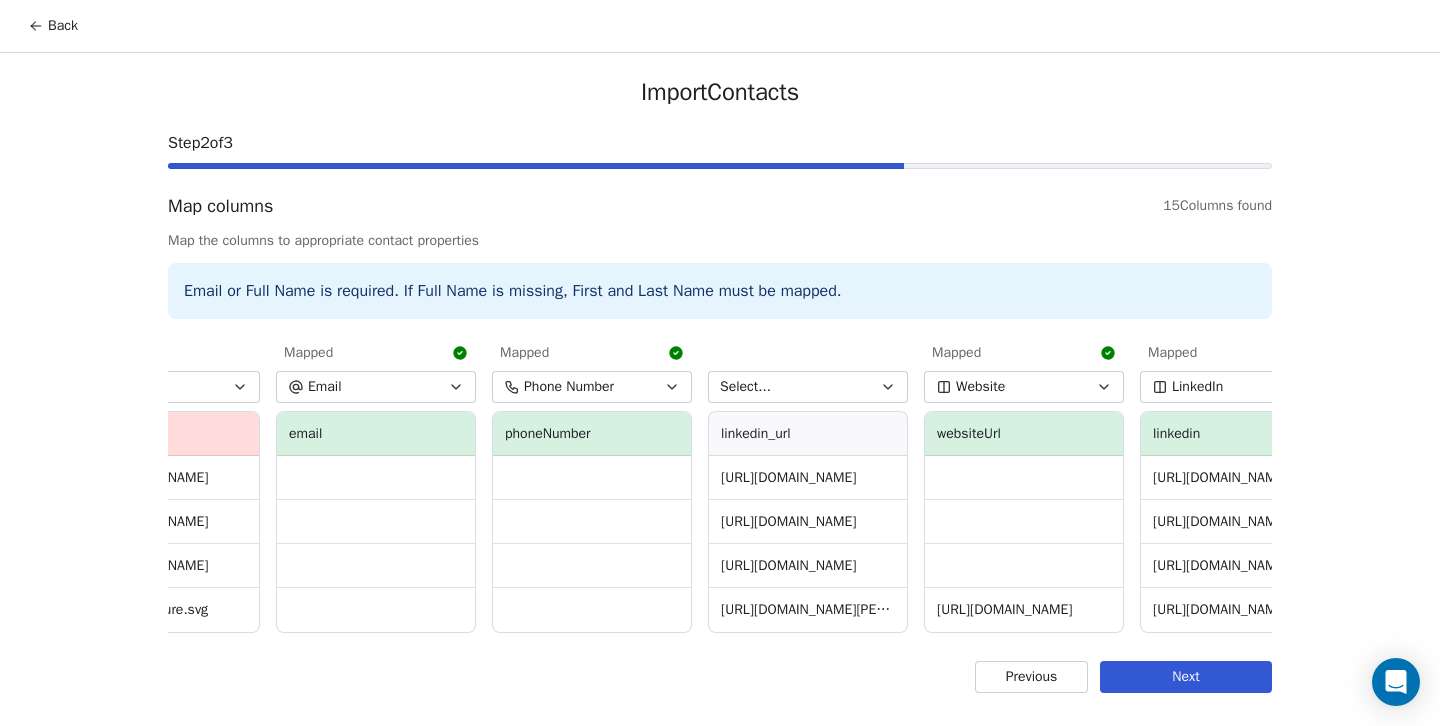 click on "Select..." at bounding box center (808, 387) 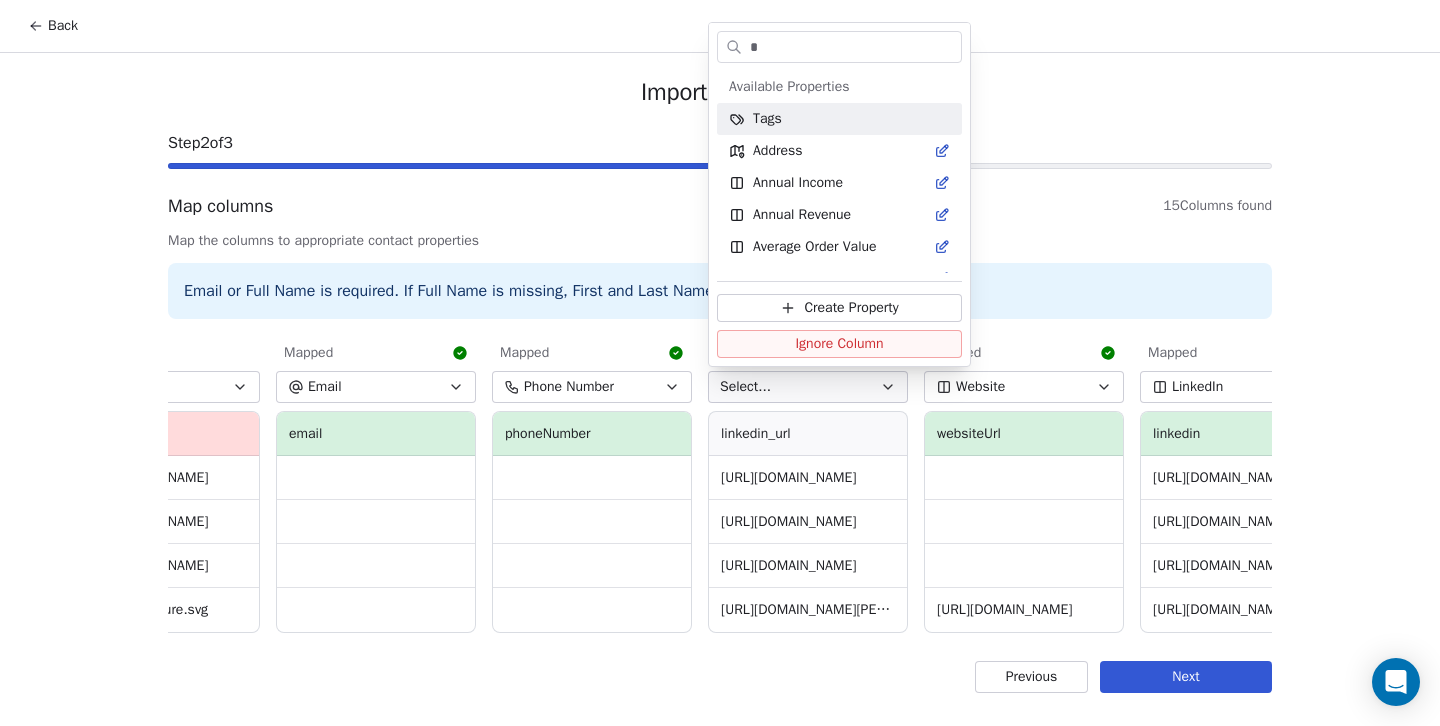 type on "**" 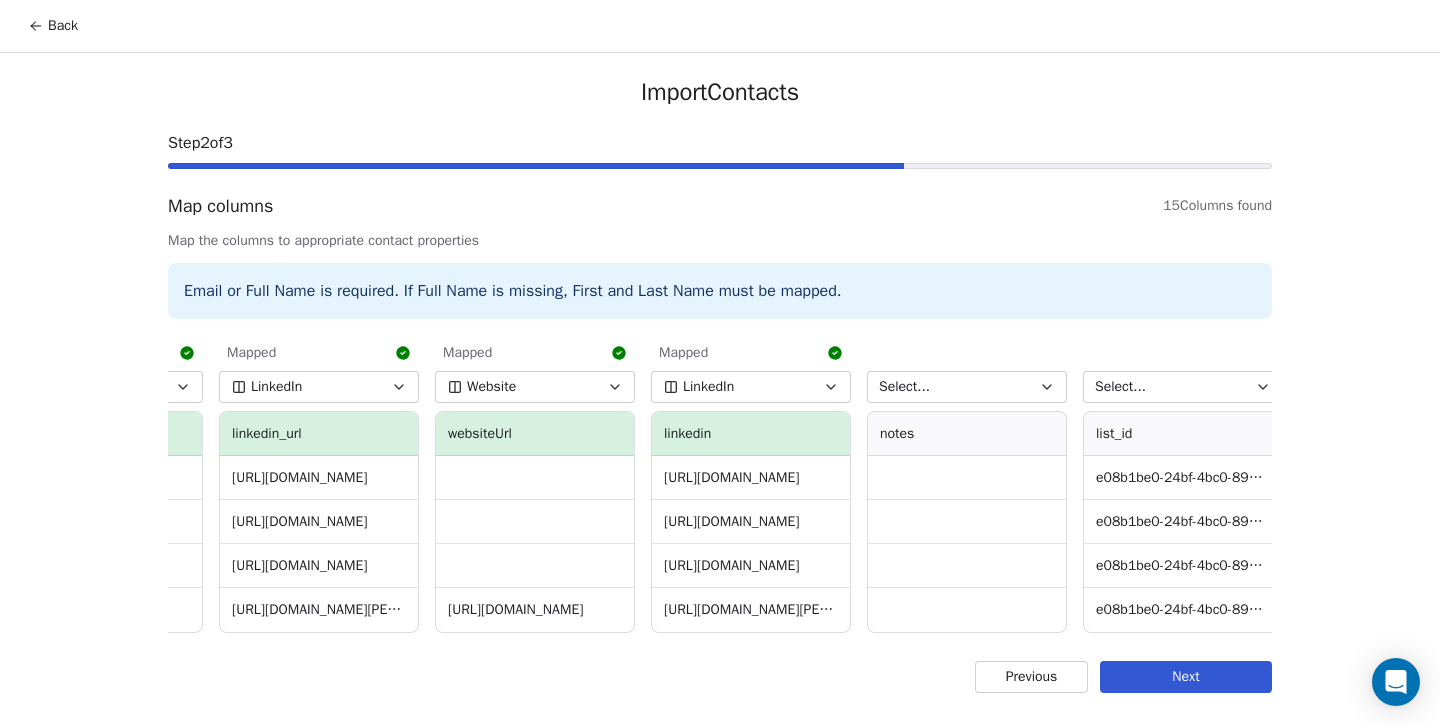 scroll, scrollTop: 0, scrollLeft: 2120, axis: horizontal 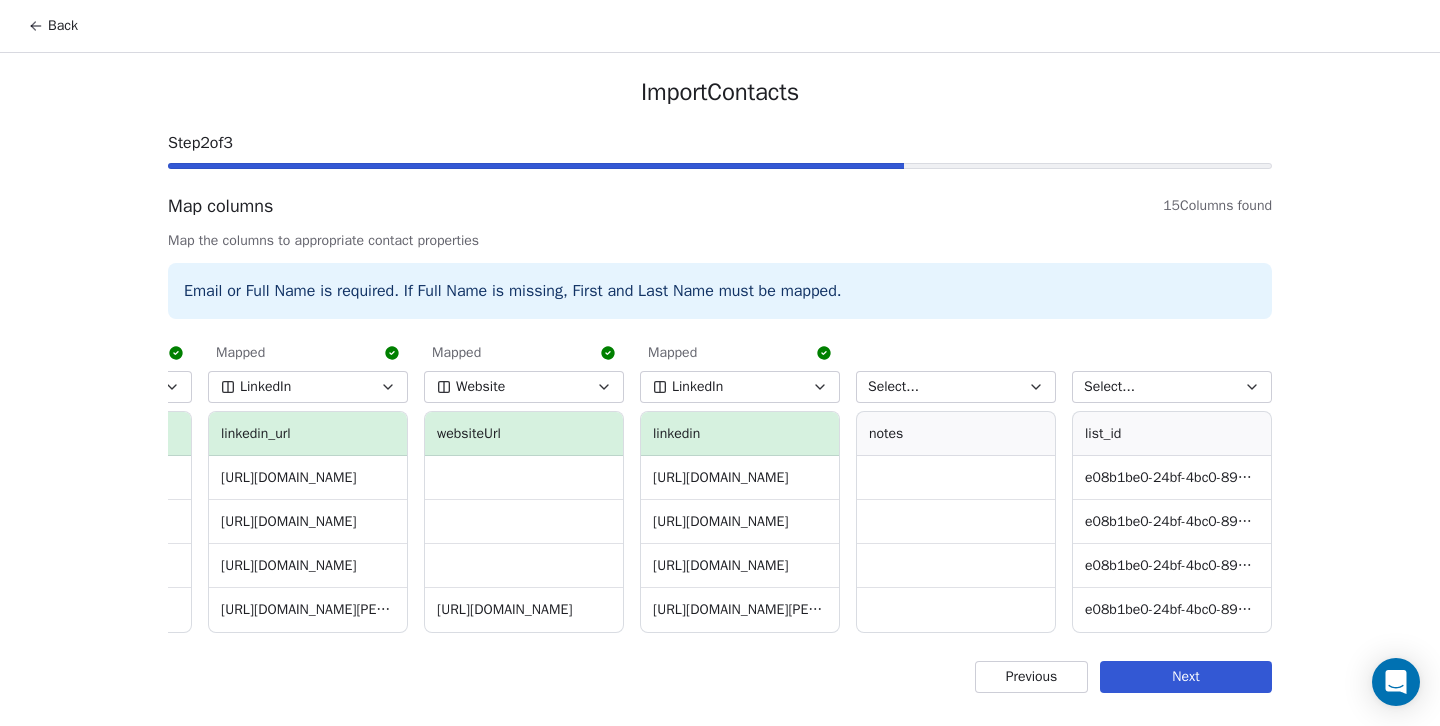 click on "Select..." at bounding box center [956, 387] 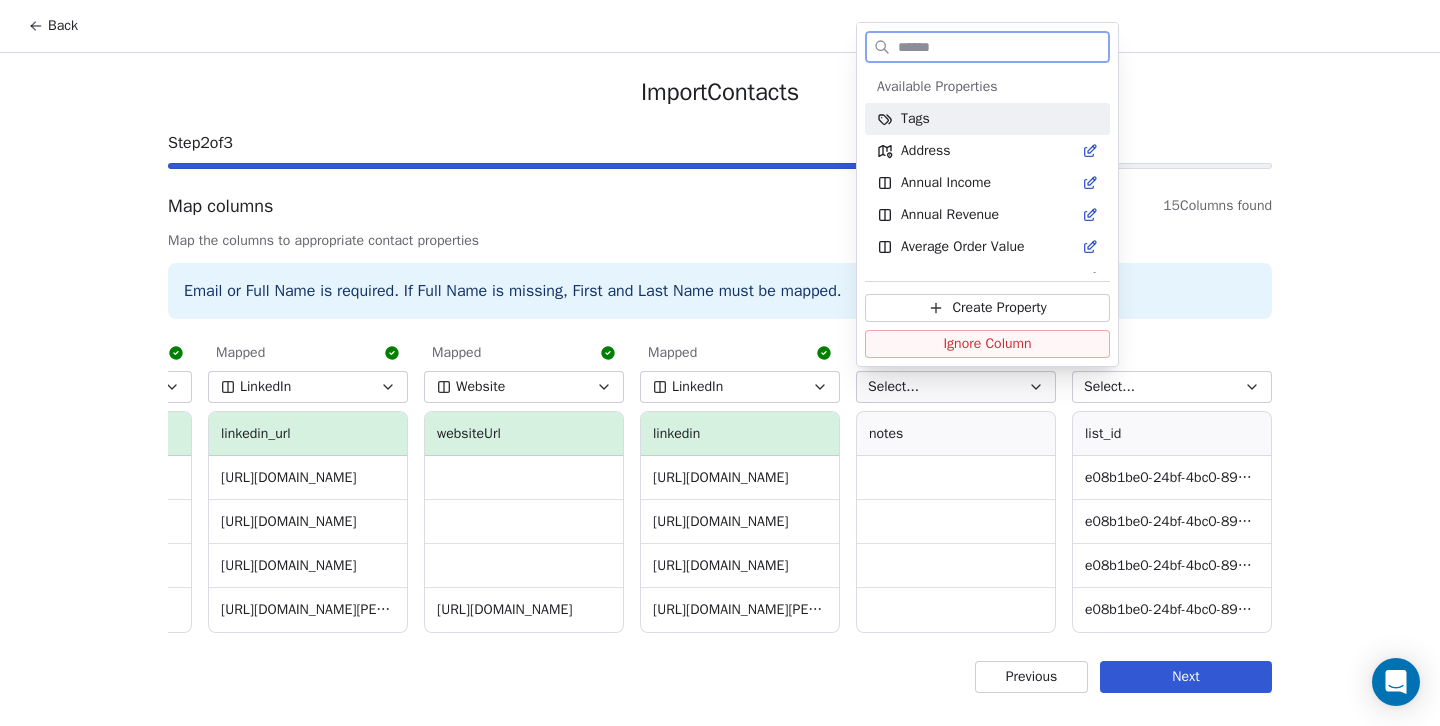 click on "Ignore Column" at bounding box center [987, 344] 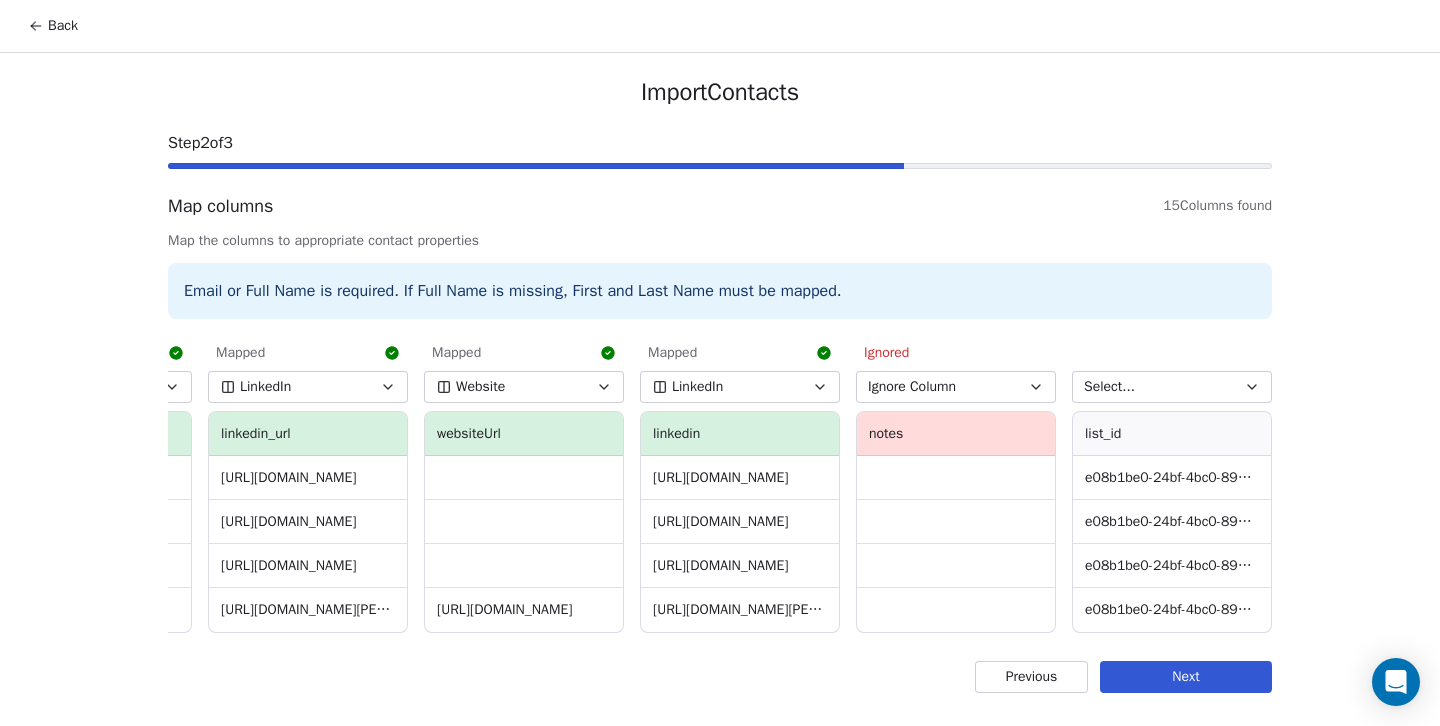 click on "Select..." at bounding box center (1172, 387) 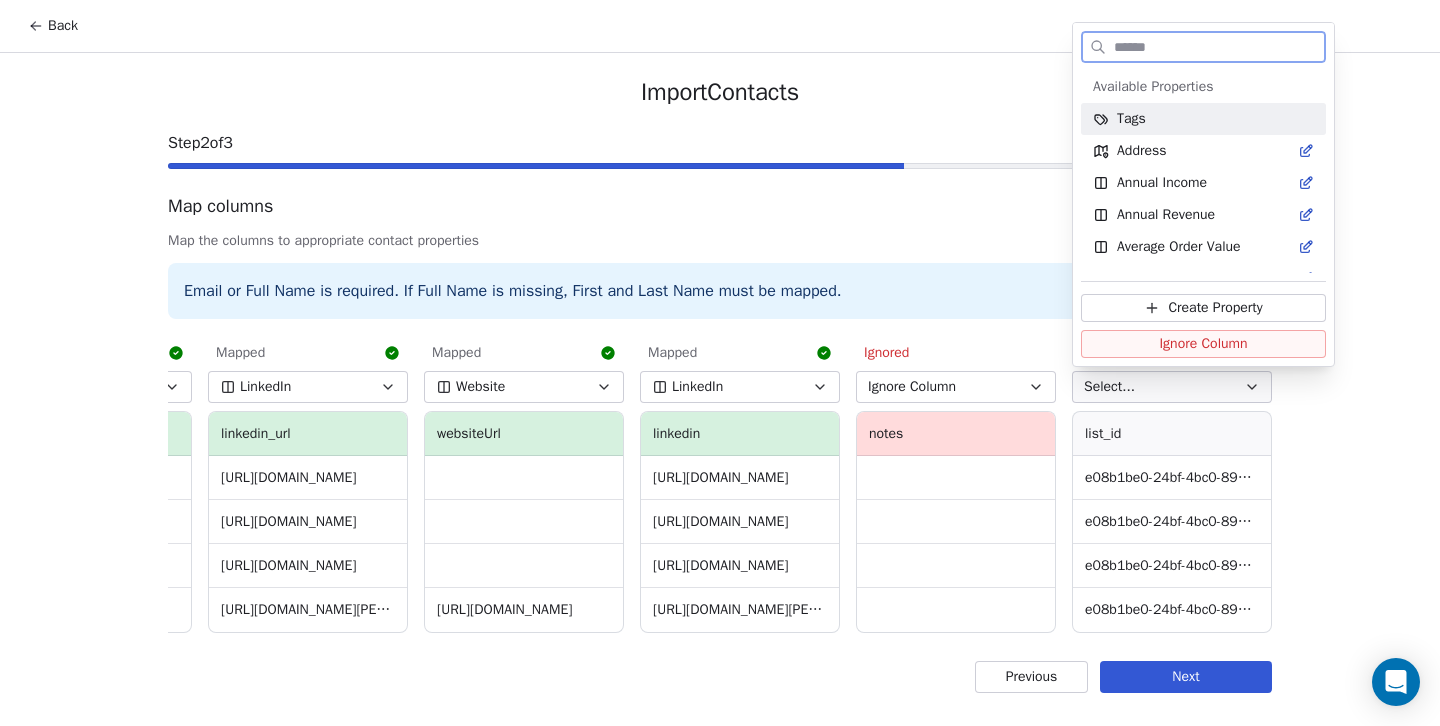 click on "Ignore Column" at bounding box center (1203, 344) 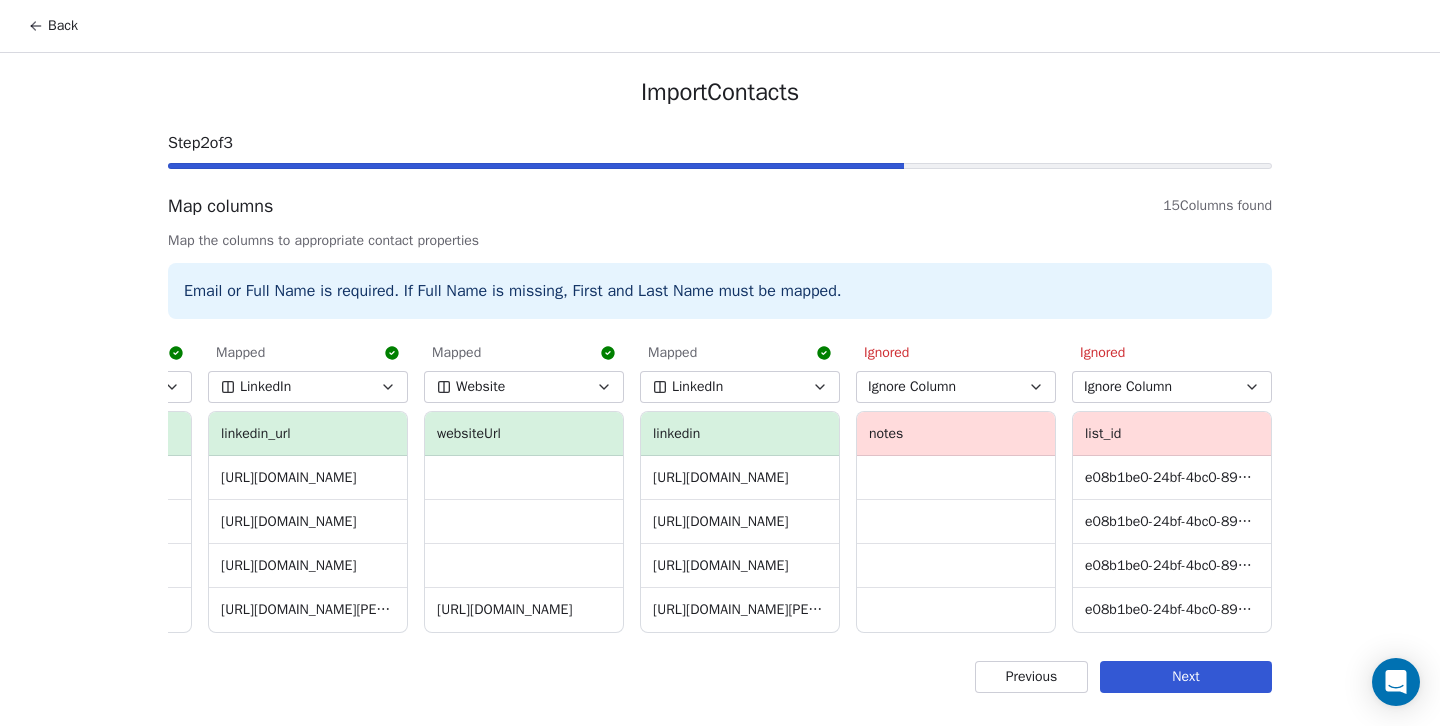click on "Next" at bounding box center [1186, 677] 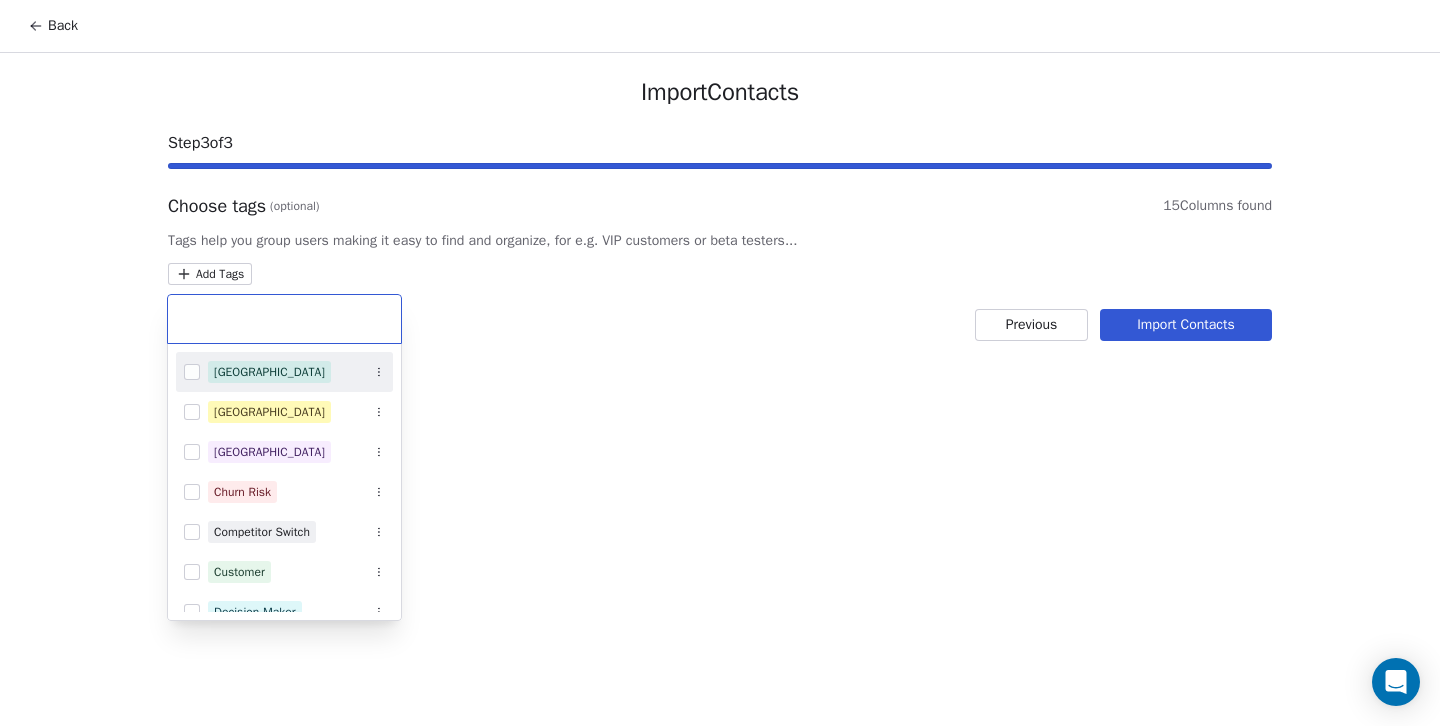 click on "Back Import  Contacts Step  3  of  3 Choose tags (optional) 15  Columns found Tags help you group users making it easy to find and organize, for e.g. VIP customers or beta testers...  Add Tags Previous Import Contacts
[GEOGRAPHIC_DATA] [GEOGRAPHIC_DATA] [GEOGRAPHIC_DATA] Churn Risk Competitor Switch Customer Decision Maker Postive Review Lead [GEOGRAPHIC_DATA] [GEOGRAPHIC_DATA] [GEOGRAPHIC_DATA]" at bounding box center [720, 363] 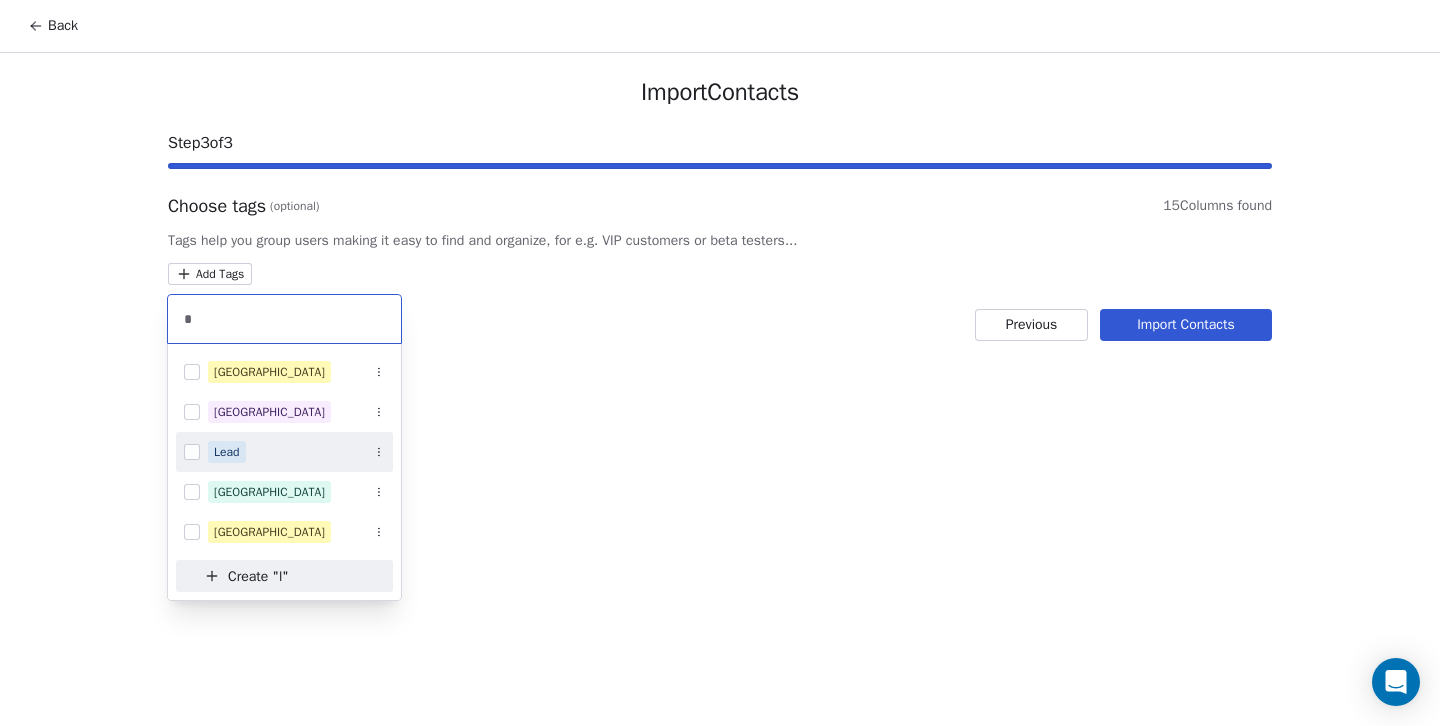 type on "*" 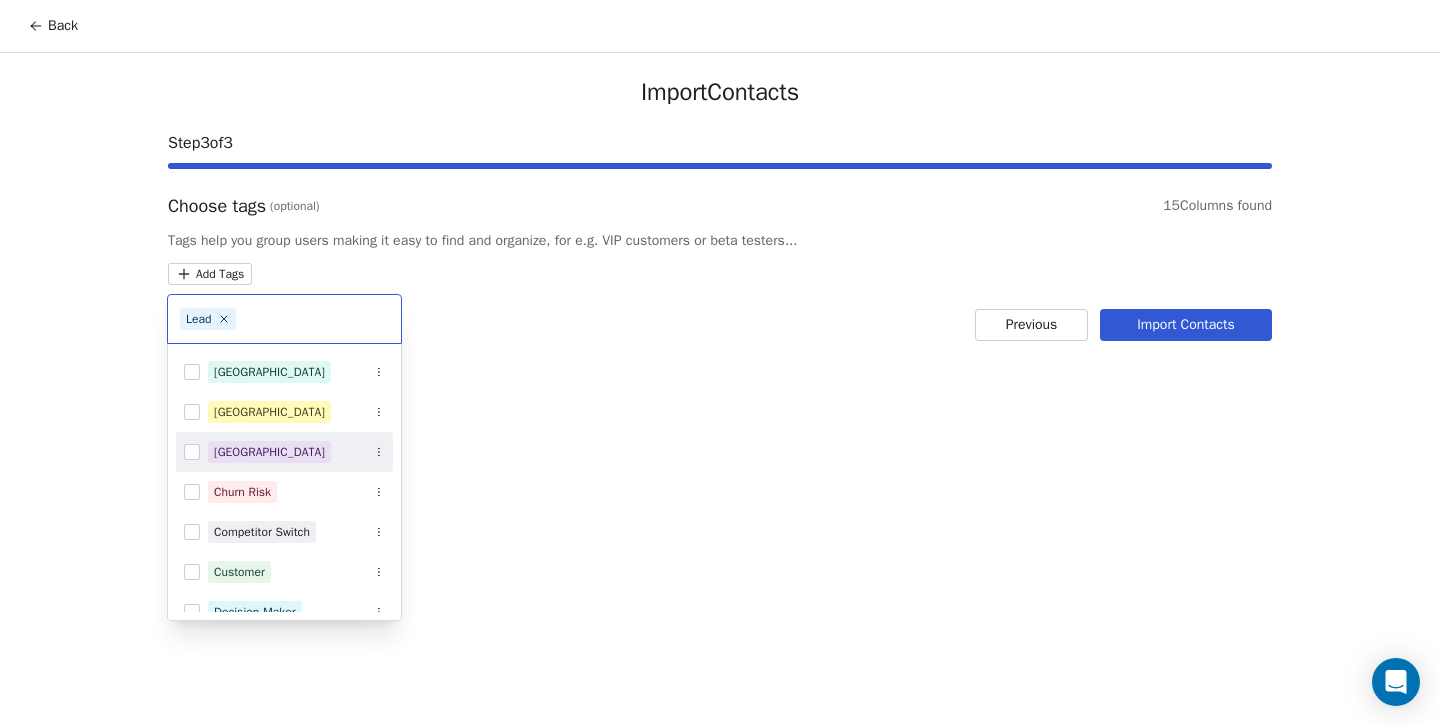 click on "Back Import  Contacts Step  3  of  3 Choose tags (optional) 15  Columns found Tags help you group users making it easy to find and organize, for e.g. VIP customers or beta testers...  Add Tags Previous Import Contacts
Lead [GEOGRAPHIC_DATA] [GEOGRAPHIC_DATA] [GEOGRAPHIC_DATA] Churn Risk Competitor Switch Customer Decision Maker Postive Review Lead [GEOGRAPHIC_DATA] [GEOGRAPHIC_DATA] [GEOGRAPHIC_DATA]" at bounding box center [720, 363] 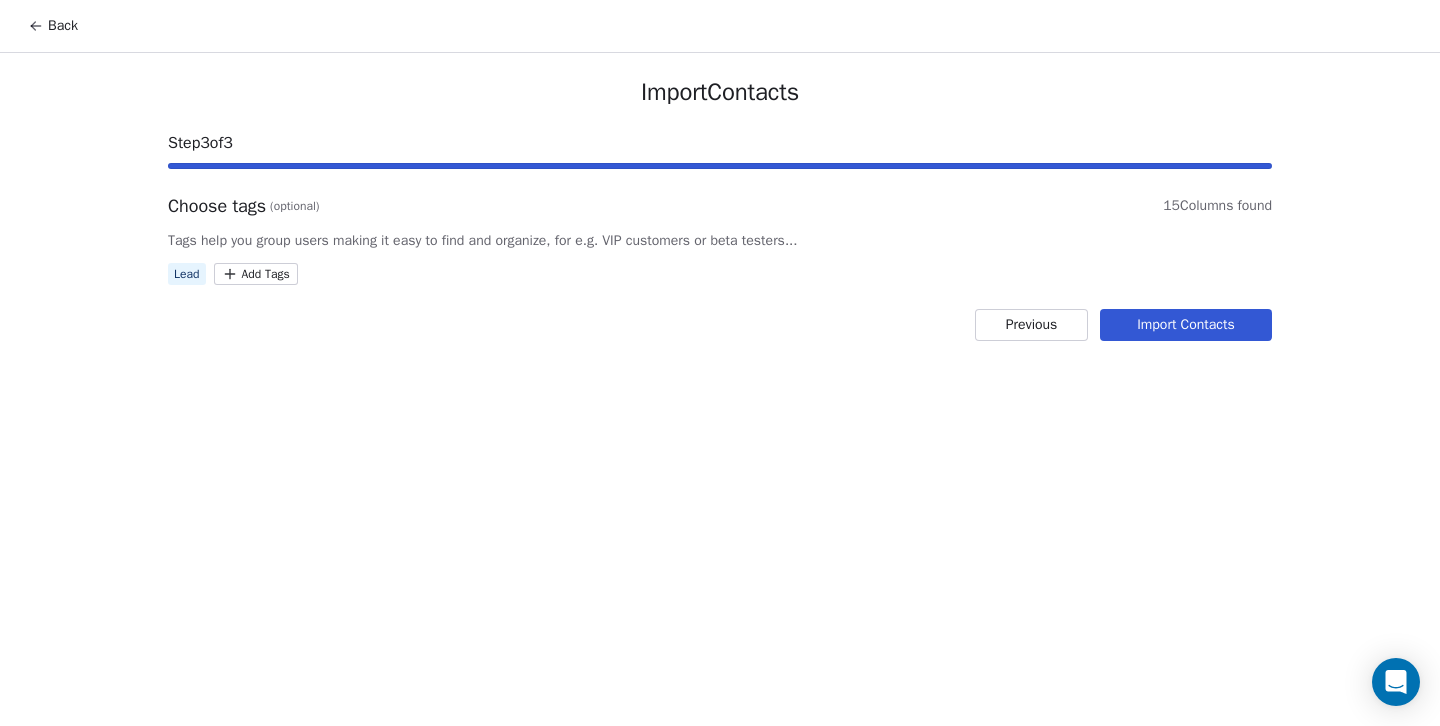 click on "Import Contacts" at bounding box center [1186, 325] 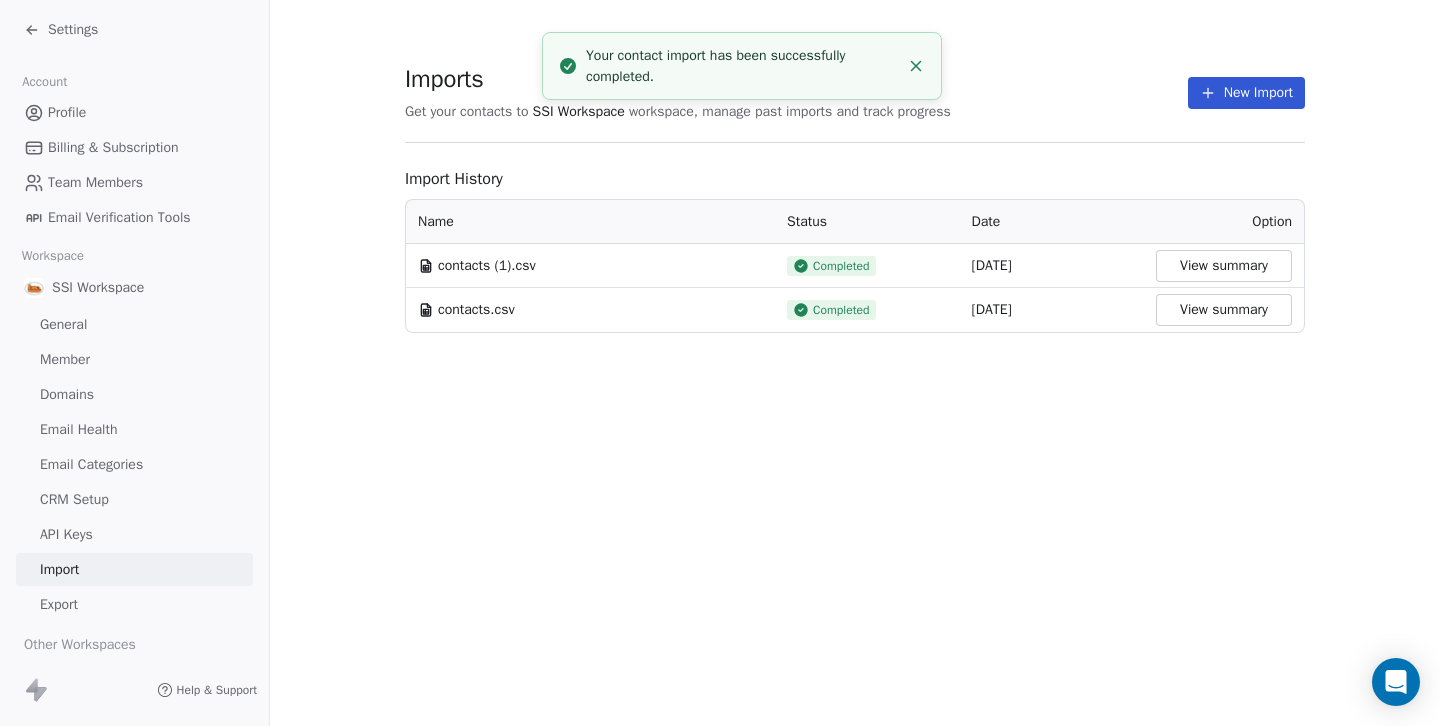 click on "View summary" at bounding box center [1224, 266] 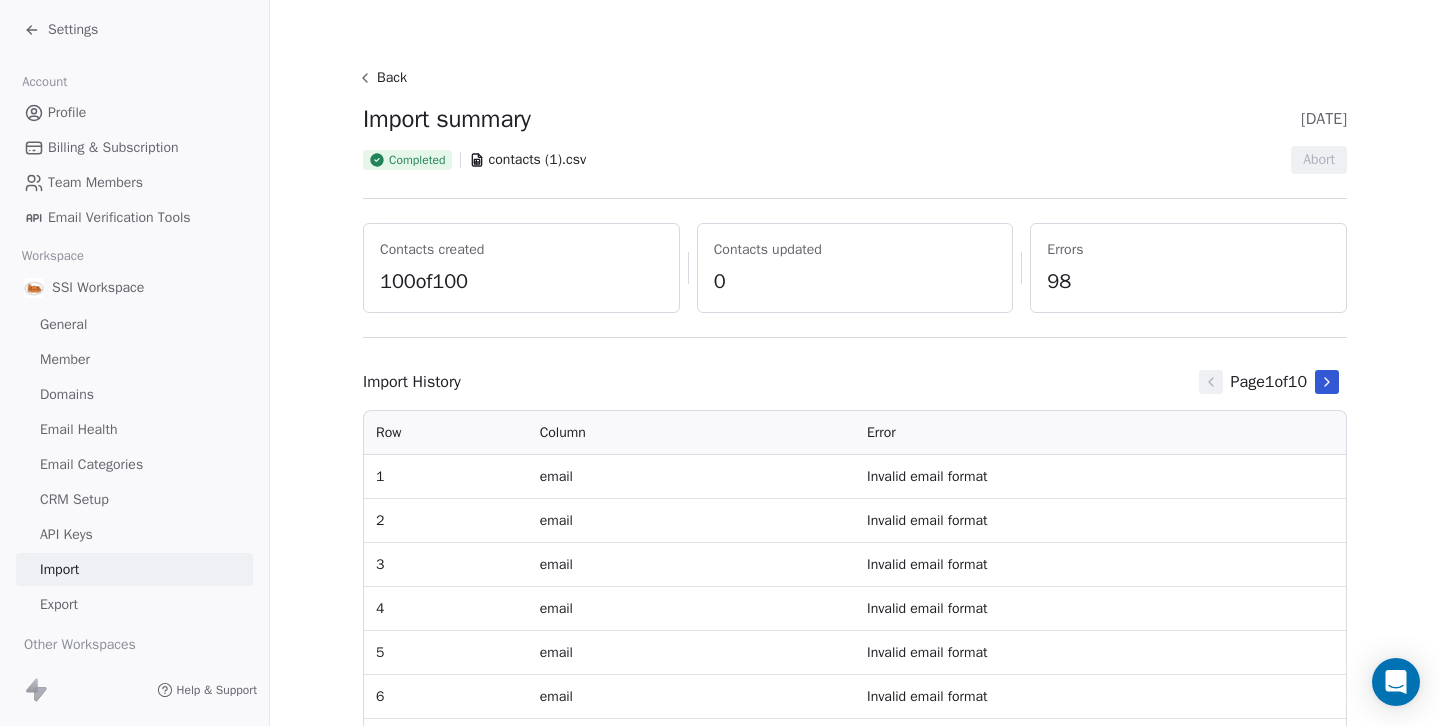 click on "Settings" at bounding box center (73, 30) 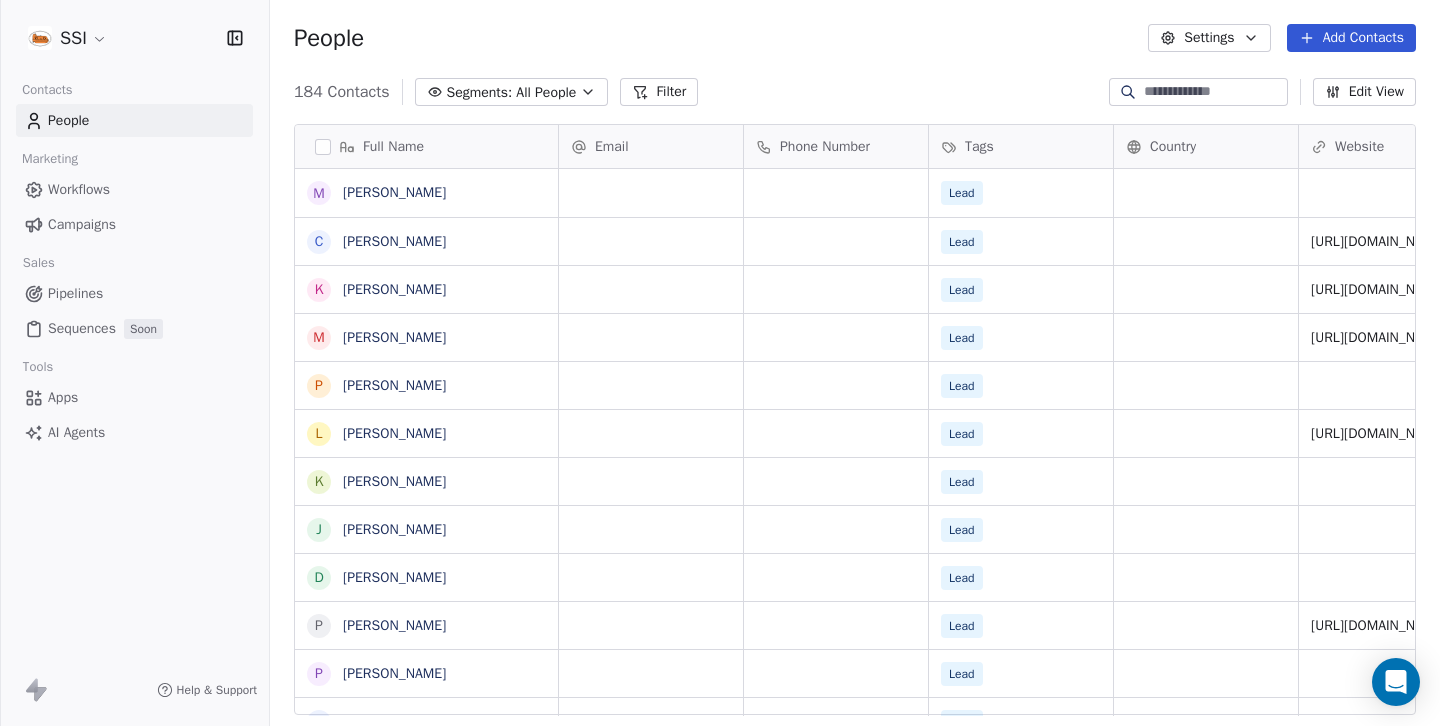 scroll, scrollTop: 1, scrollLeft: 1, axis: both 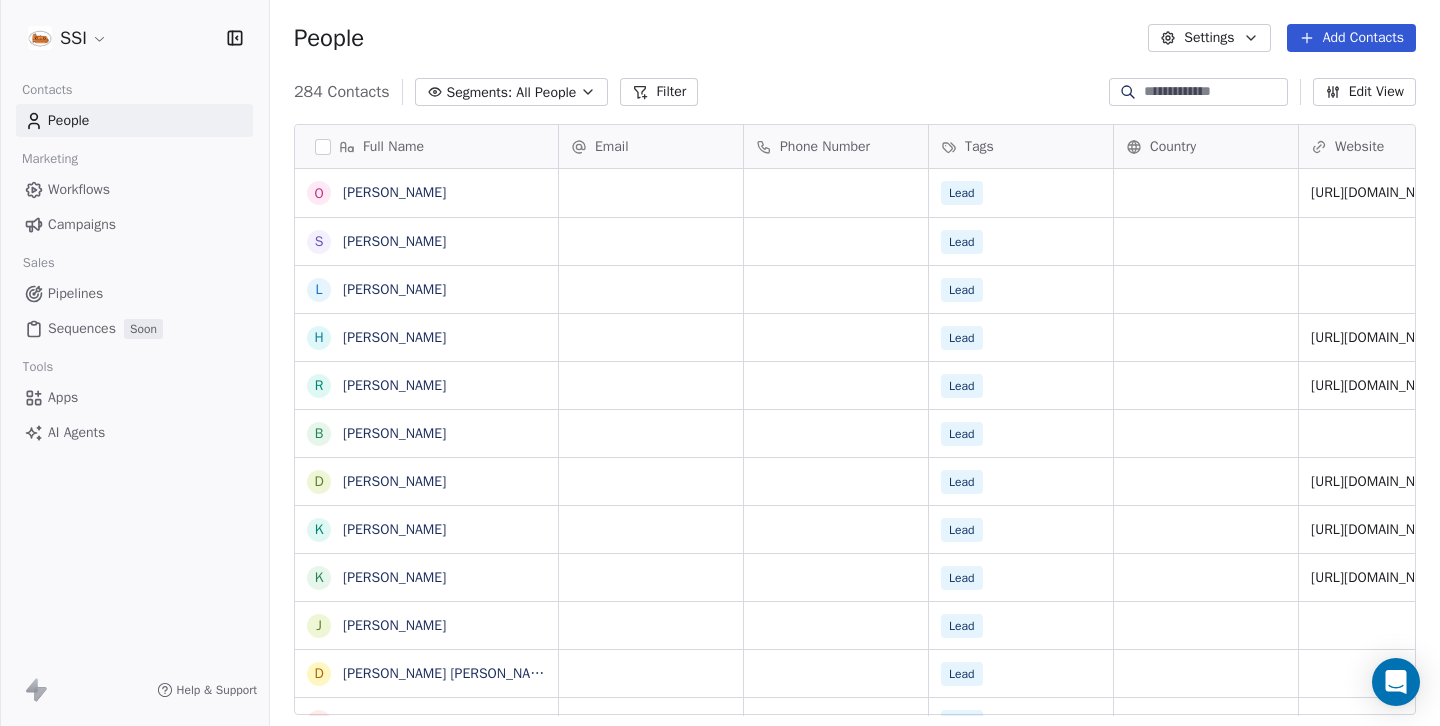 click on "People" at bounding box center [134, 120] 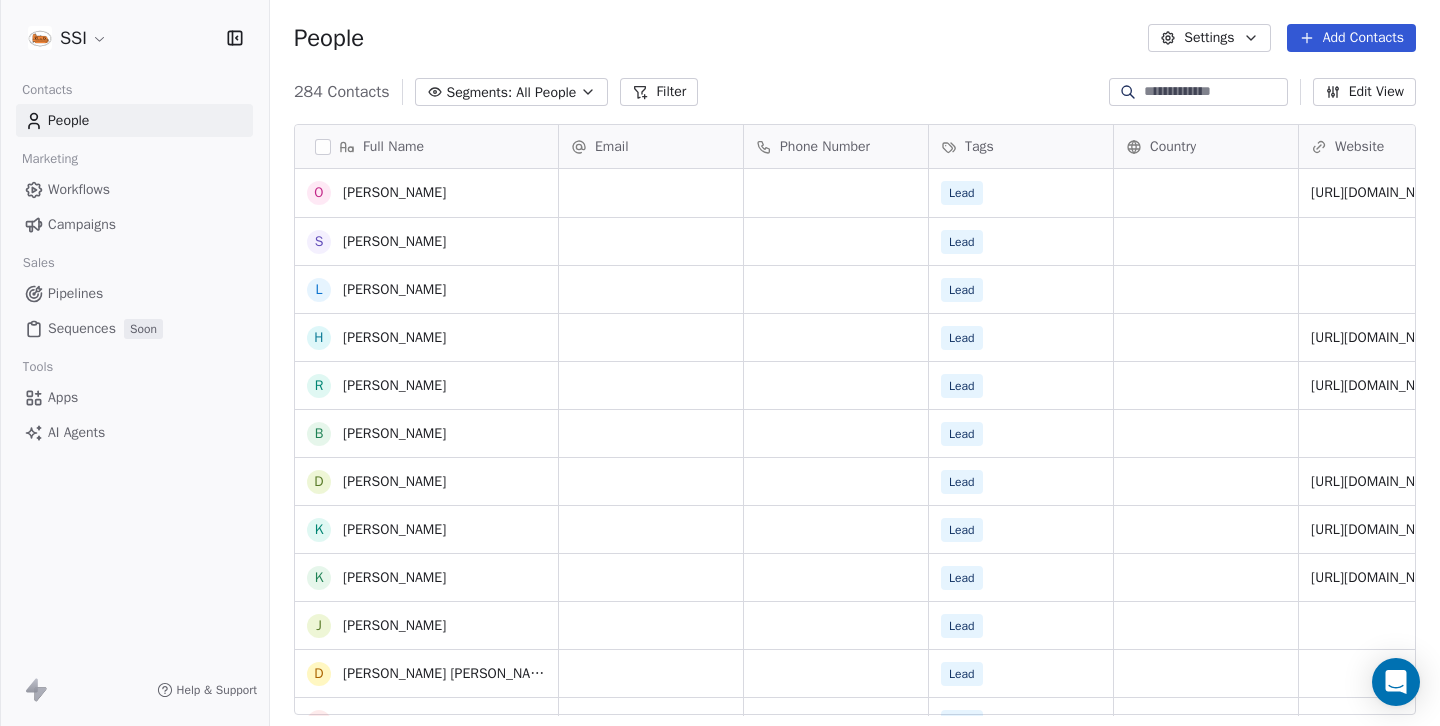 scroll, scrollTop: 29, scrollLeft: 0, axis: vertical 